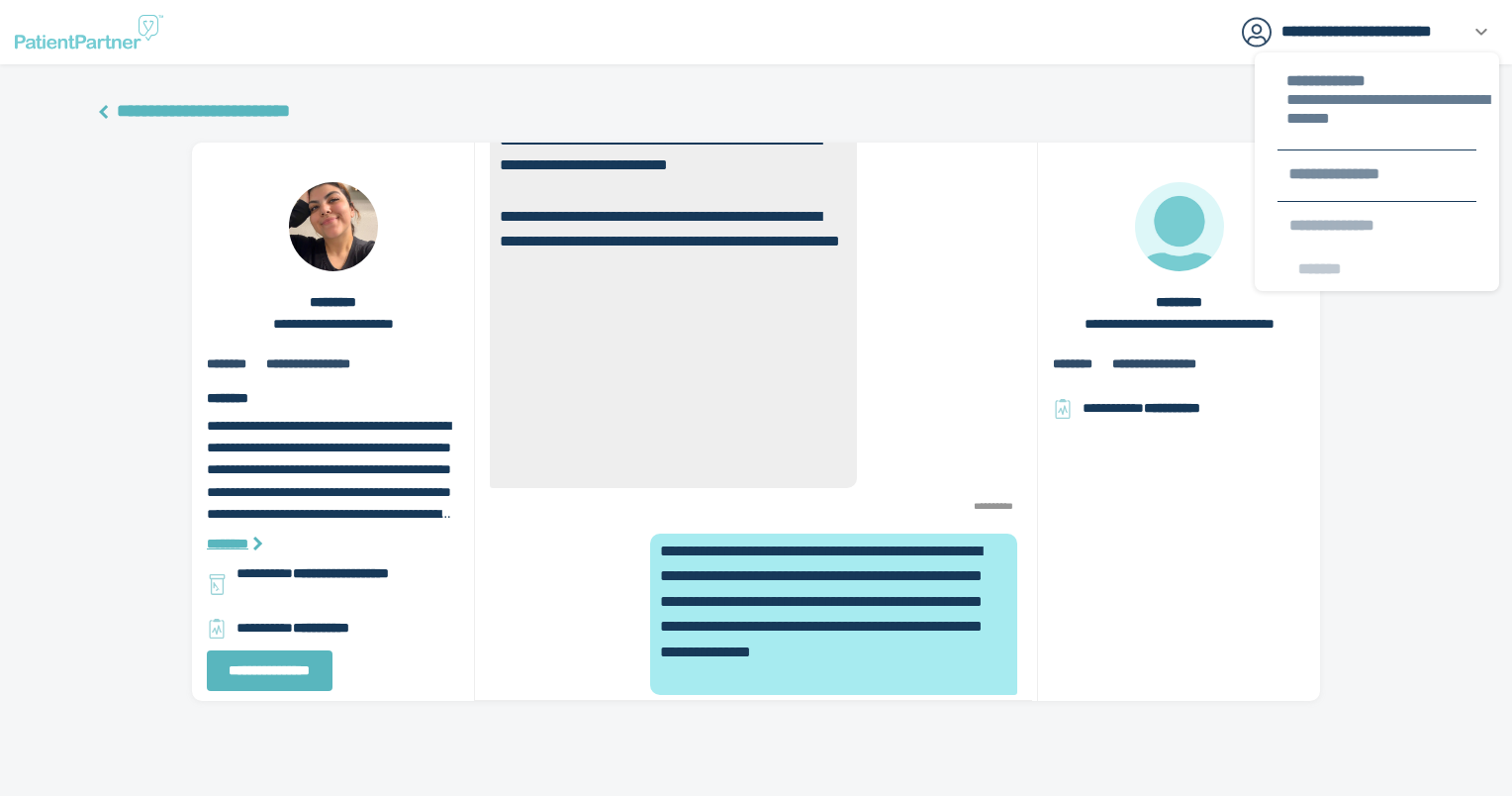 scroll, scrollTop: 0, scrollLeft: 0, axis: both 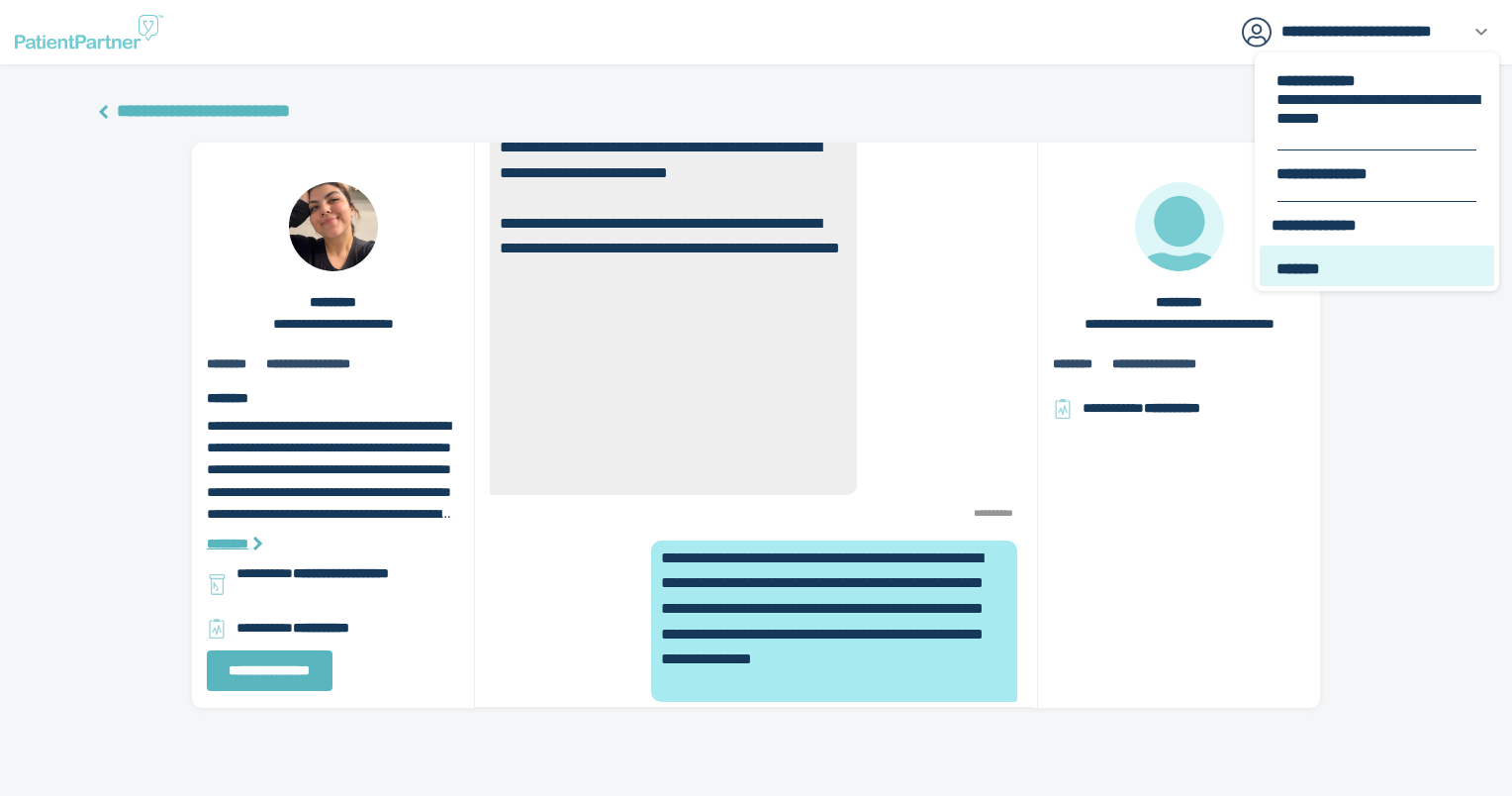 click on "*******" at bounding box center [1376, 265] 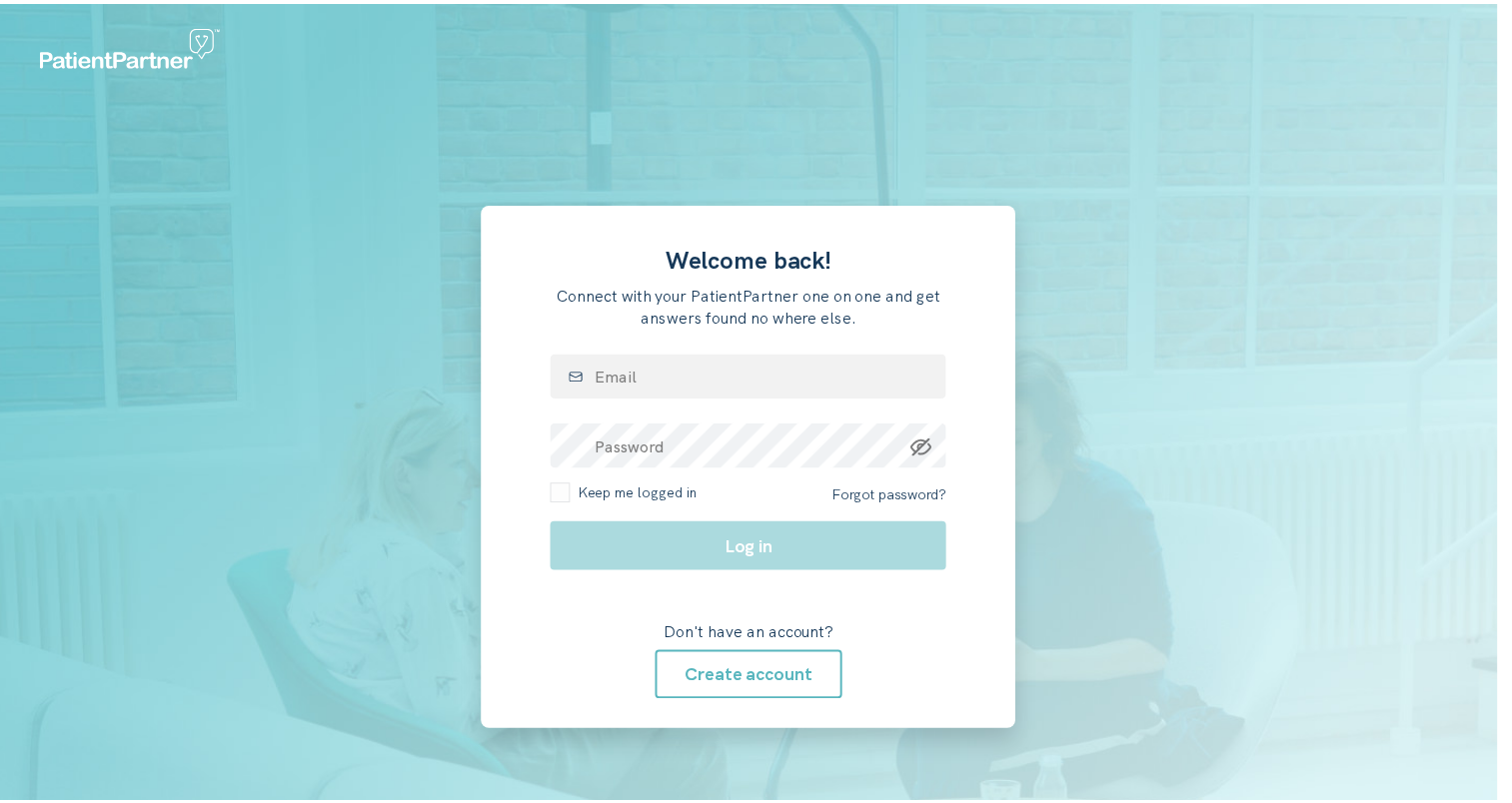 scroll, scrollTop: 0, scrollLeft: 0, axis: both 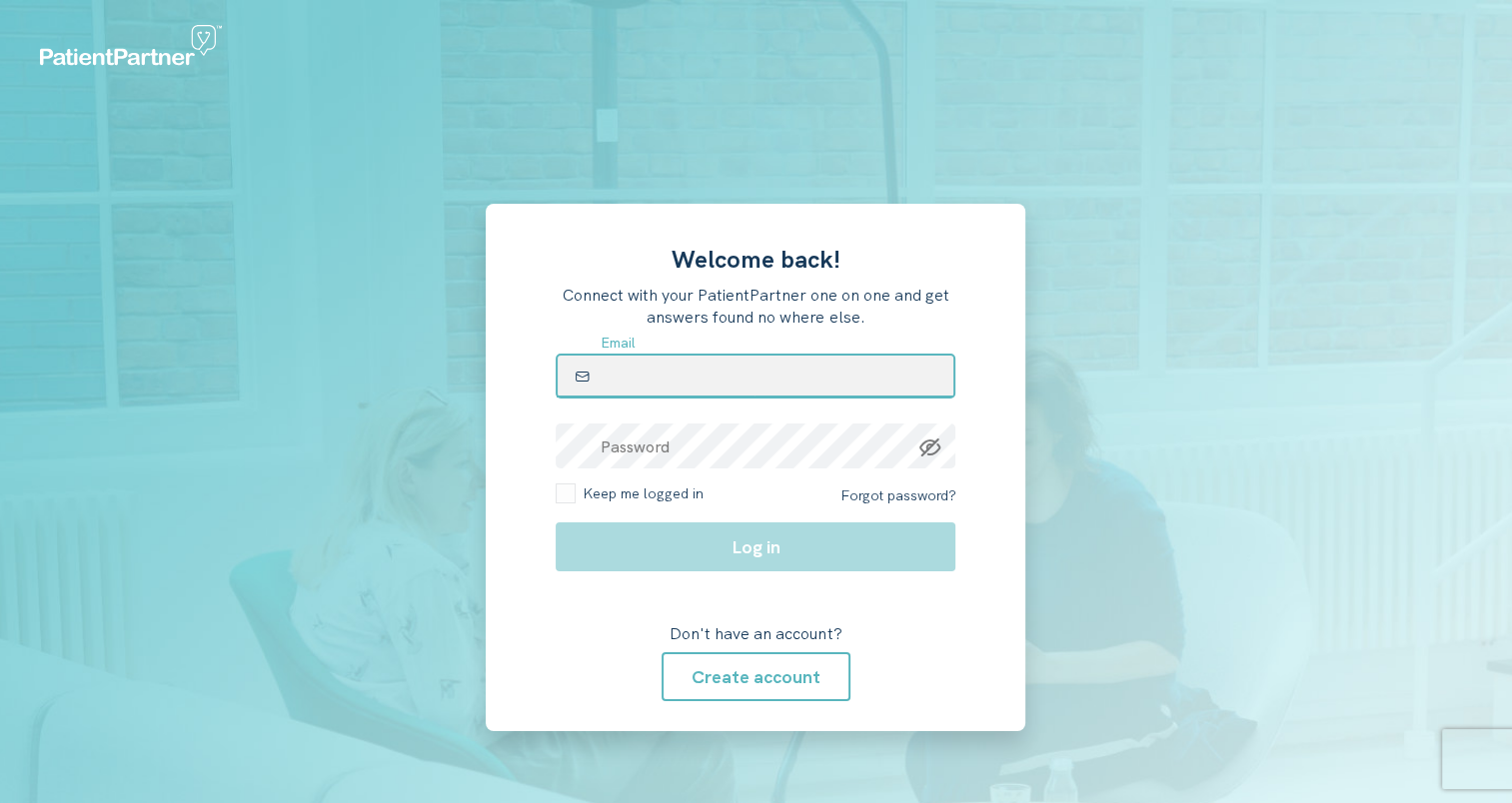 click at bounding box center [756, 376] 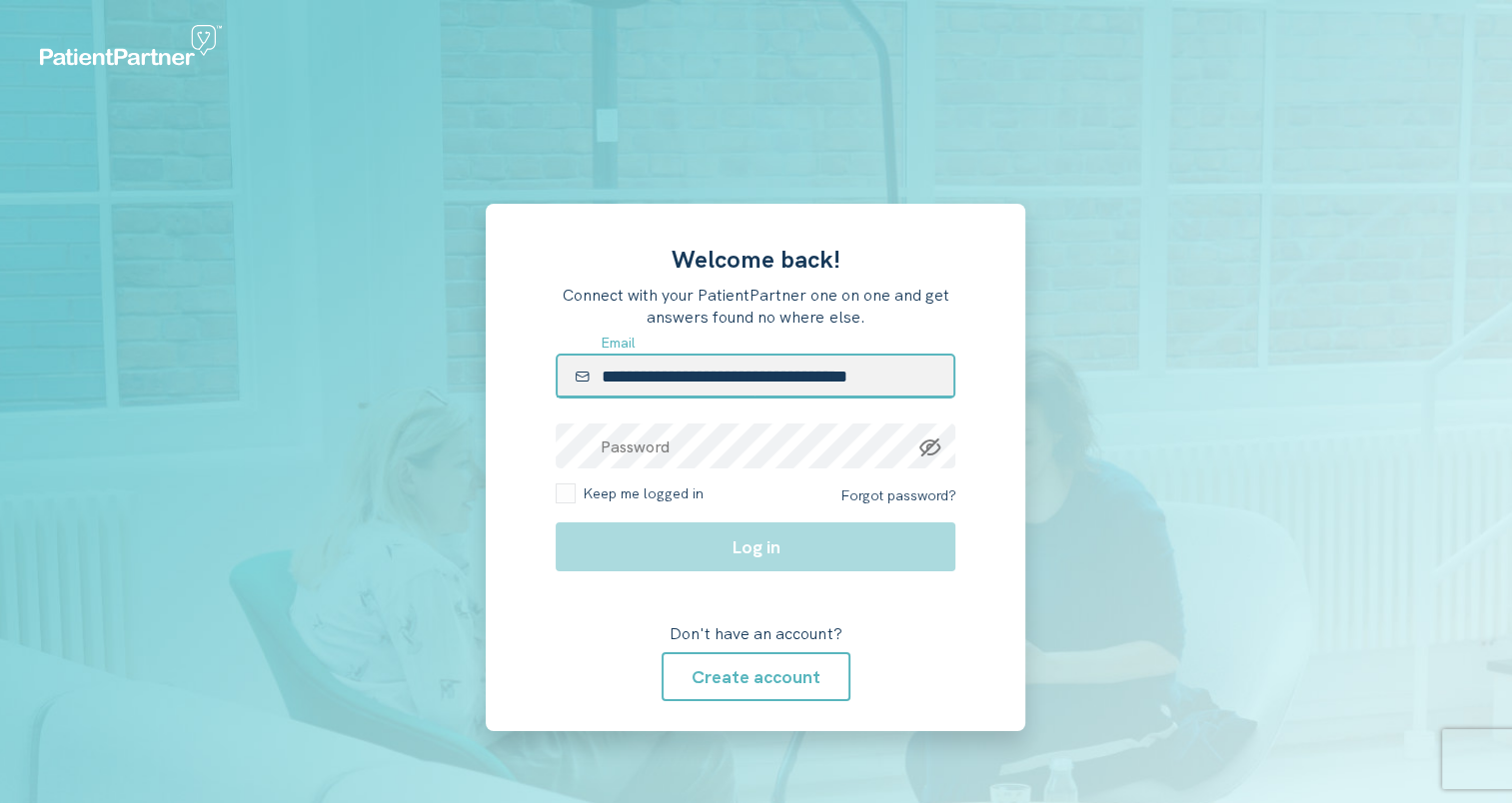 type on "**********" 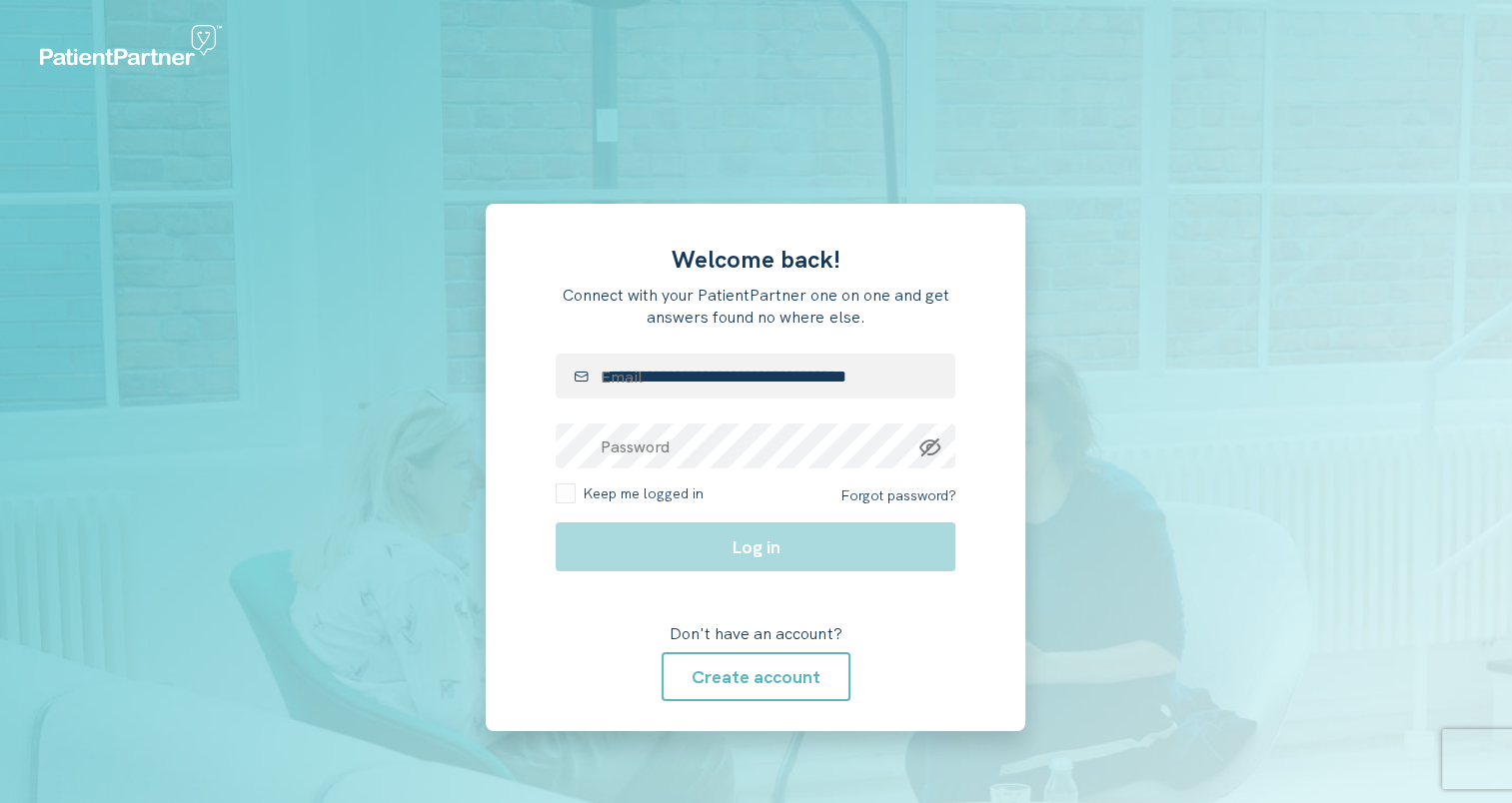 click on "**********" at bounding box center [756, 467] 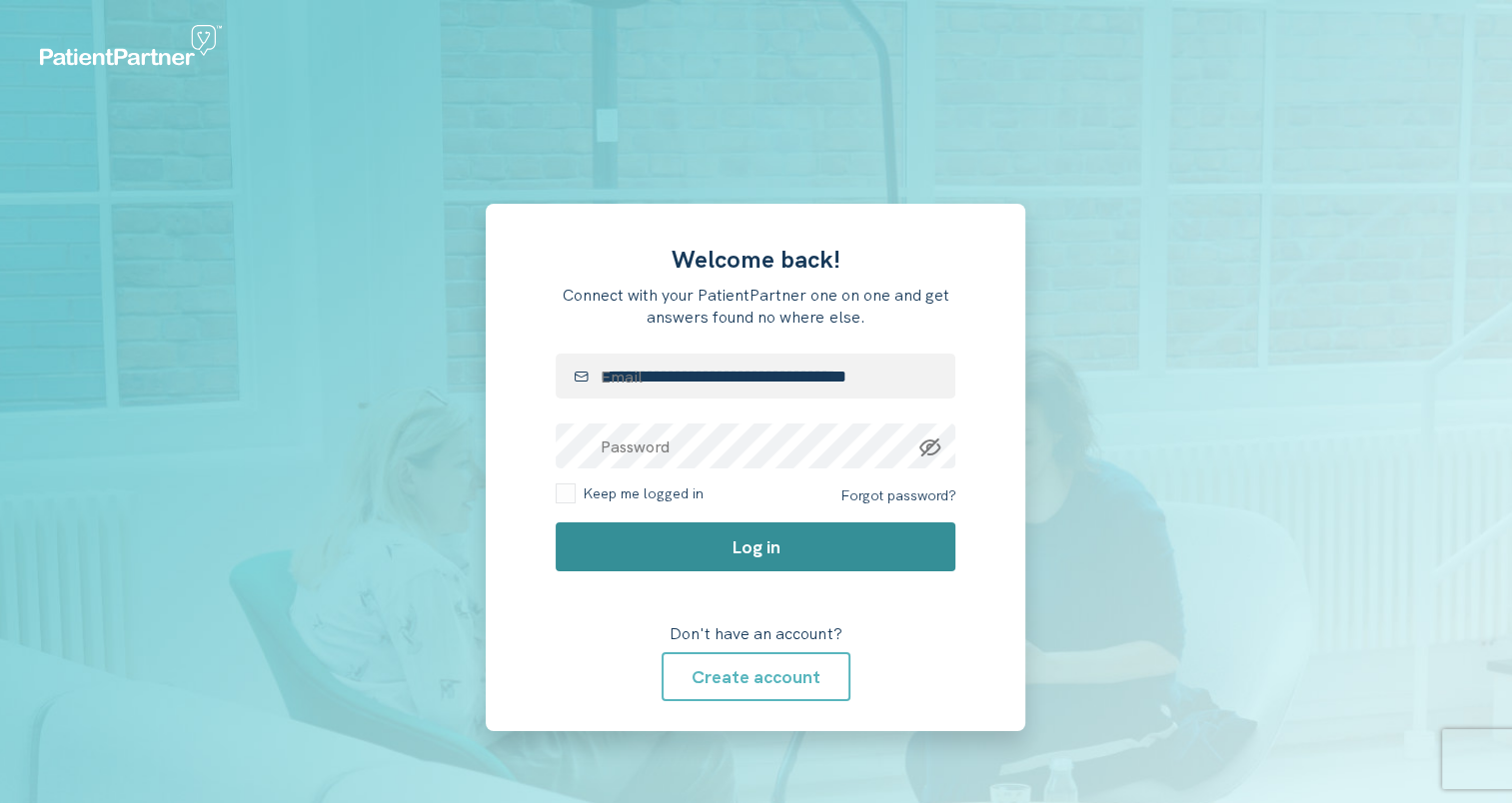 click on "Log in" 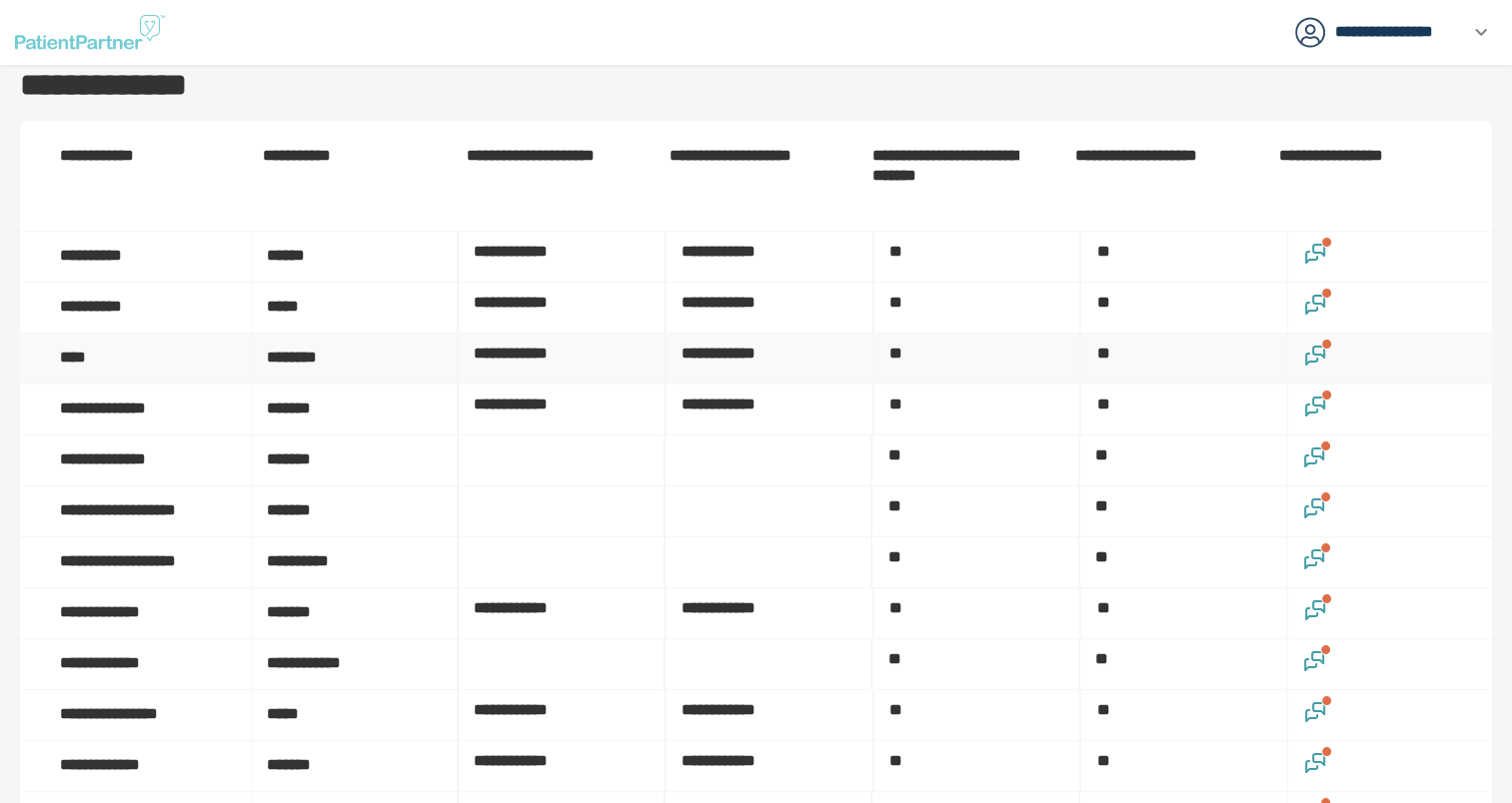 click 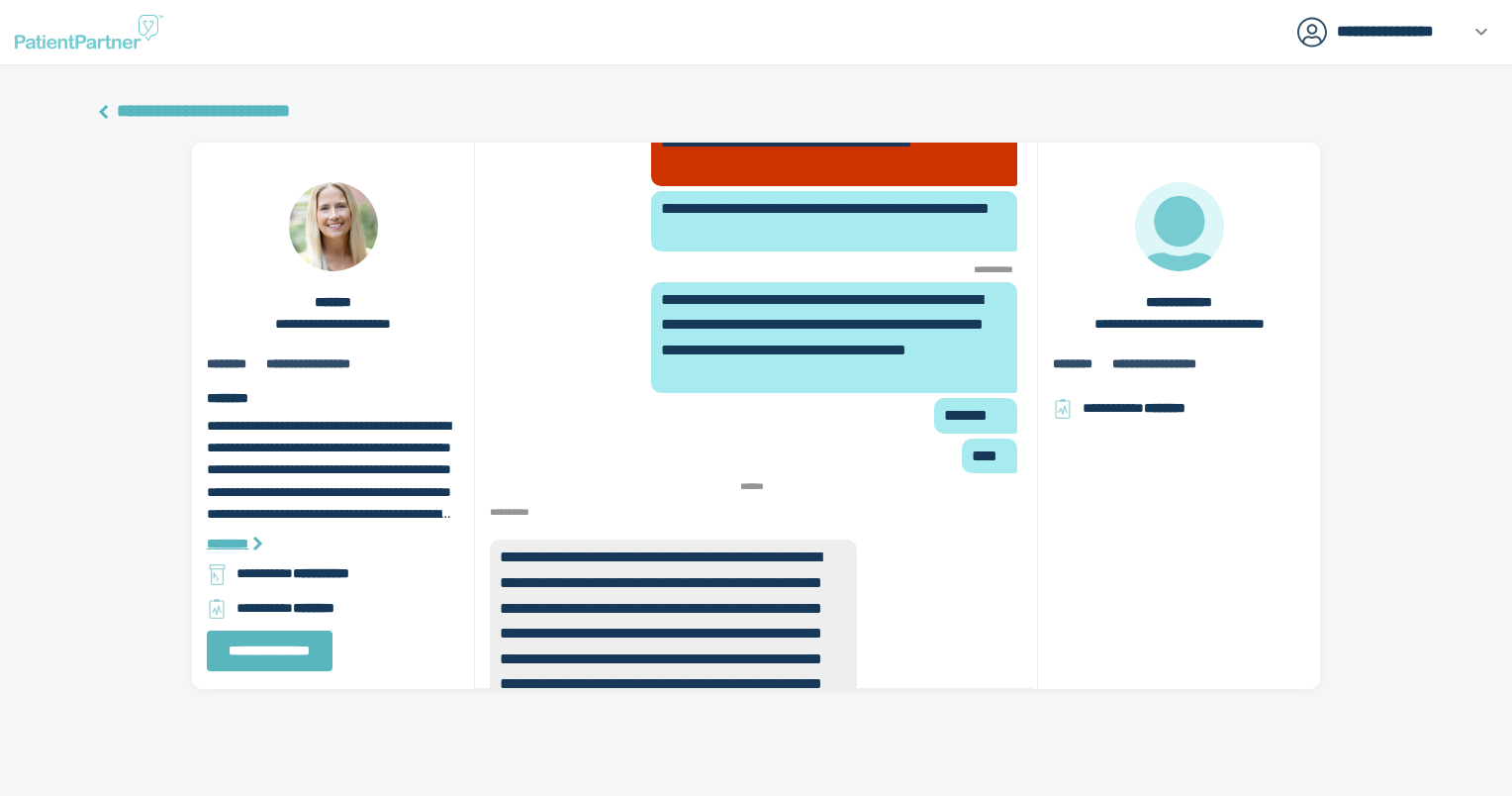 scroll, scrollTop: -1386, scrollLeft: 0, axis: vertical 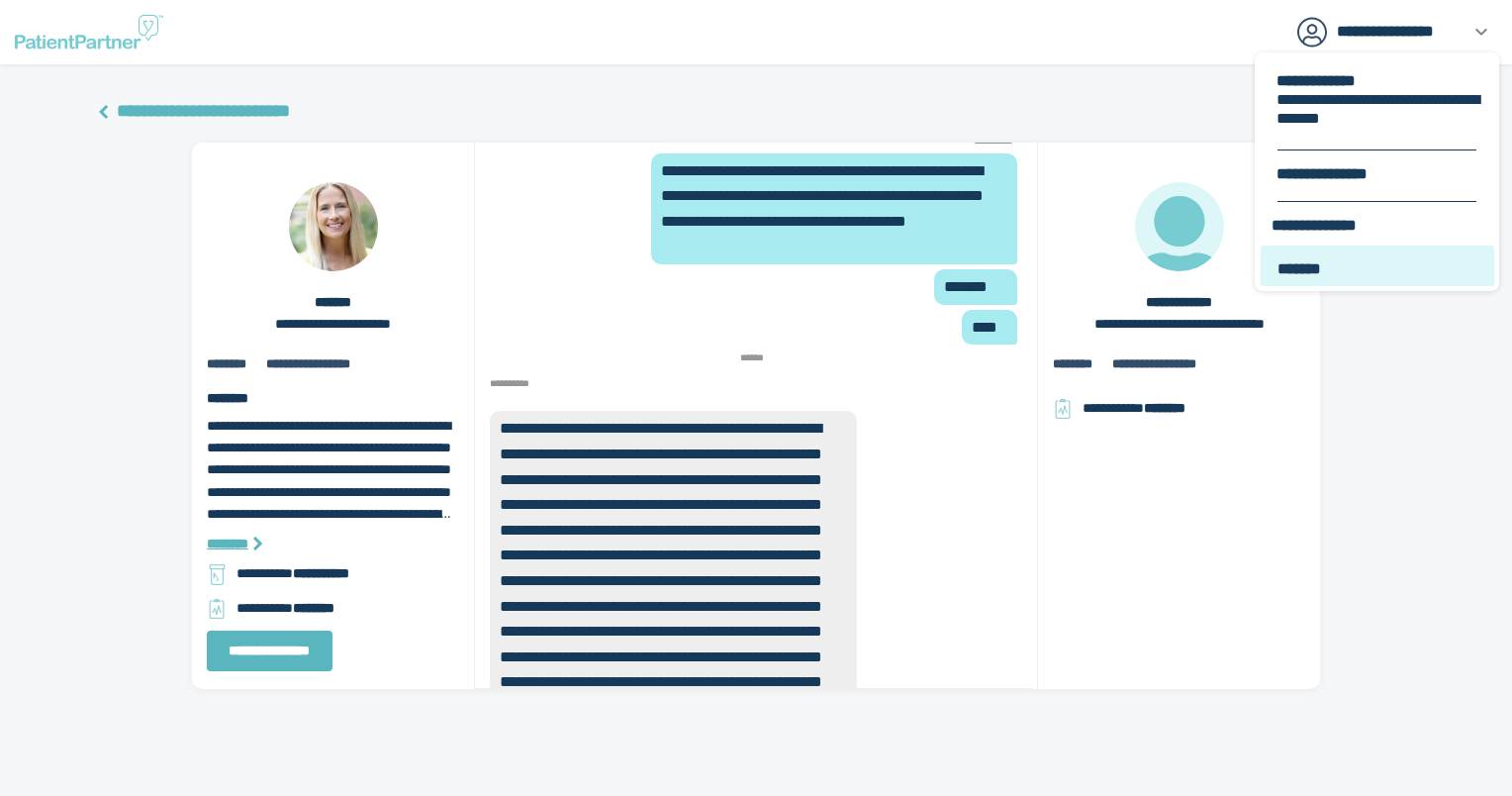 click on "*******" at bounding box center [1379, 268] 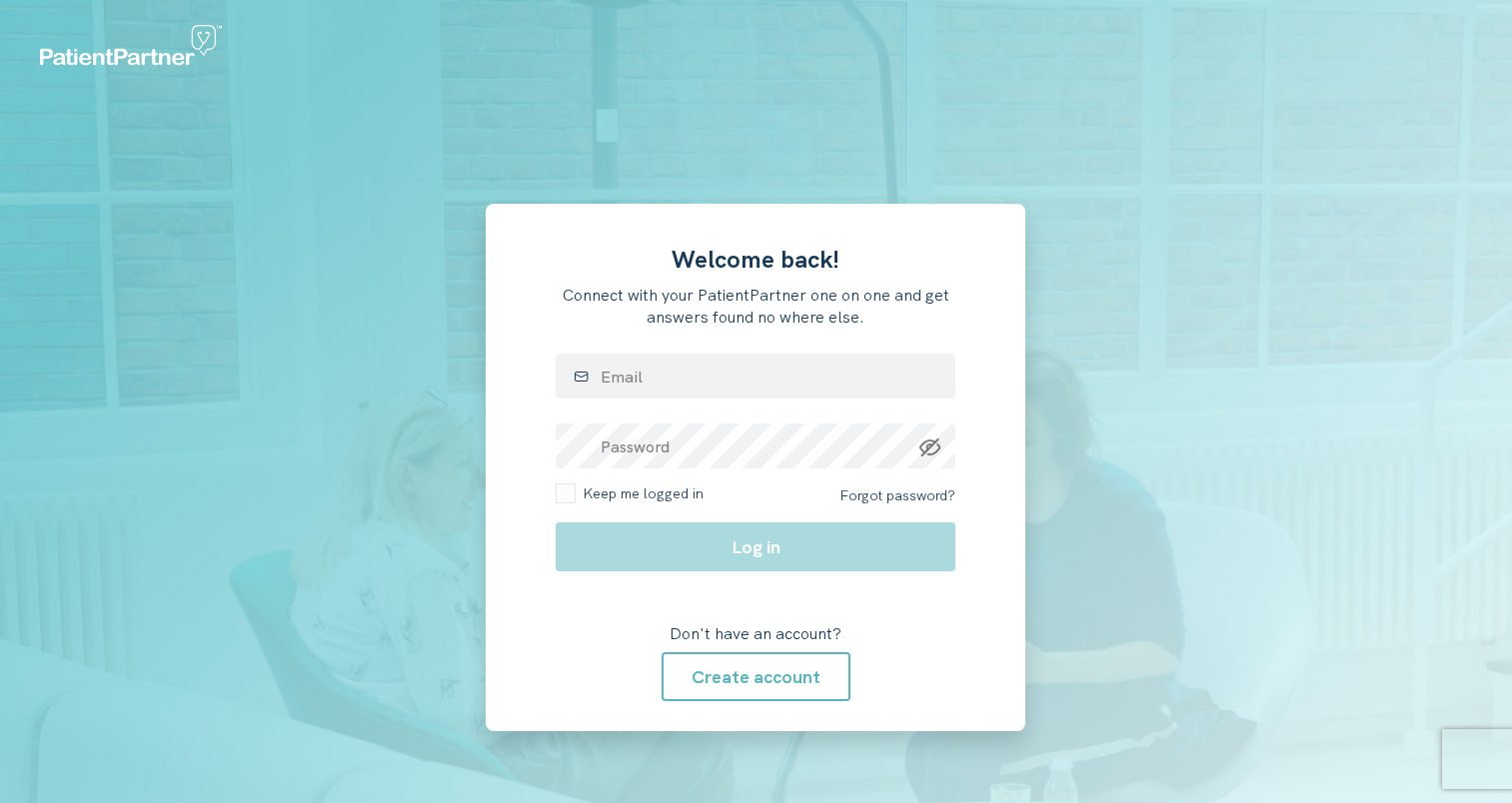 scroll, scrollTop: 0, scrollLeft: 0, axis: both 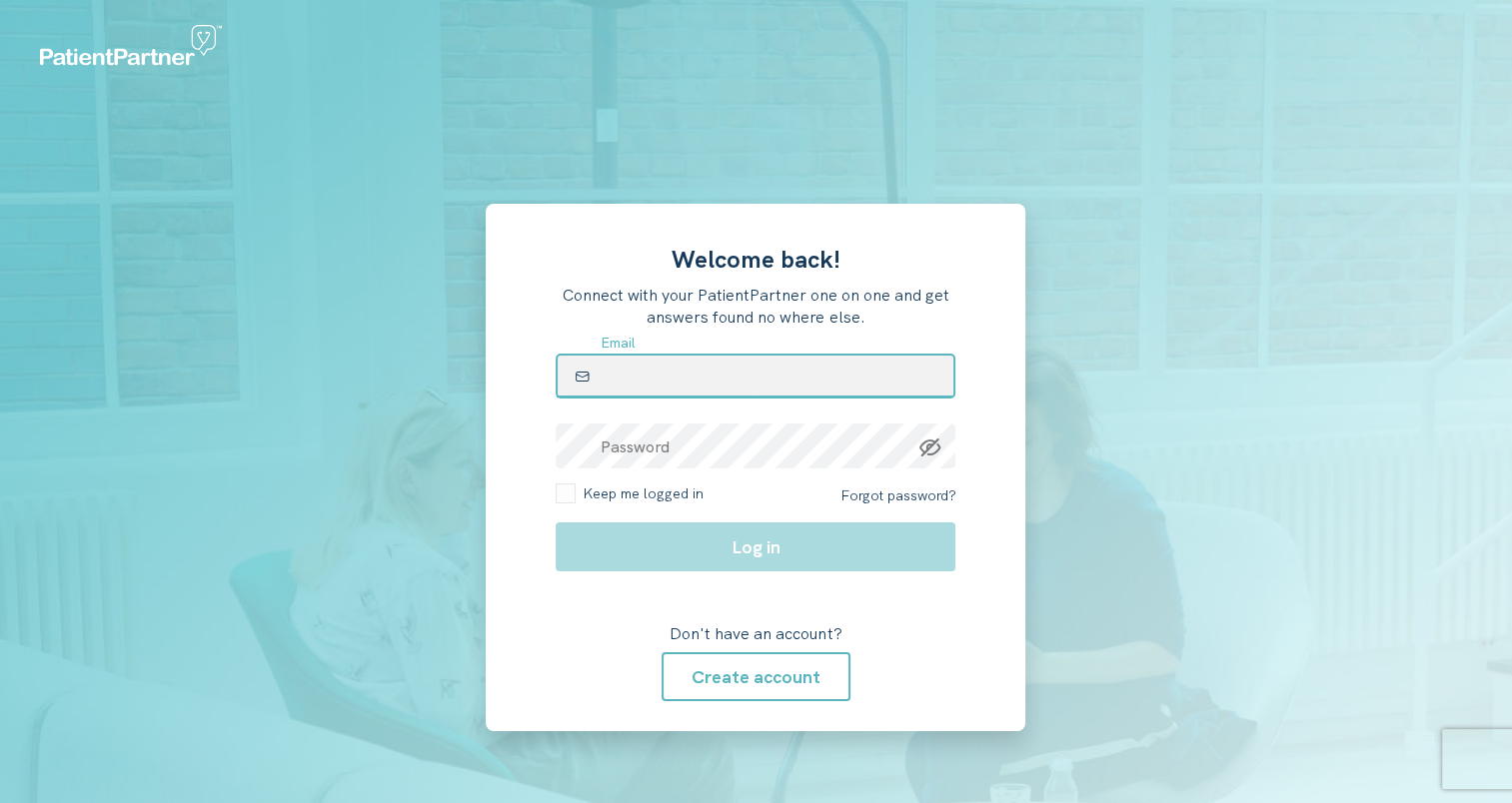 click at bounding box center (756, 376) 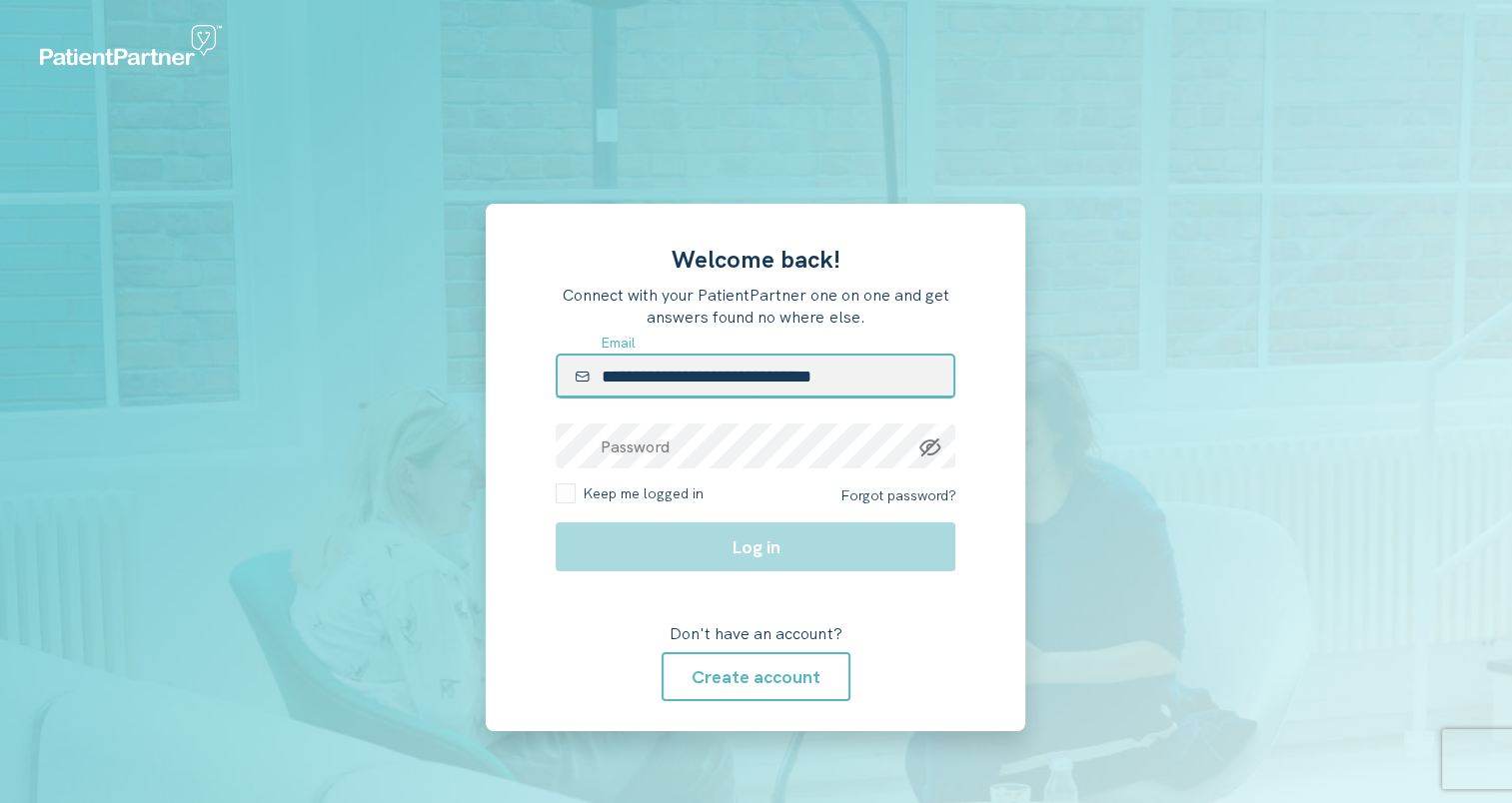 type on "**********" 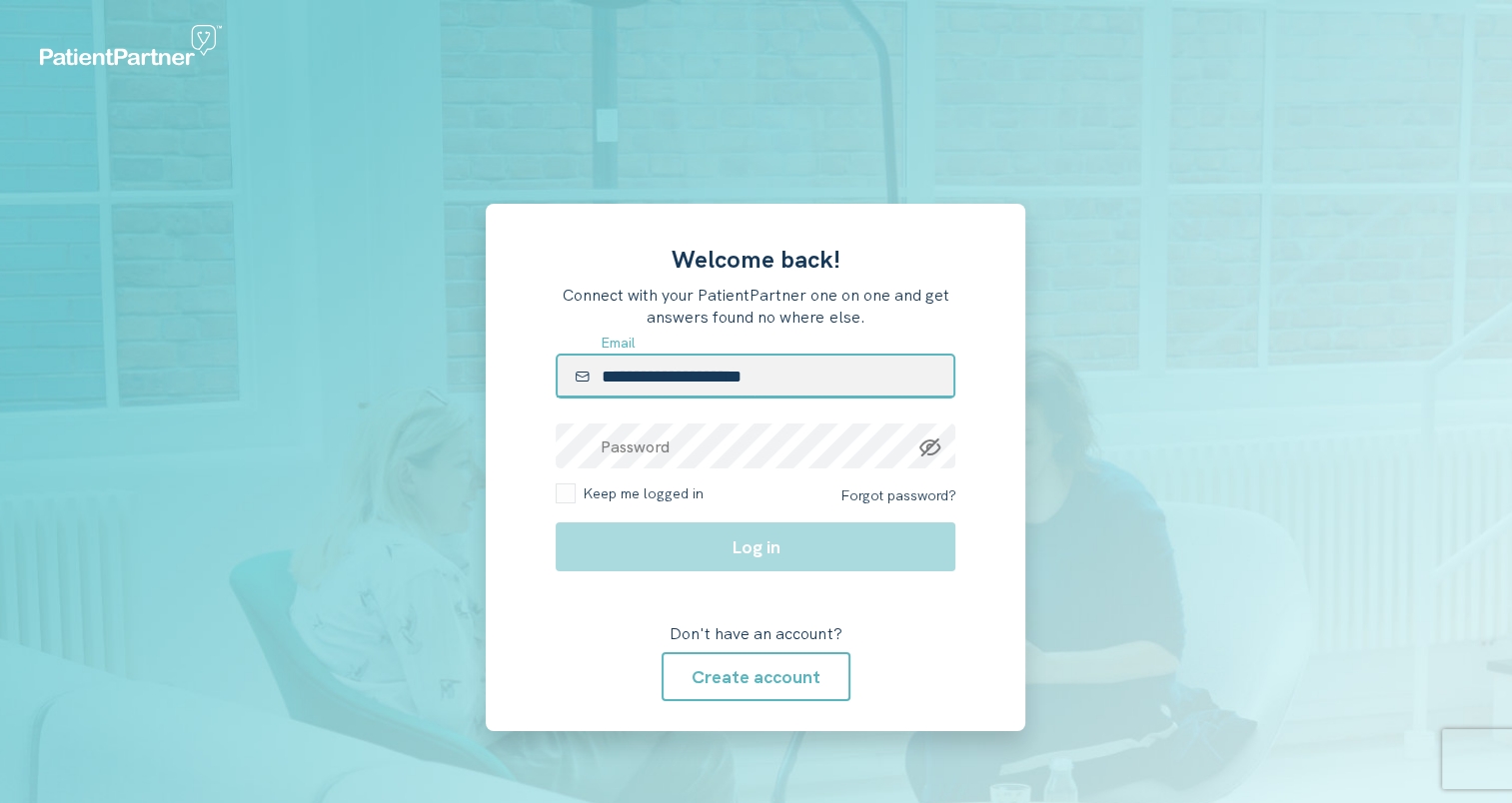 click on "**********" at bounding box center (756, 376) 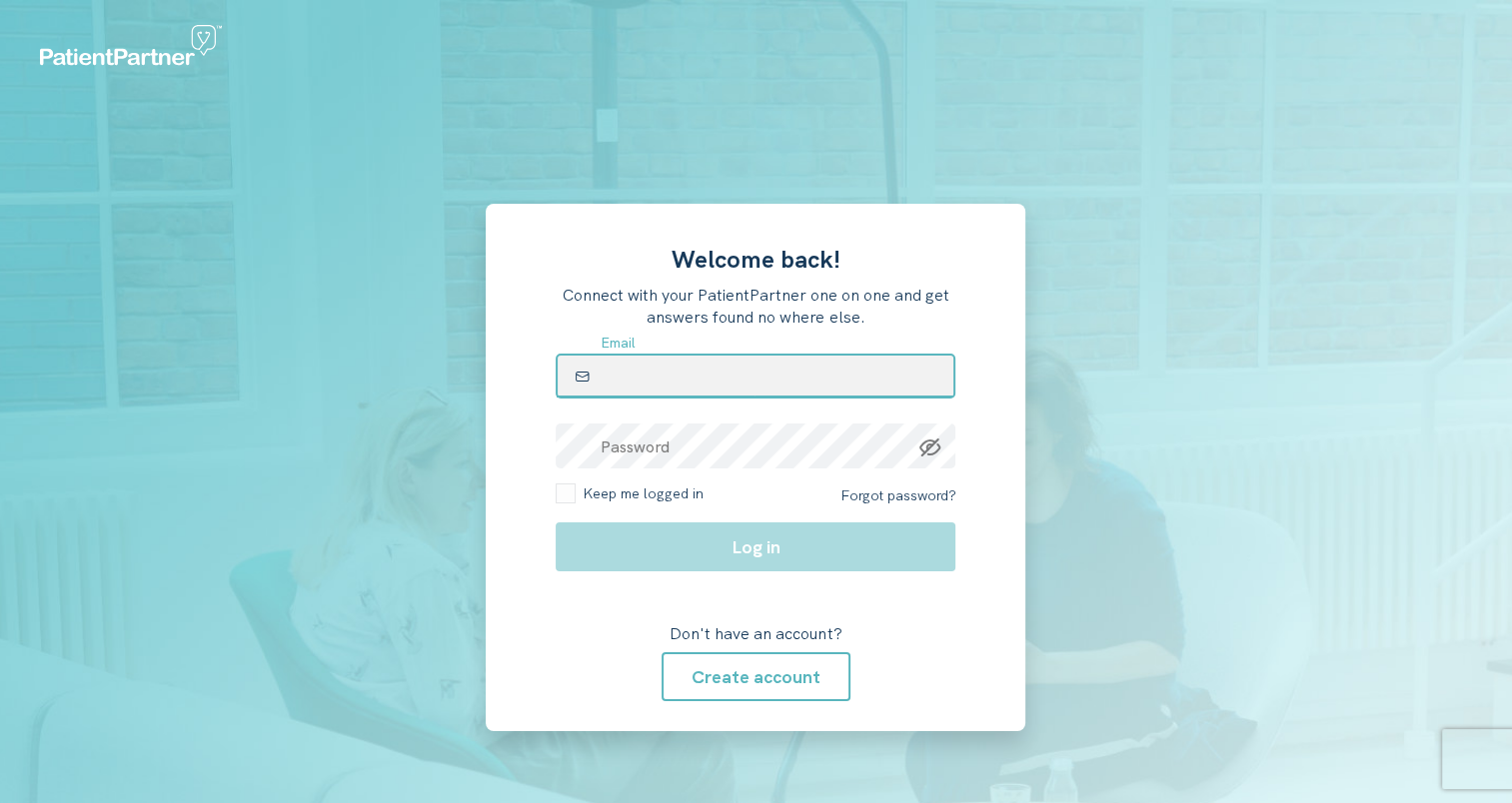 click at bounding box center (756, 376) 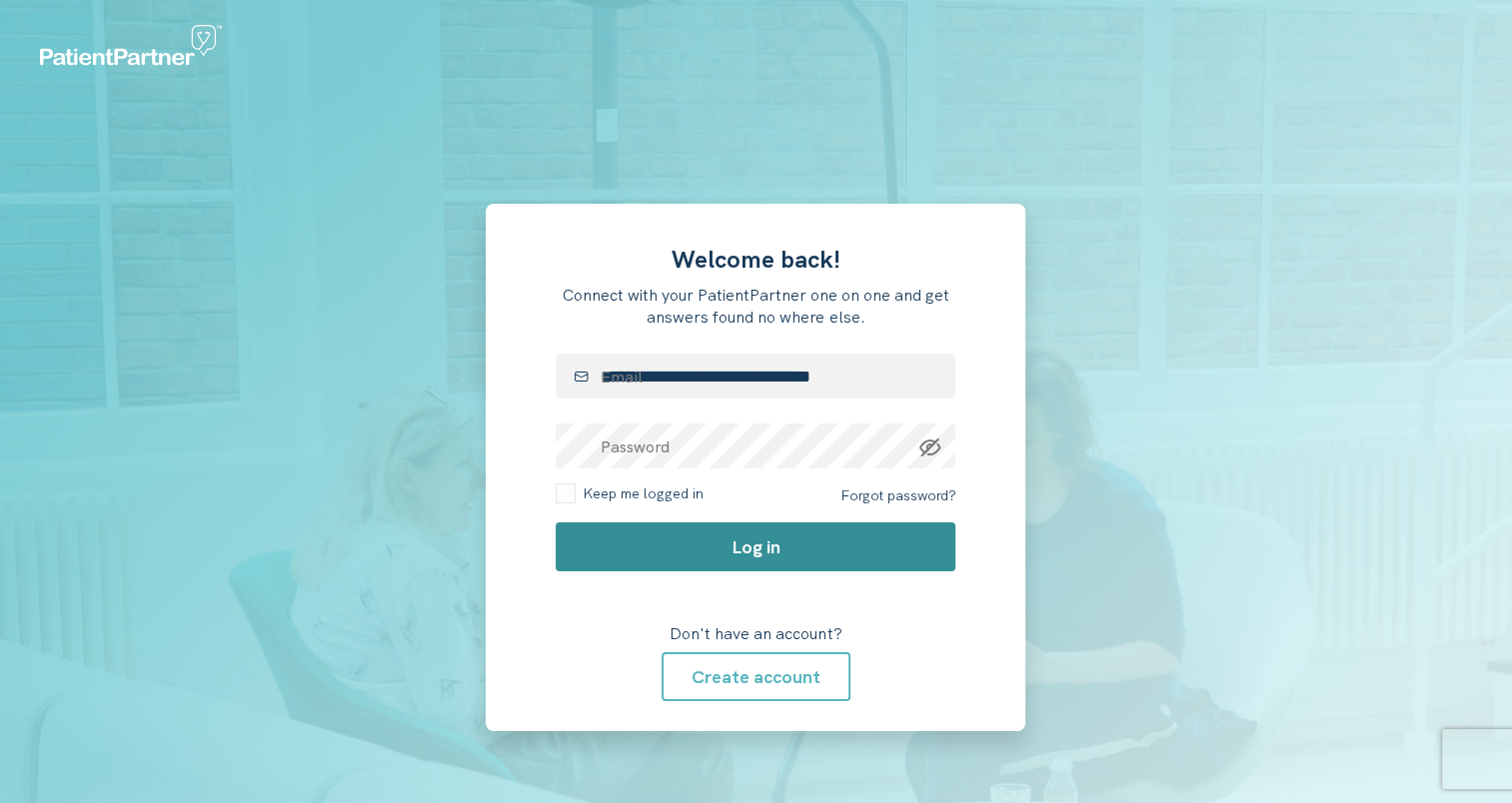 click on "Log in" 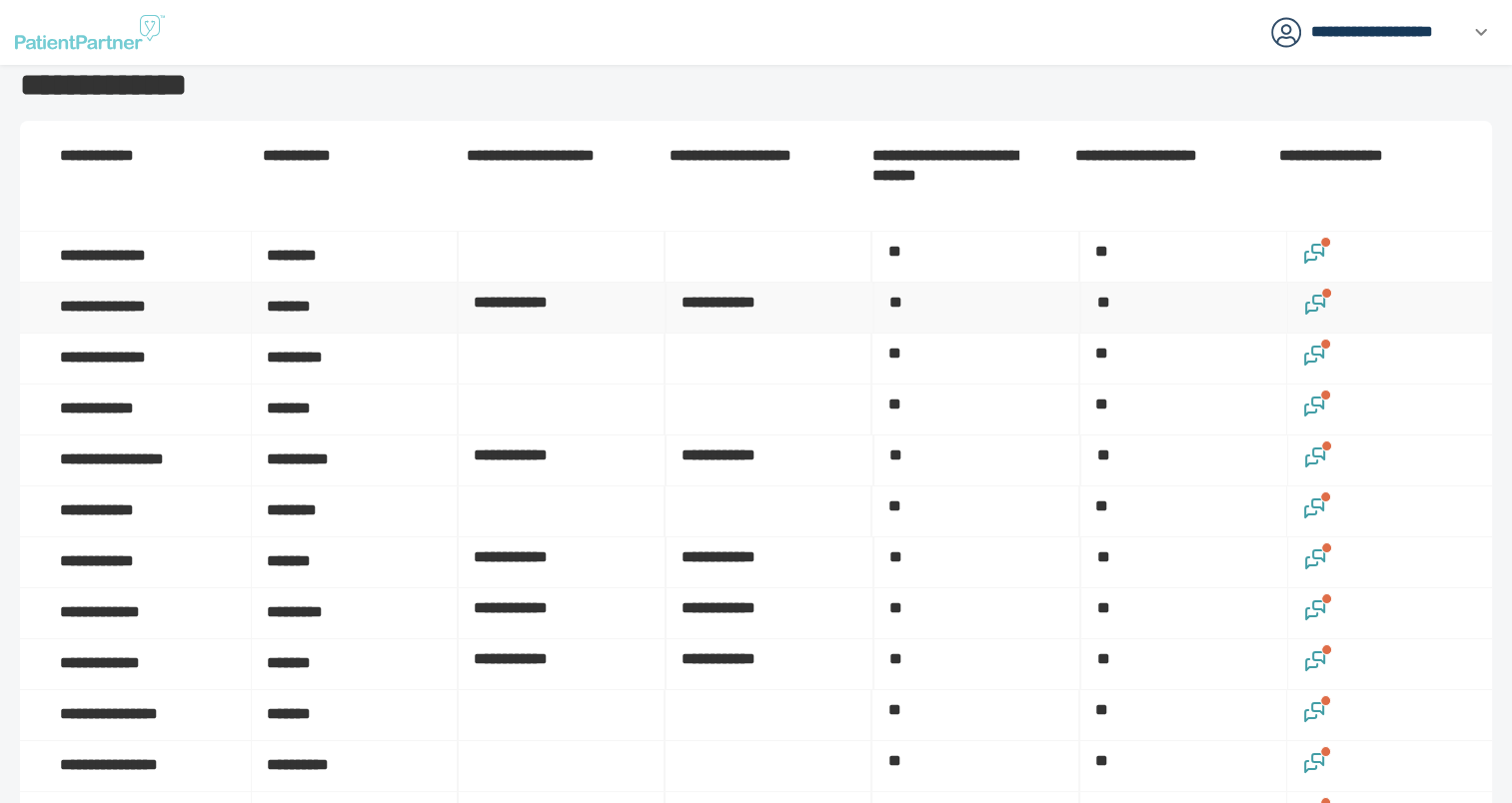 click at bounding box center (1326, 293) 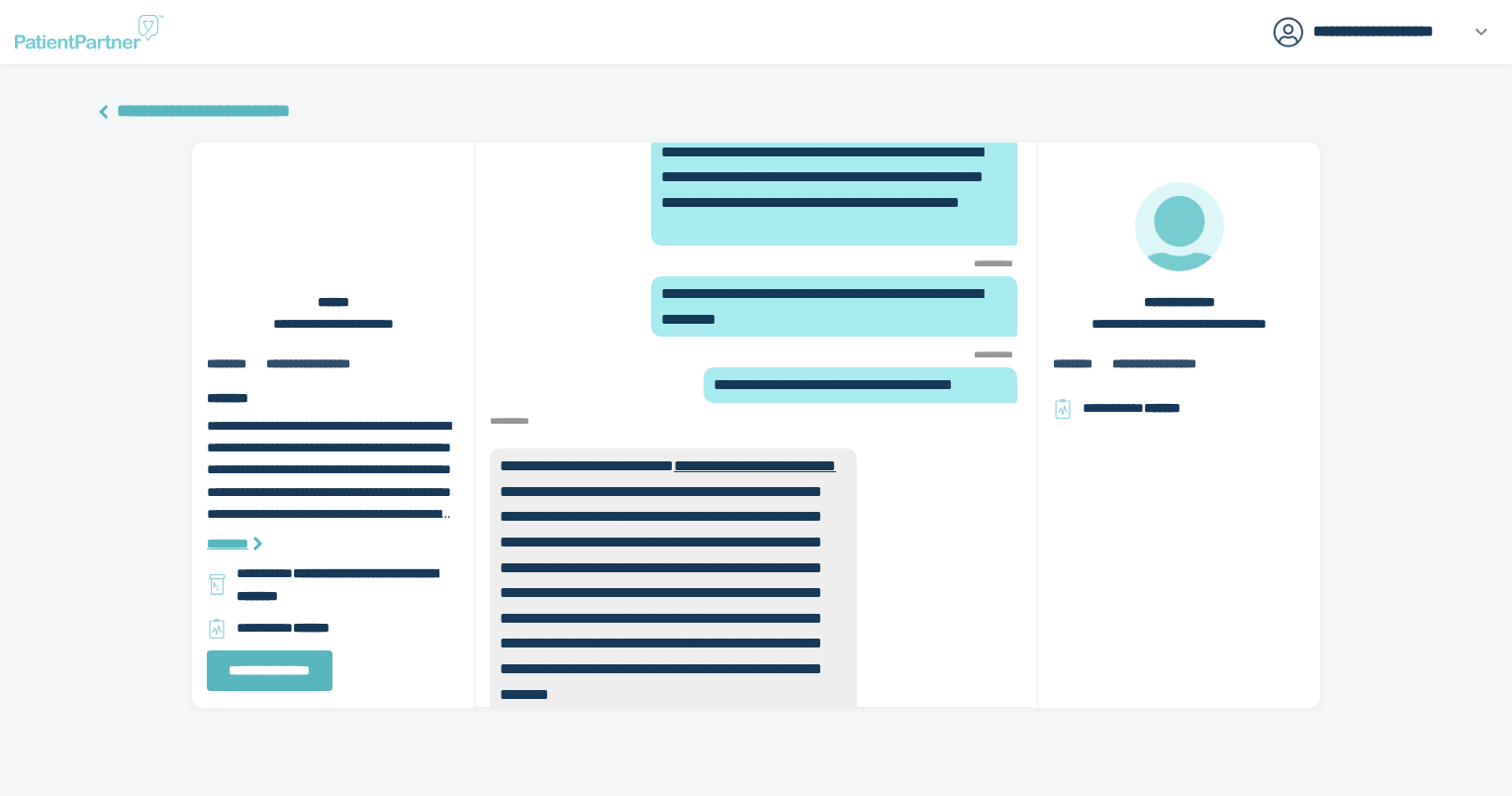 scroll, scrollTop: -143, scrollLeft: 0, axis: vertical 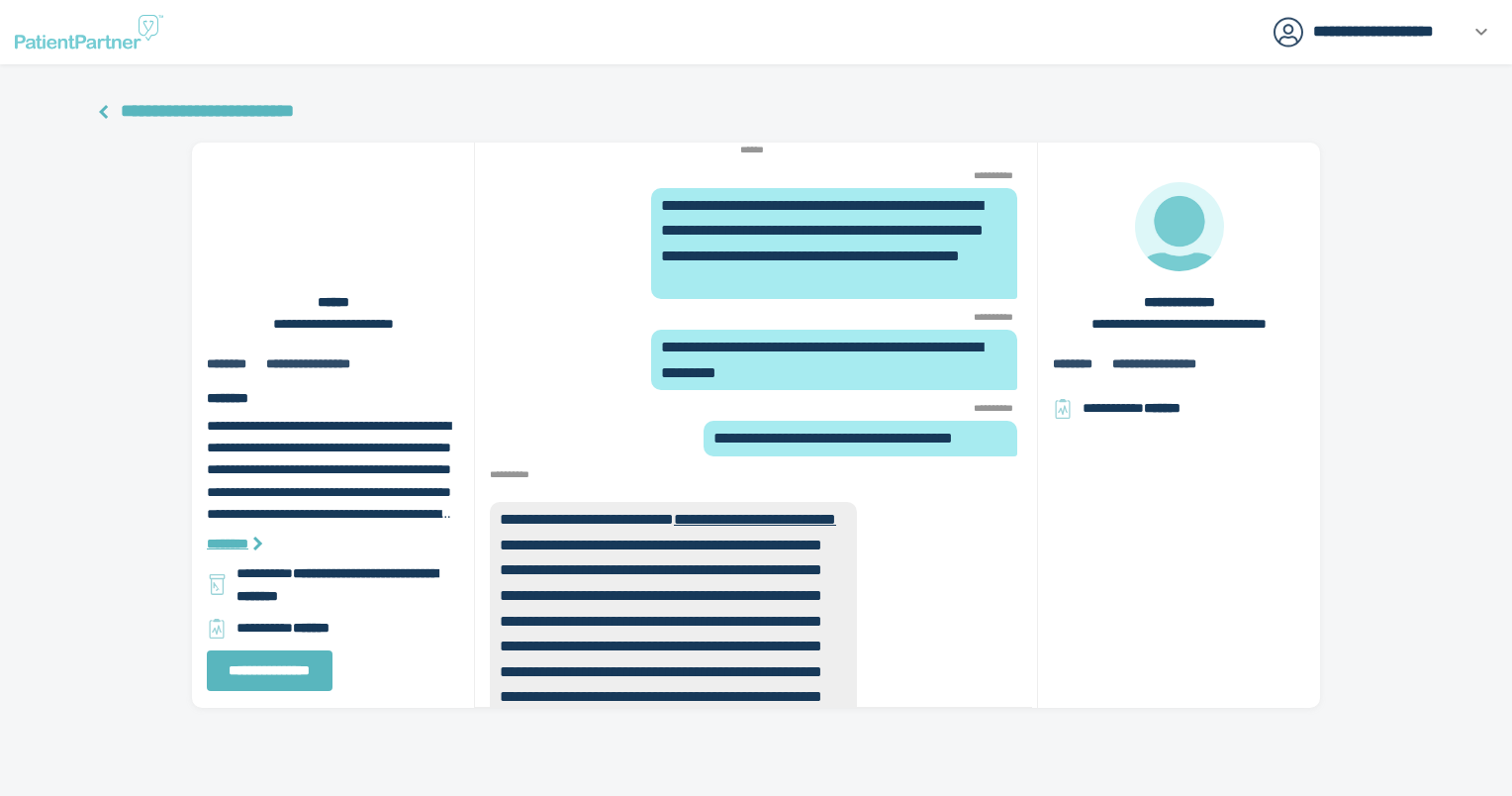 click on "**********" at bounding box center (207, 111) 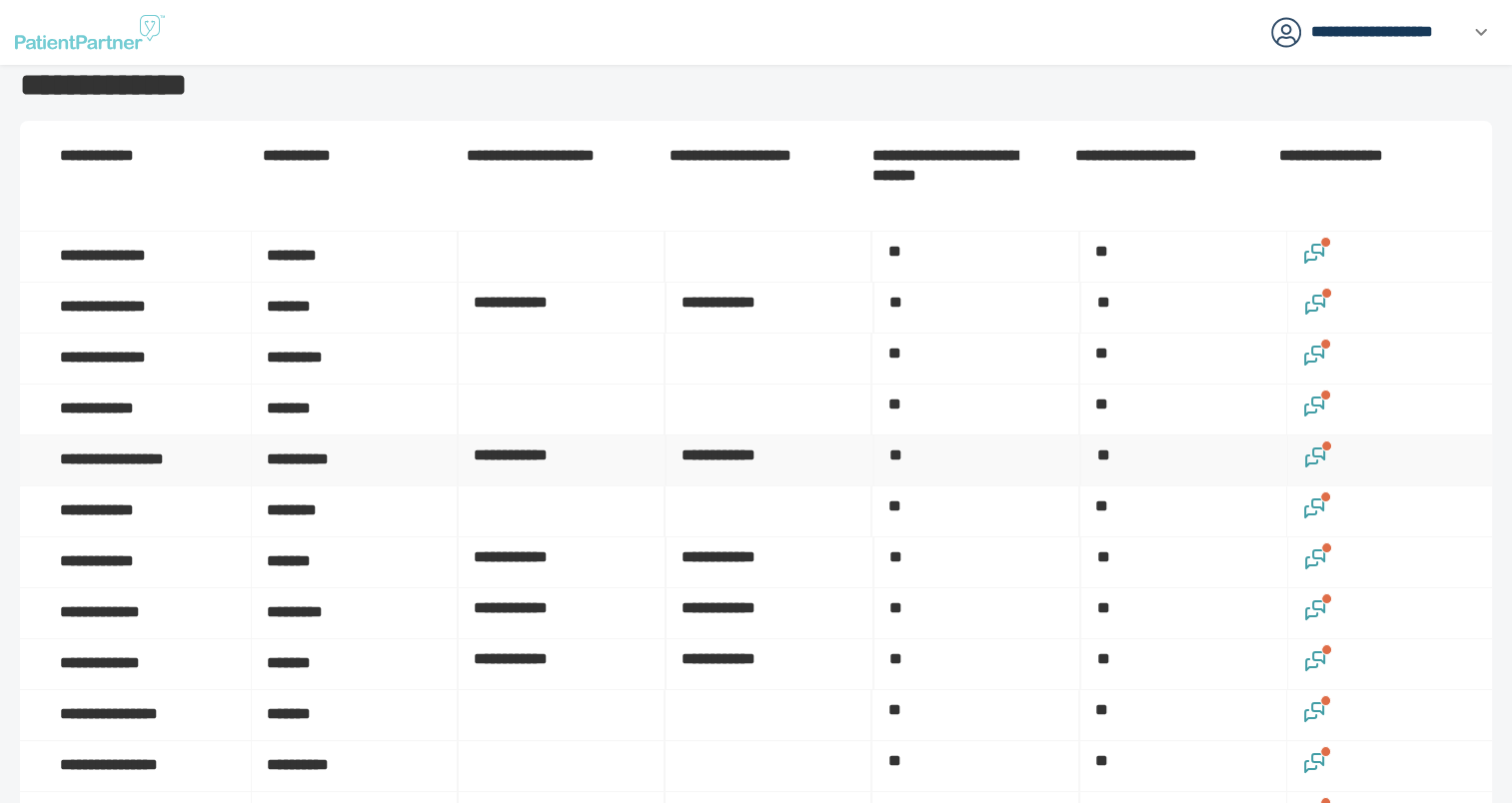 click 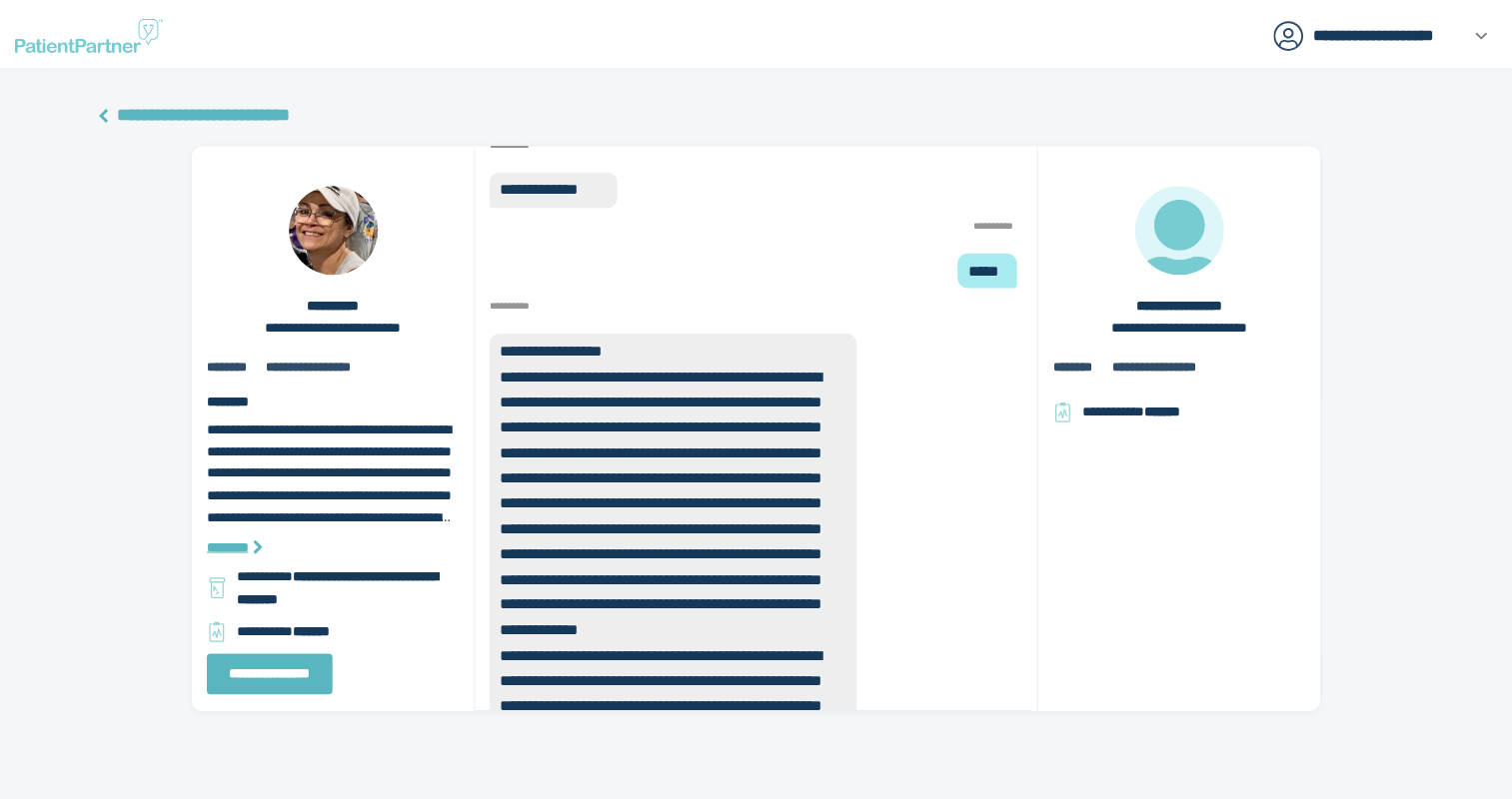 scroll, scrollTop: -3412, scrollLeft: 0, axis: vertical 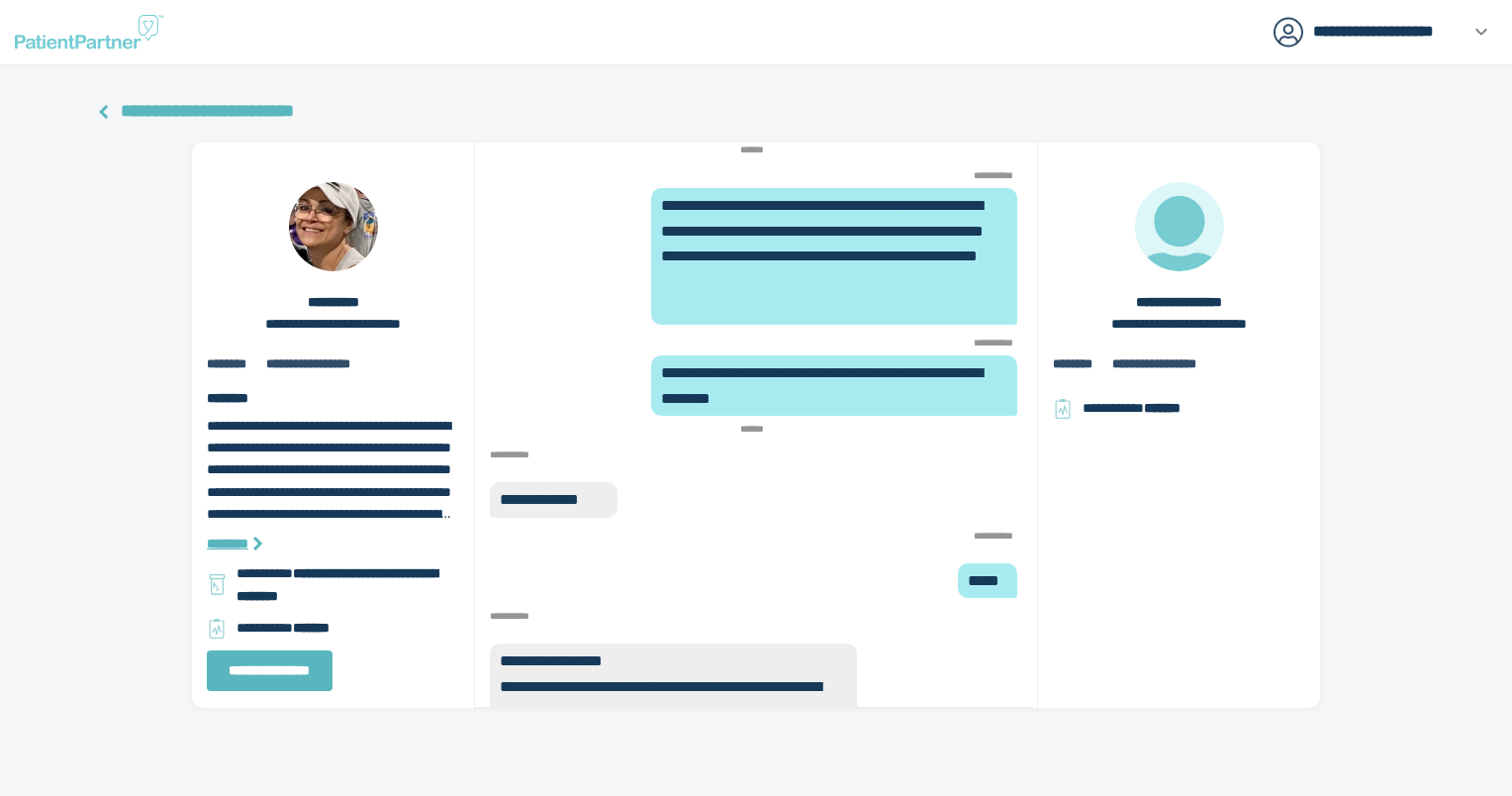 click on "**********" at bounding box center [207, 111] 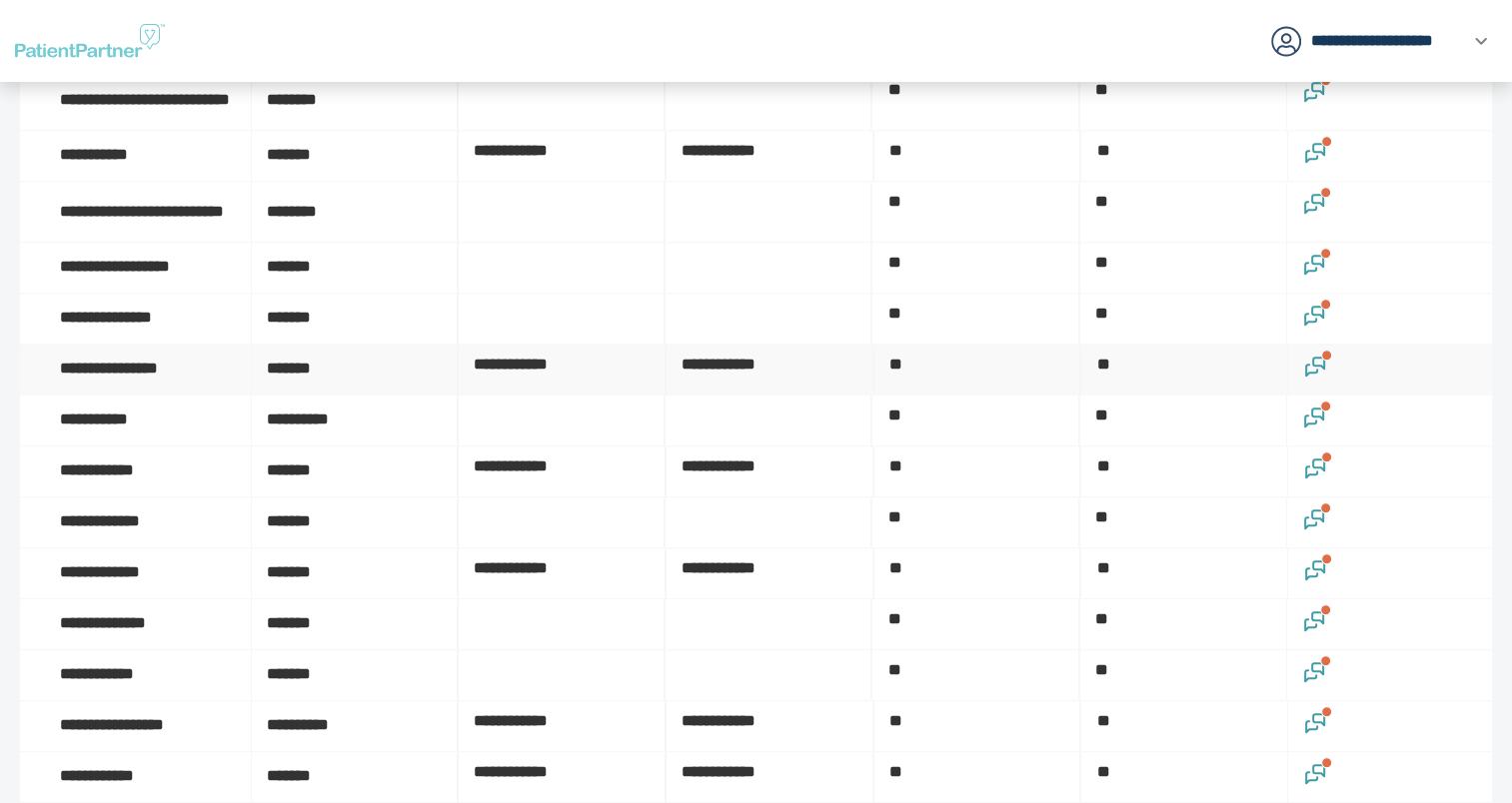 scroll, scrollTop: 1498, scrollLeft: 0, axis: vertical 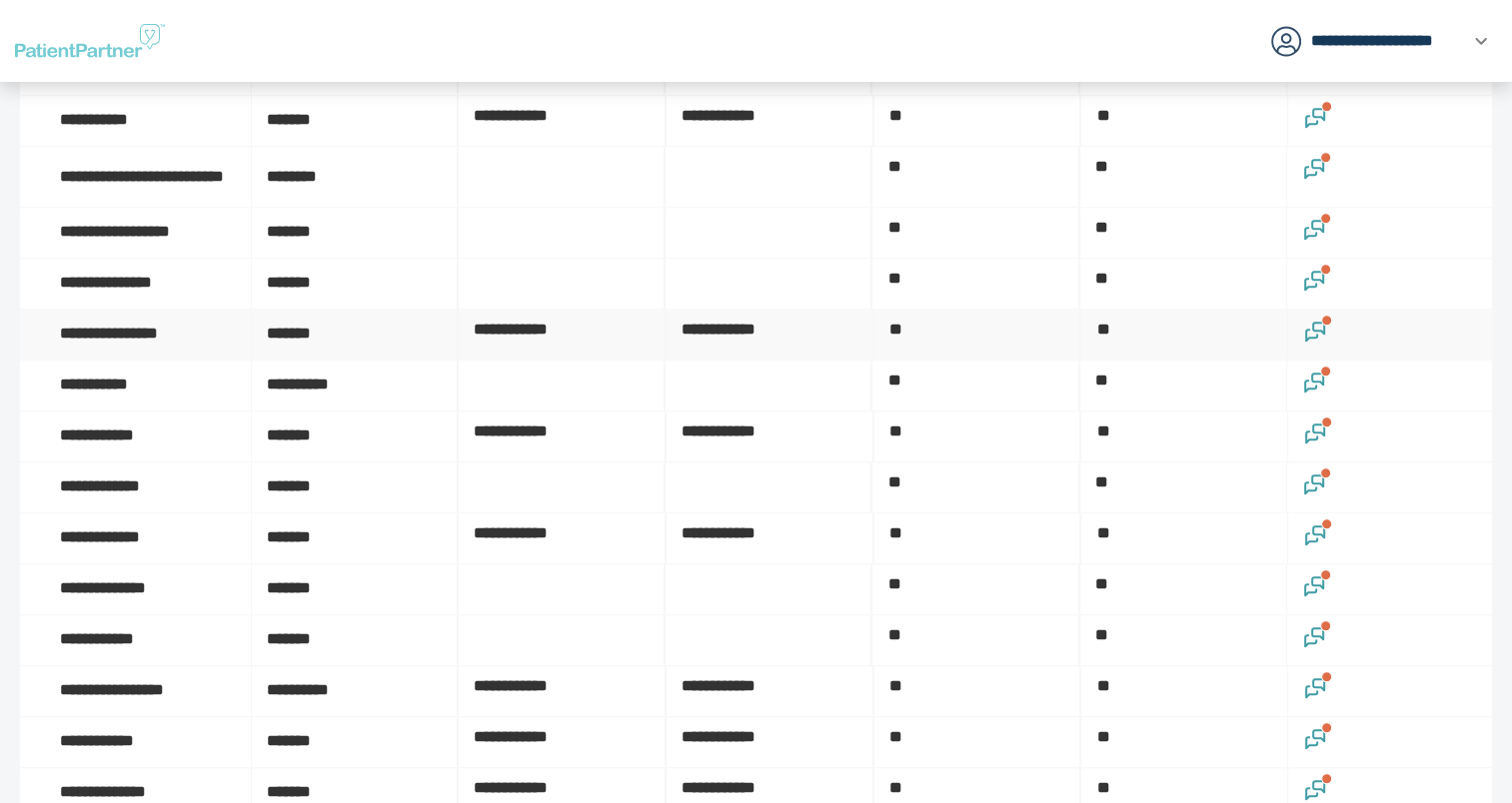 click 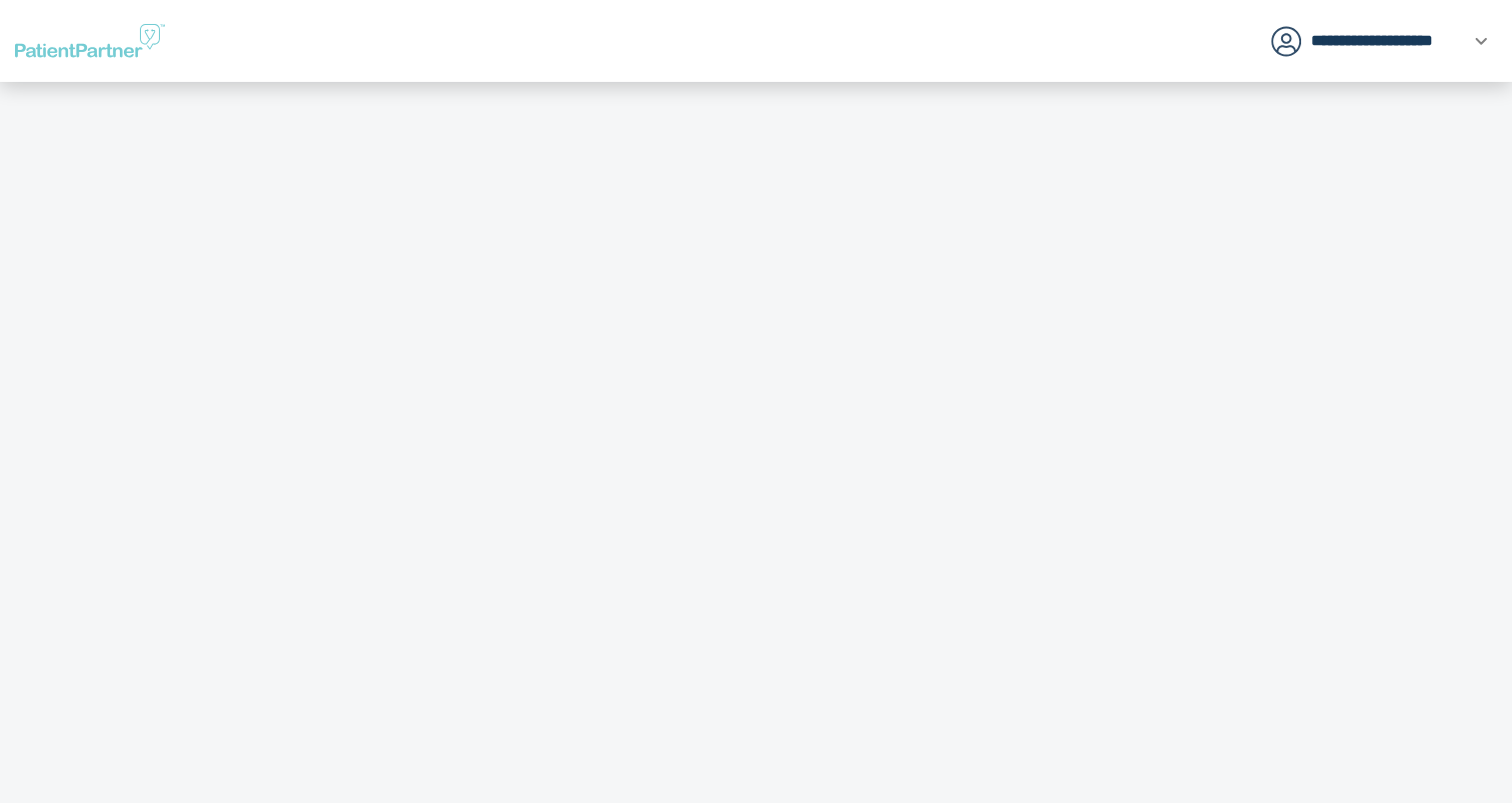scroll, scrollTop: 0, scrollLeft: 0, axis: both 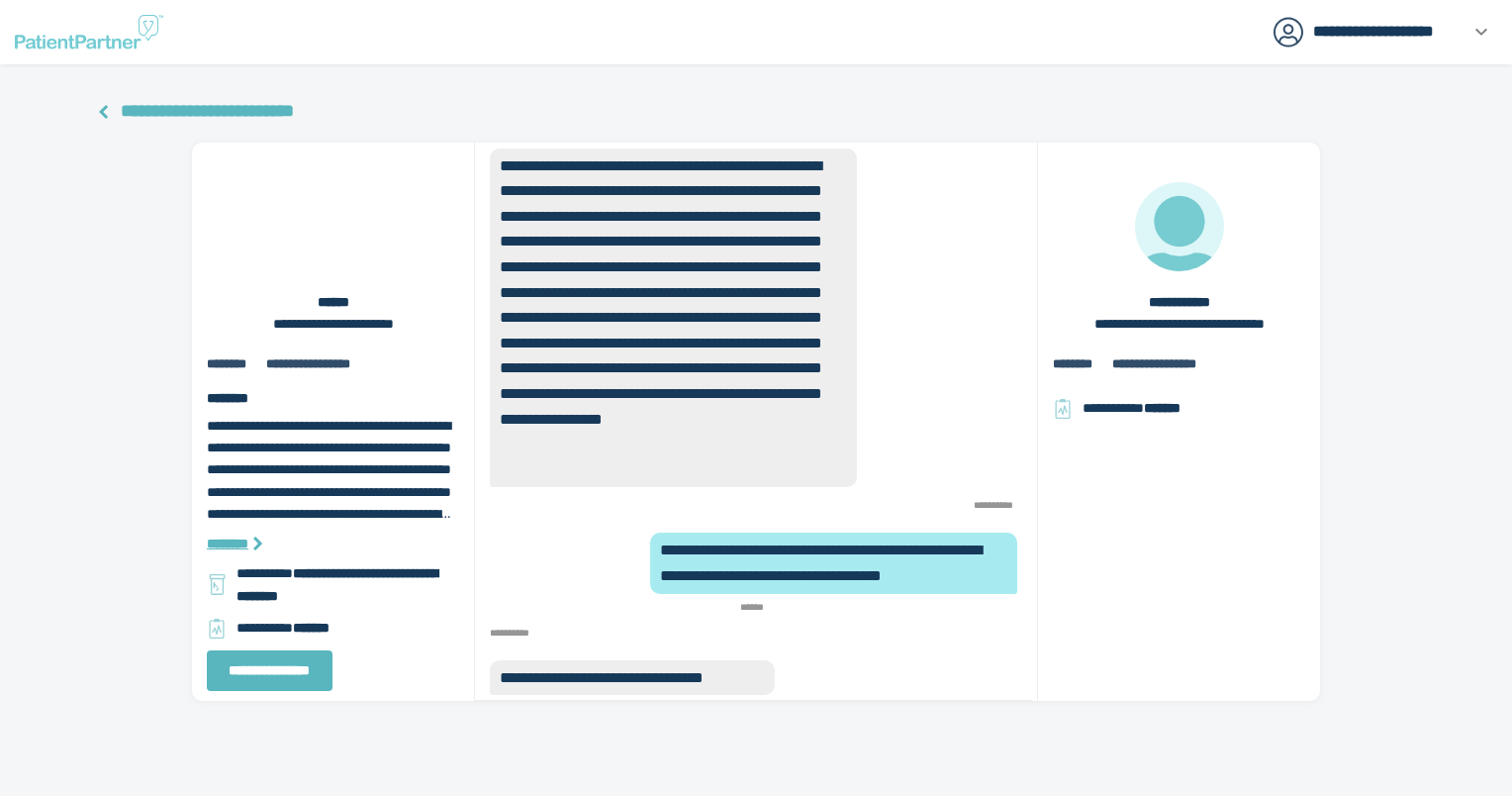 click on "**********" at bounding box center [207, 111] 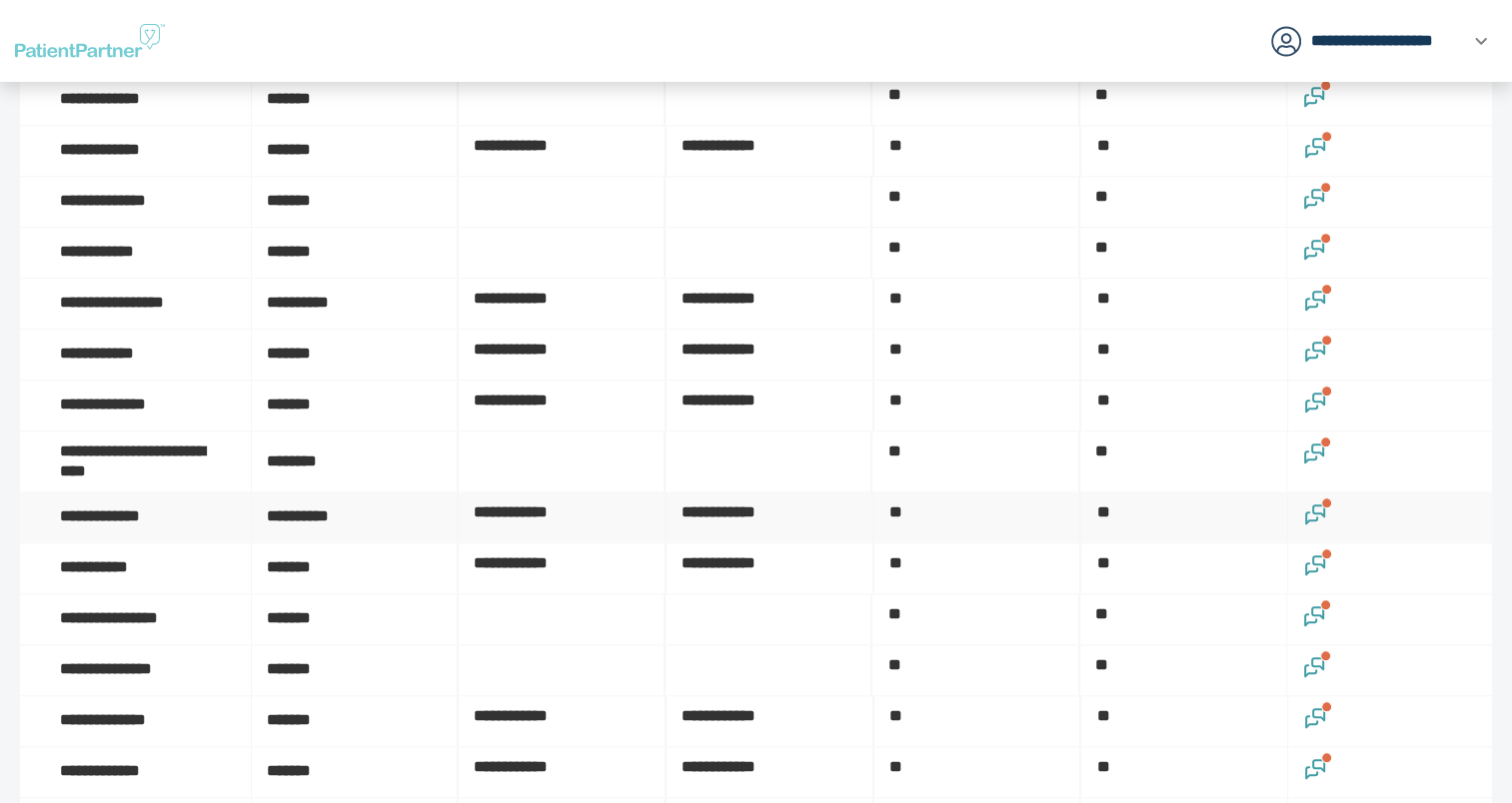 scroll, scrollTop: 1898, scrollLeft: 0, axis: vertical 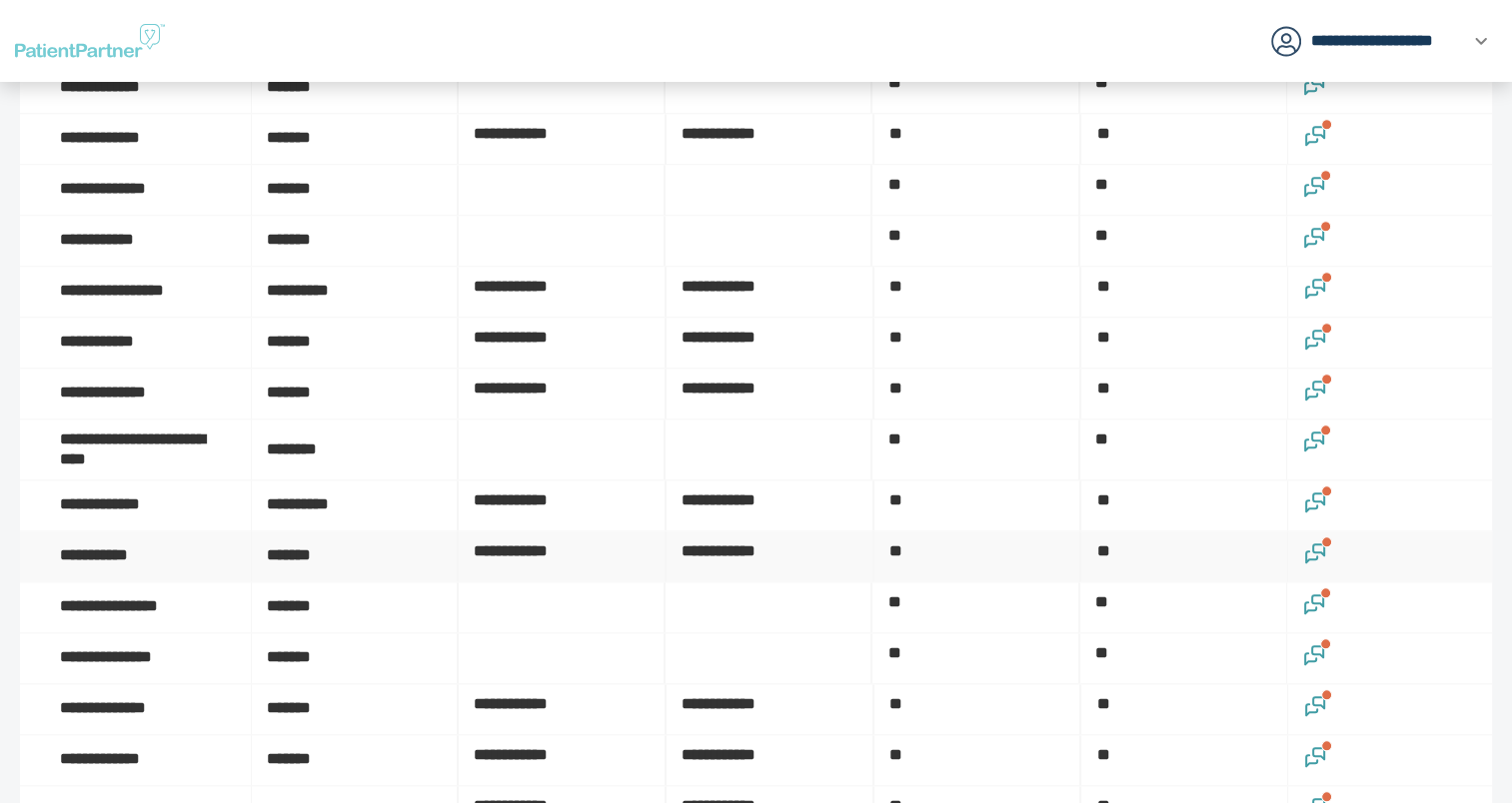 click 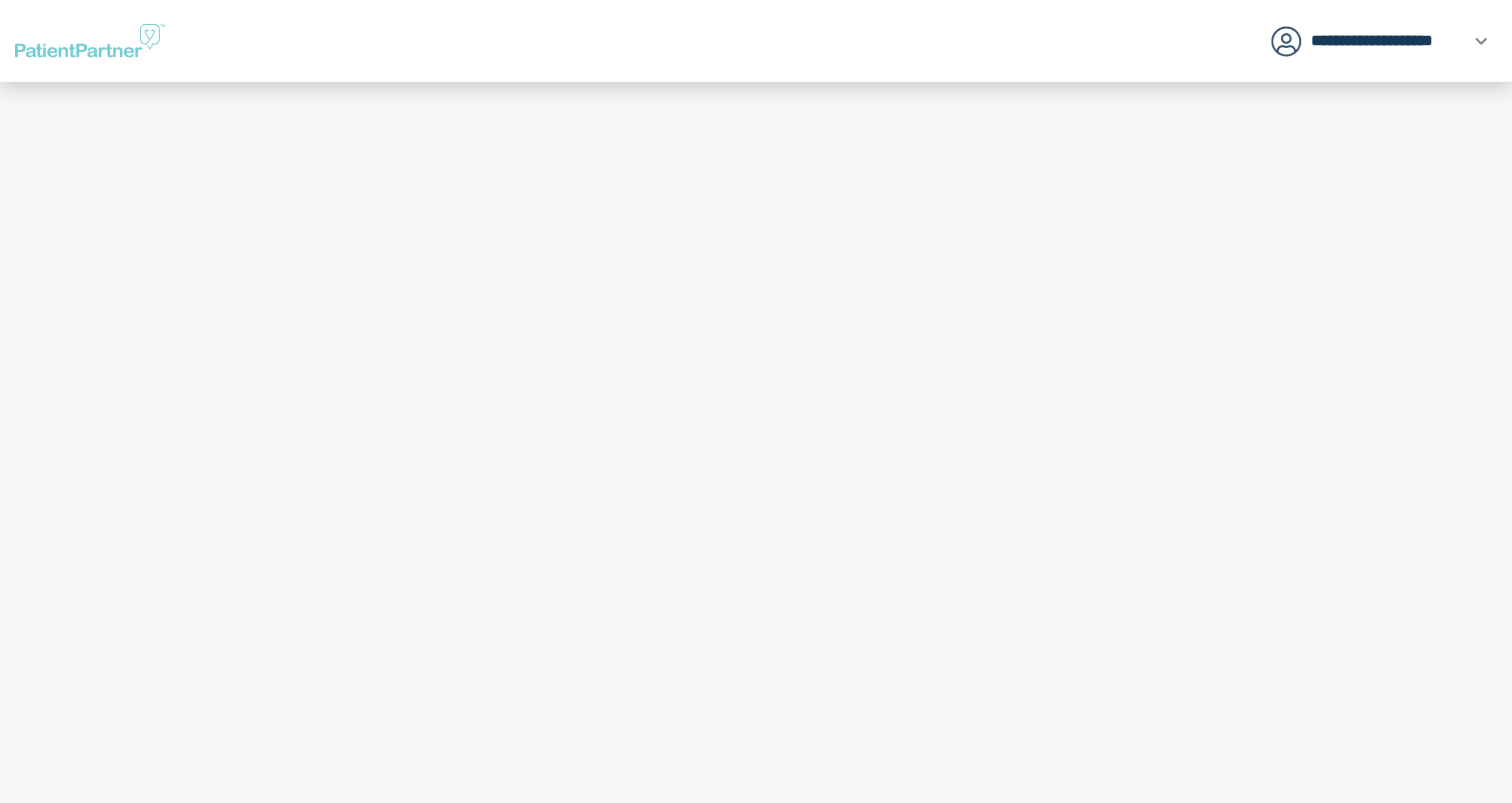 scroll, scrollTop: 0, scrollLeft: 0, axis: both 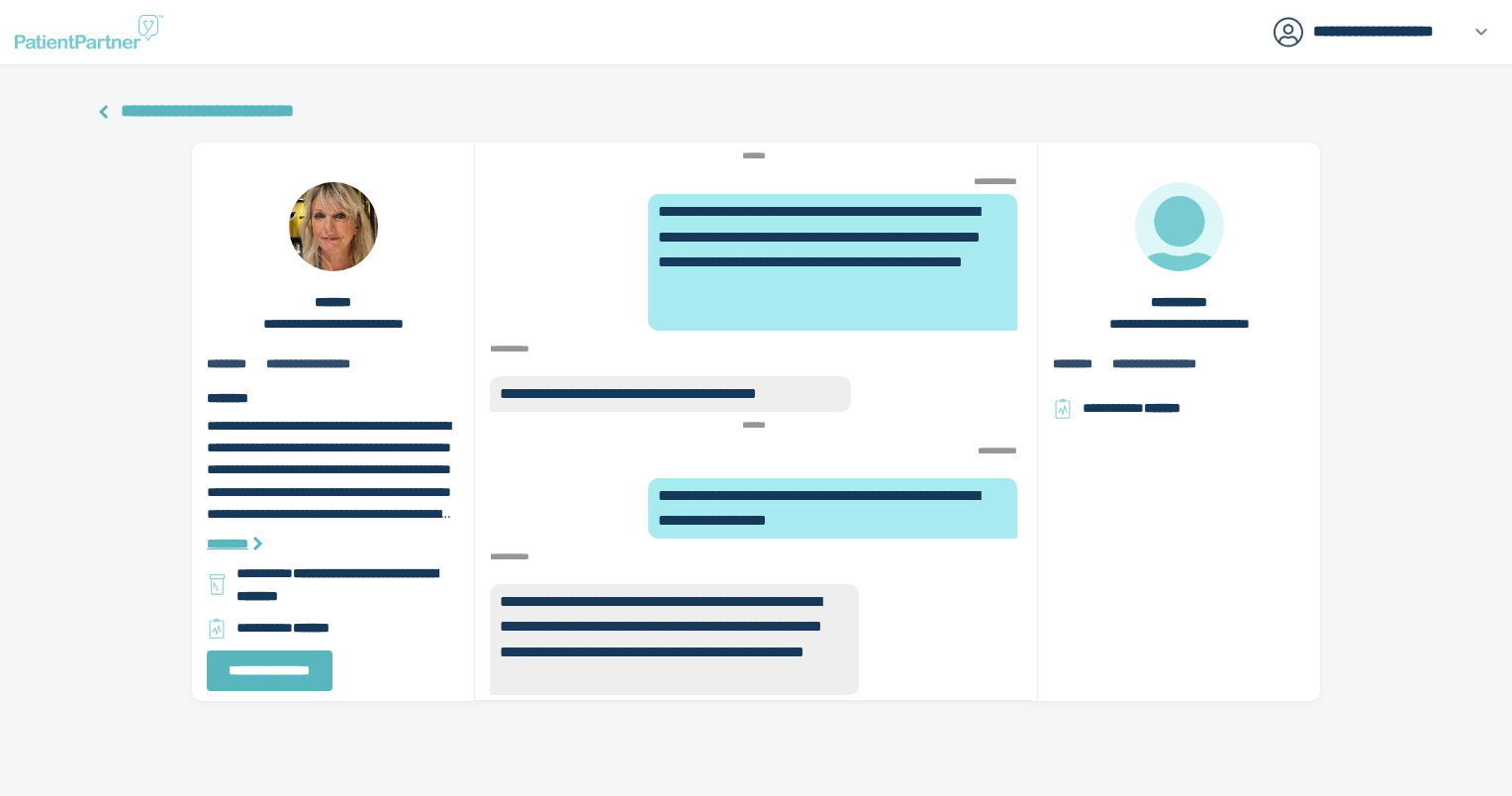 click on "**********" at bounding box center [207, 111] 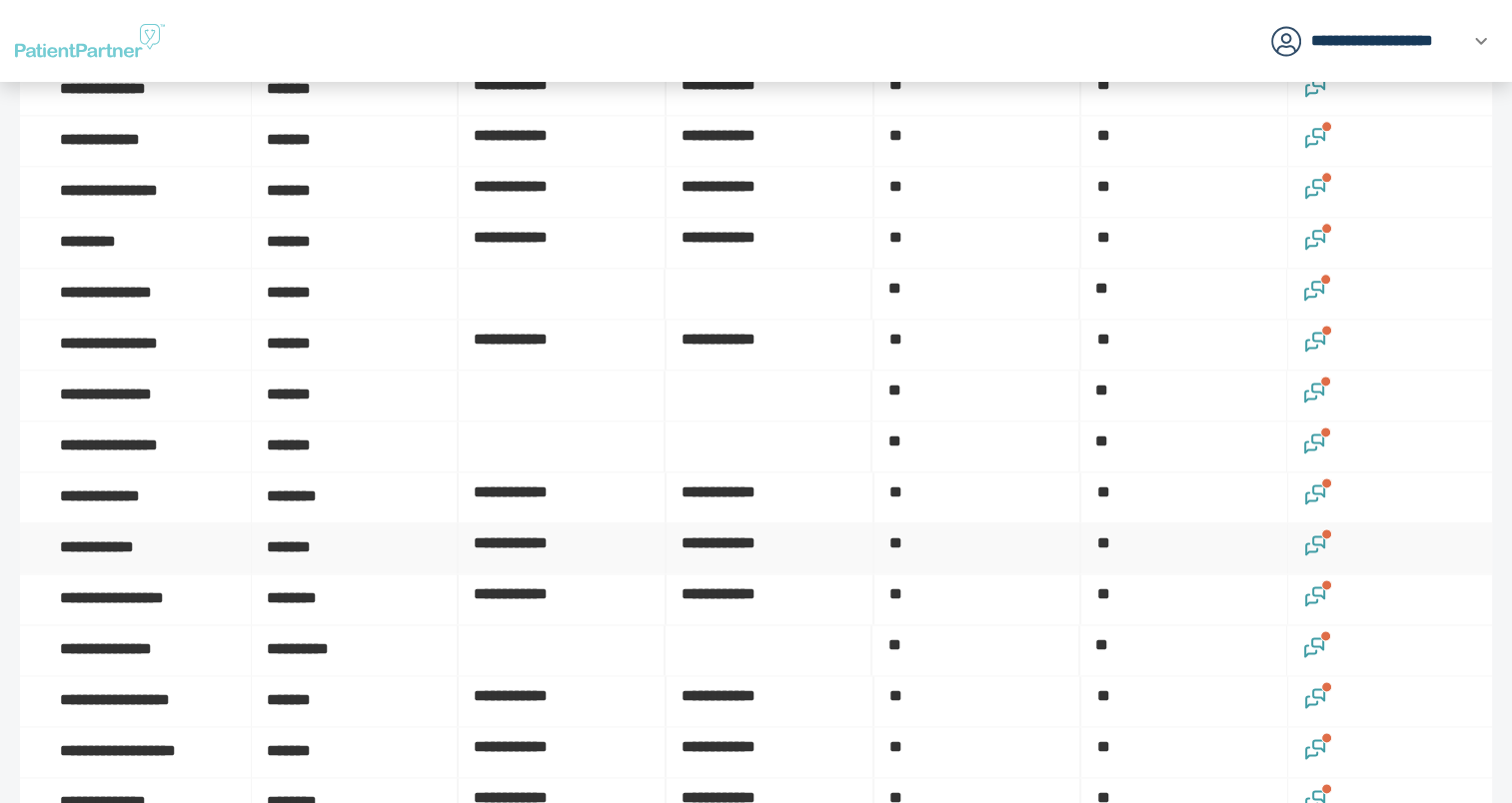 scroll, scrollTop: 2497, scrollLeft: 0, axis: vertical 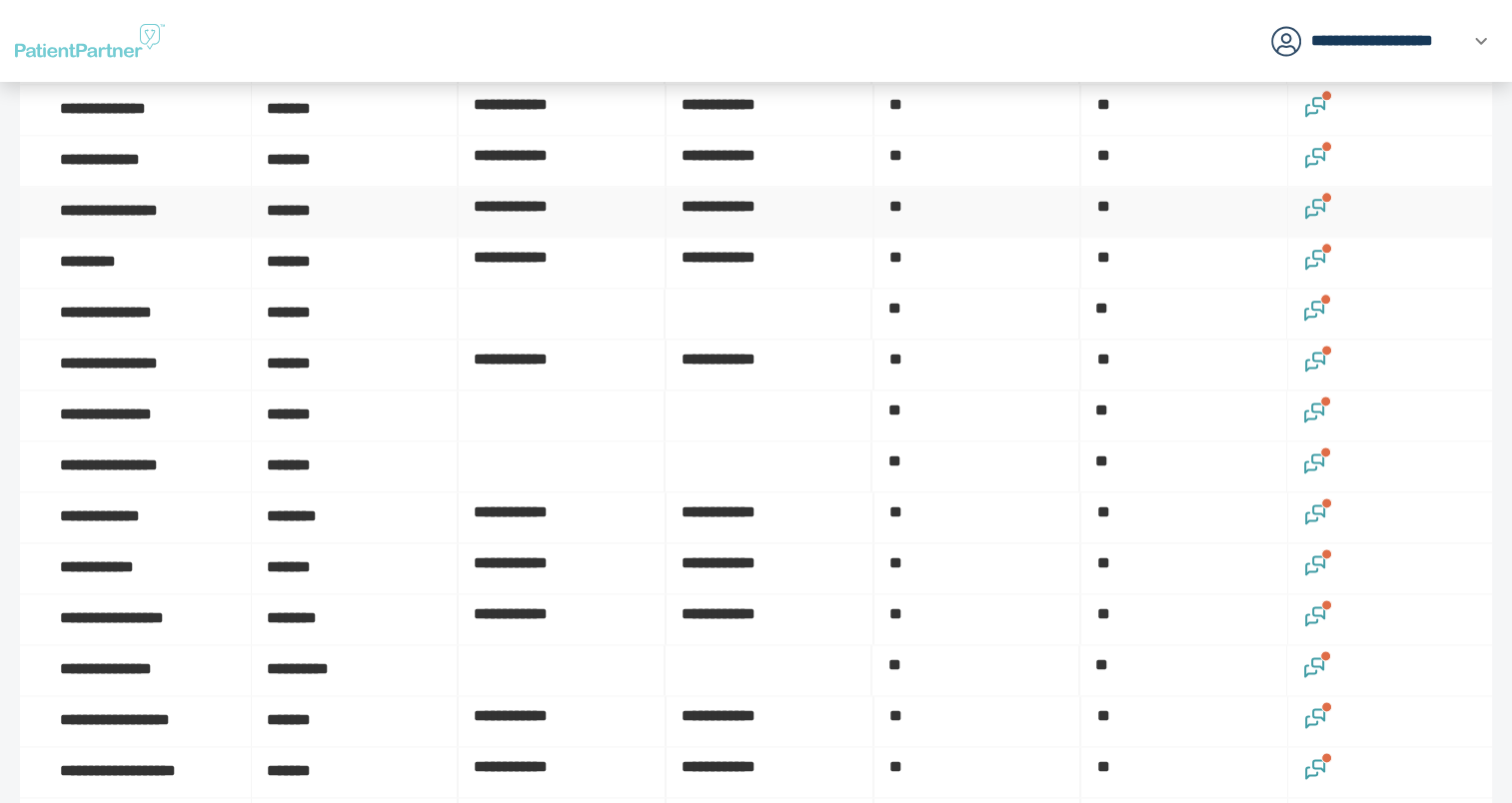 click 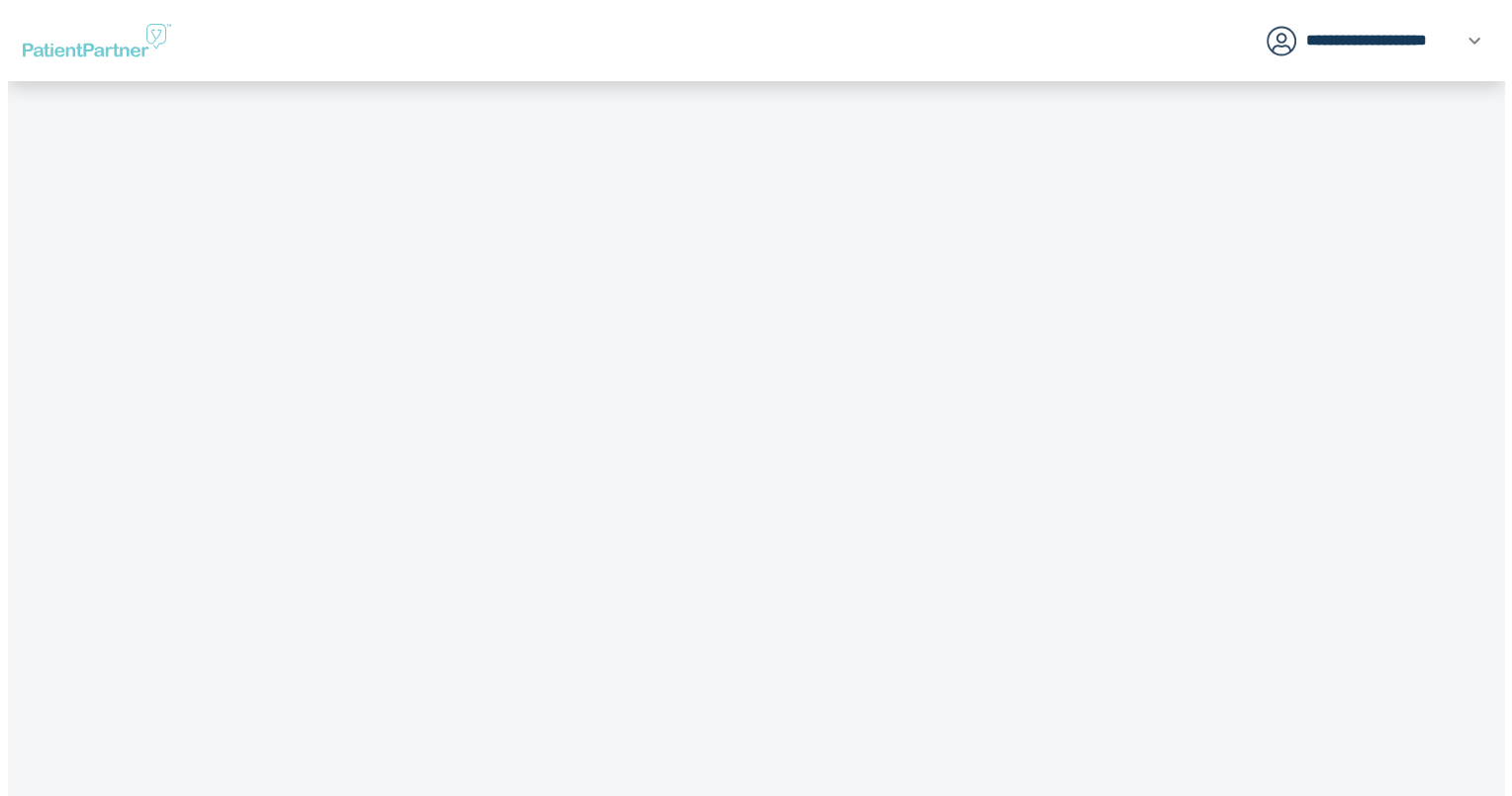scroll, scrollTop: 0, scrollLeft: 0, axis: both 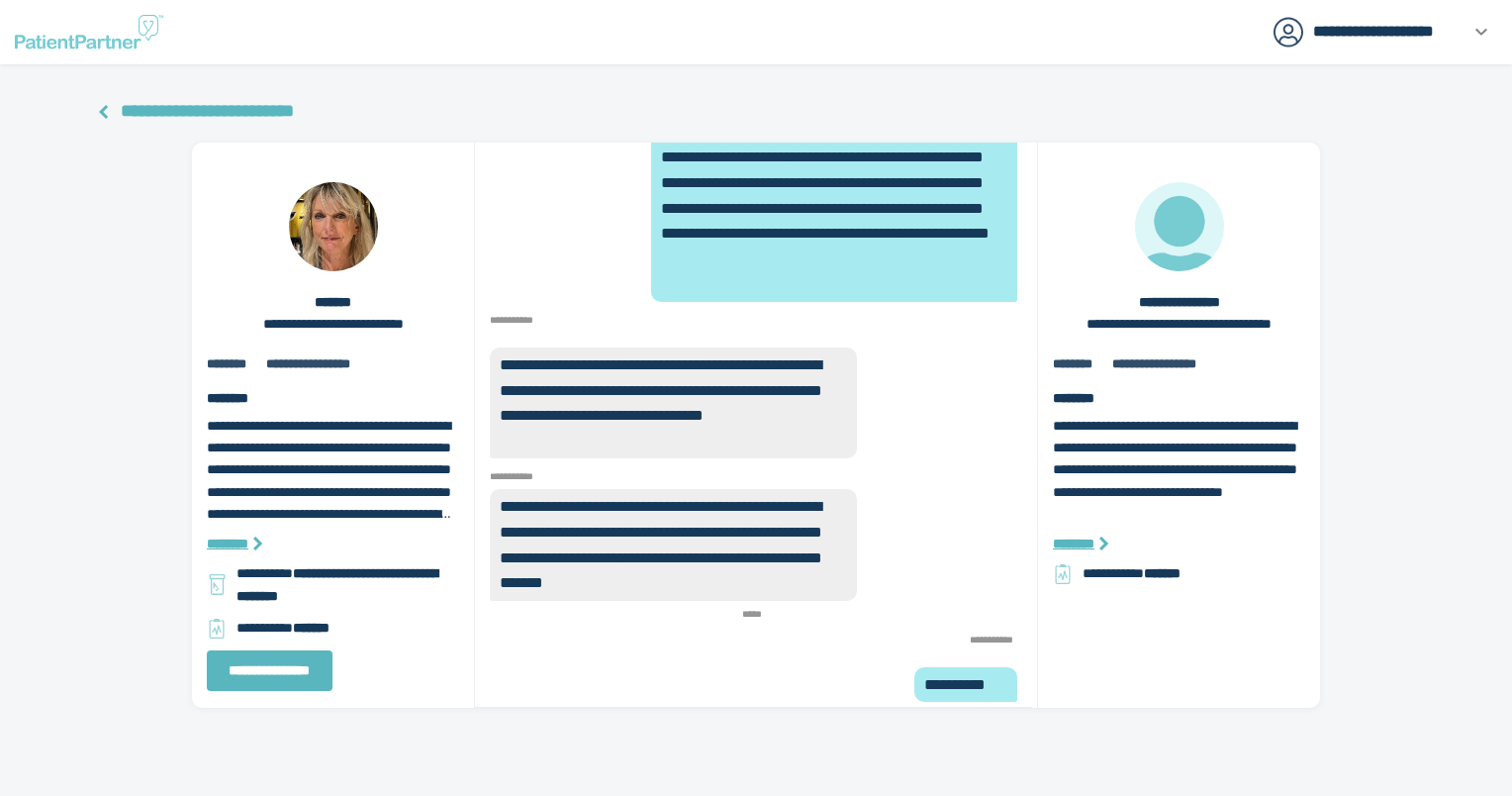 click on "**********" at bounding box center [207, 111] 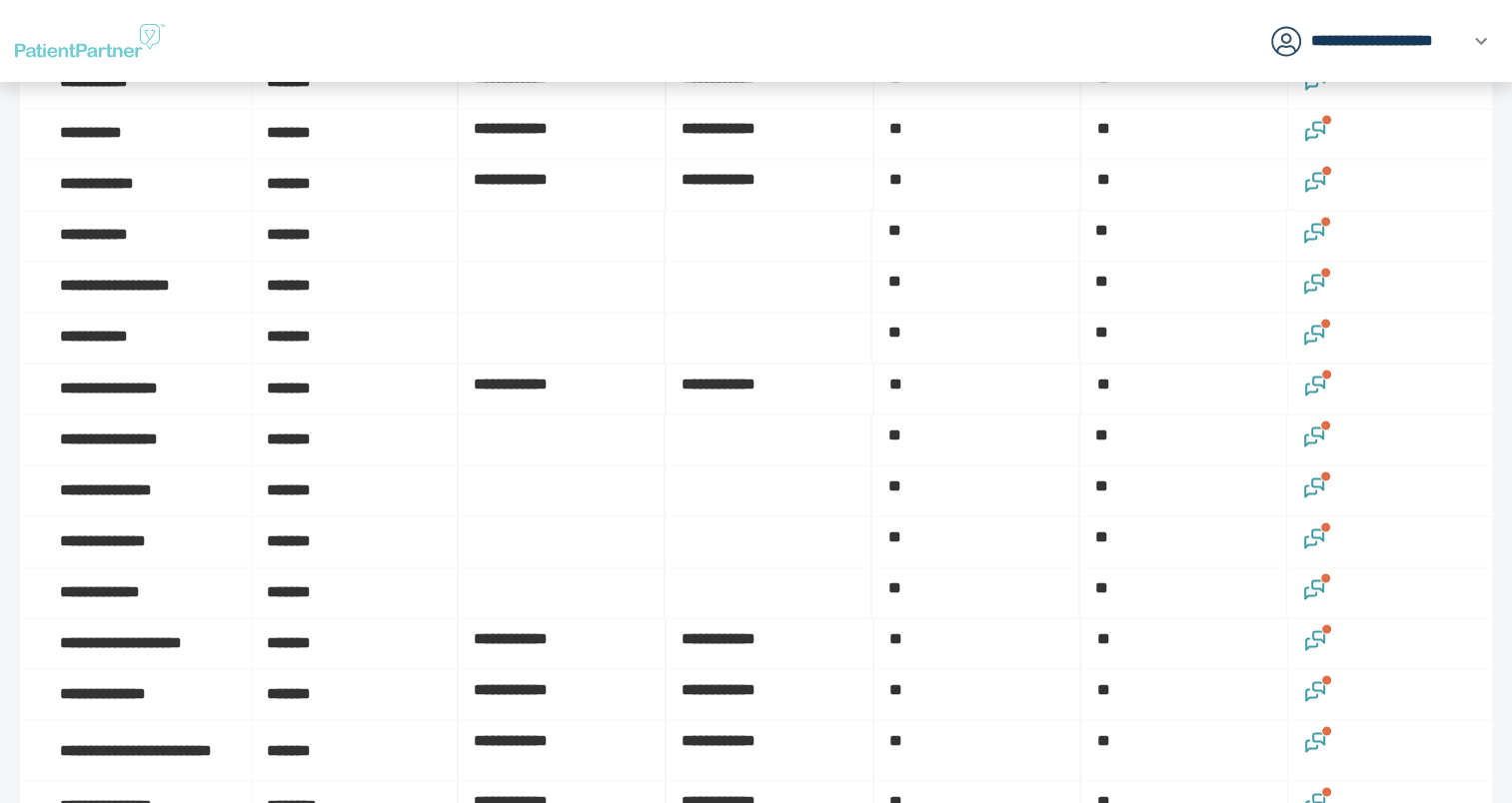 scroll, scrollTop: 3396, scrollLeft: 0, axis: vertical 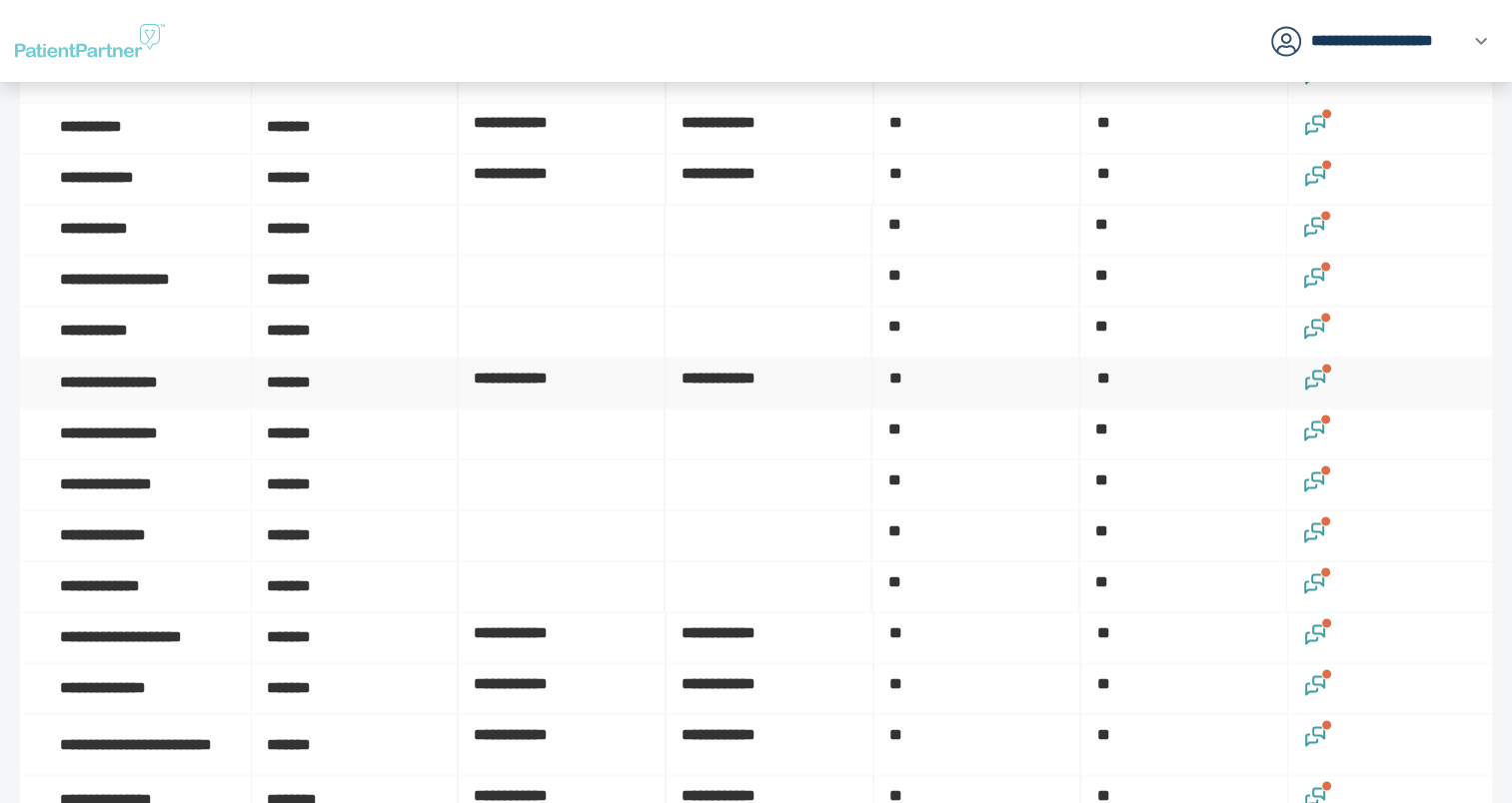 click 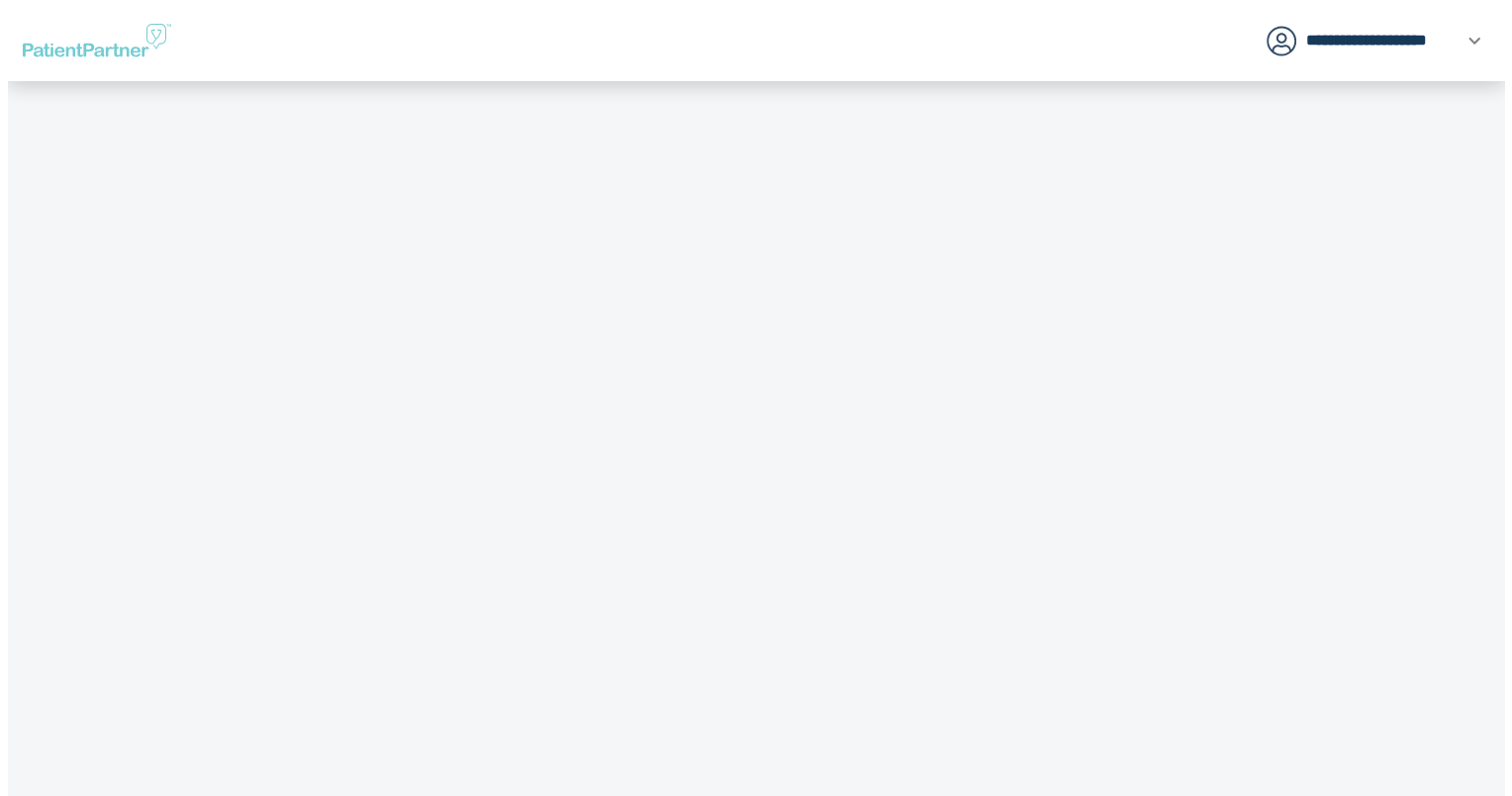 scroll, scrollTop: 0, scrollLeft: 0, axis: both 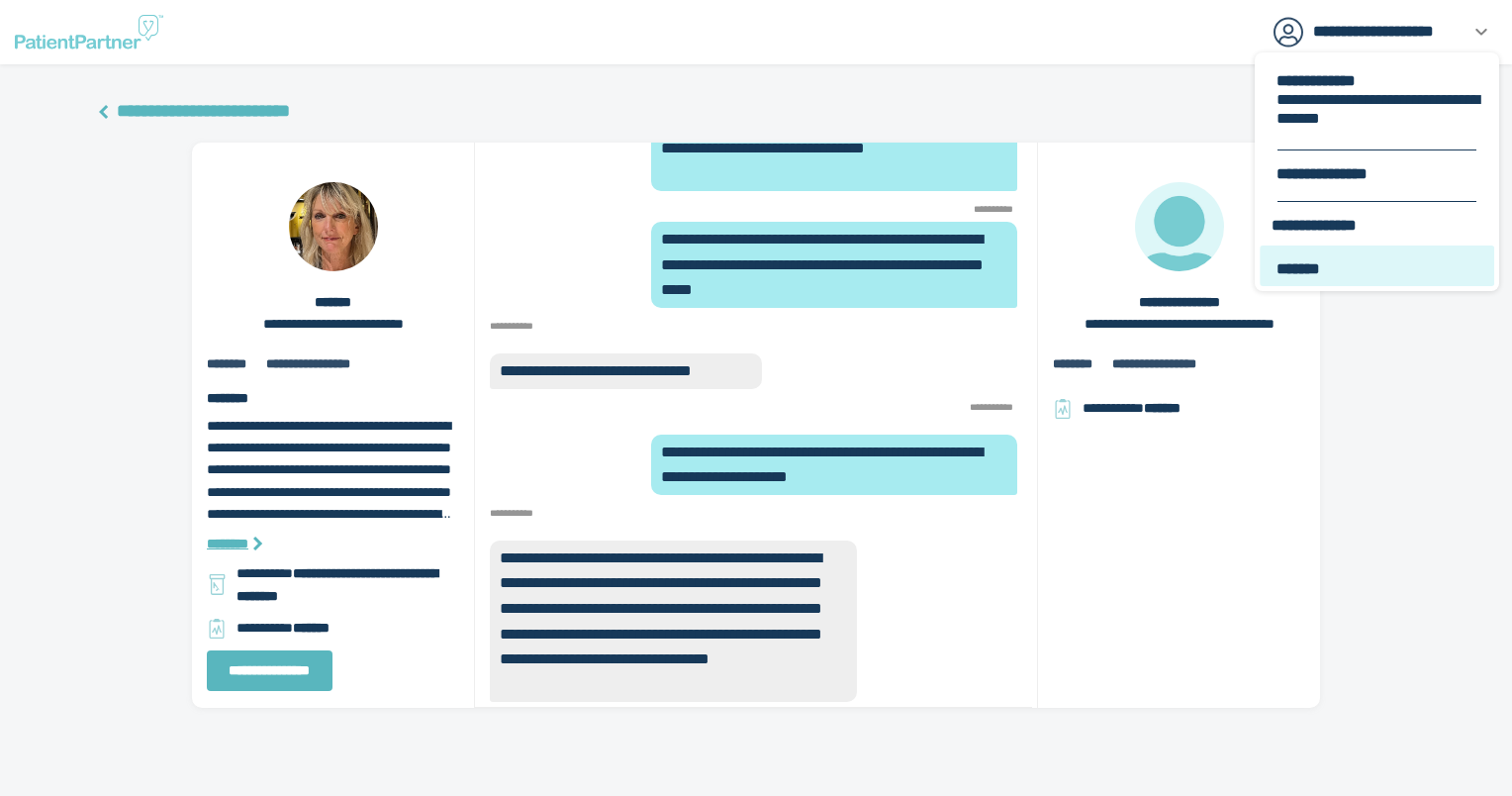 click on "*******" at bounding box center (1376, 265) 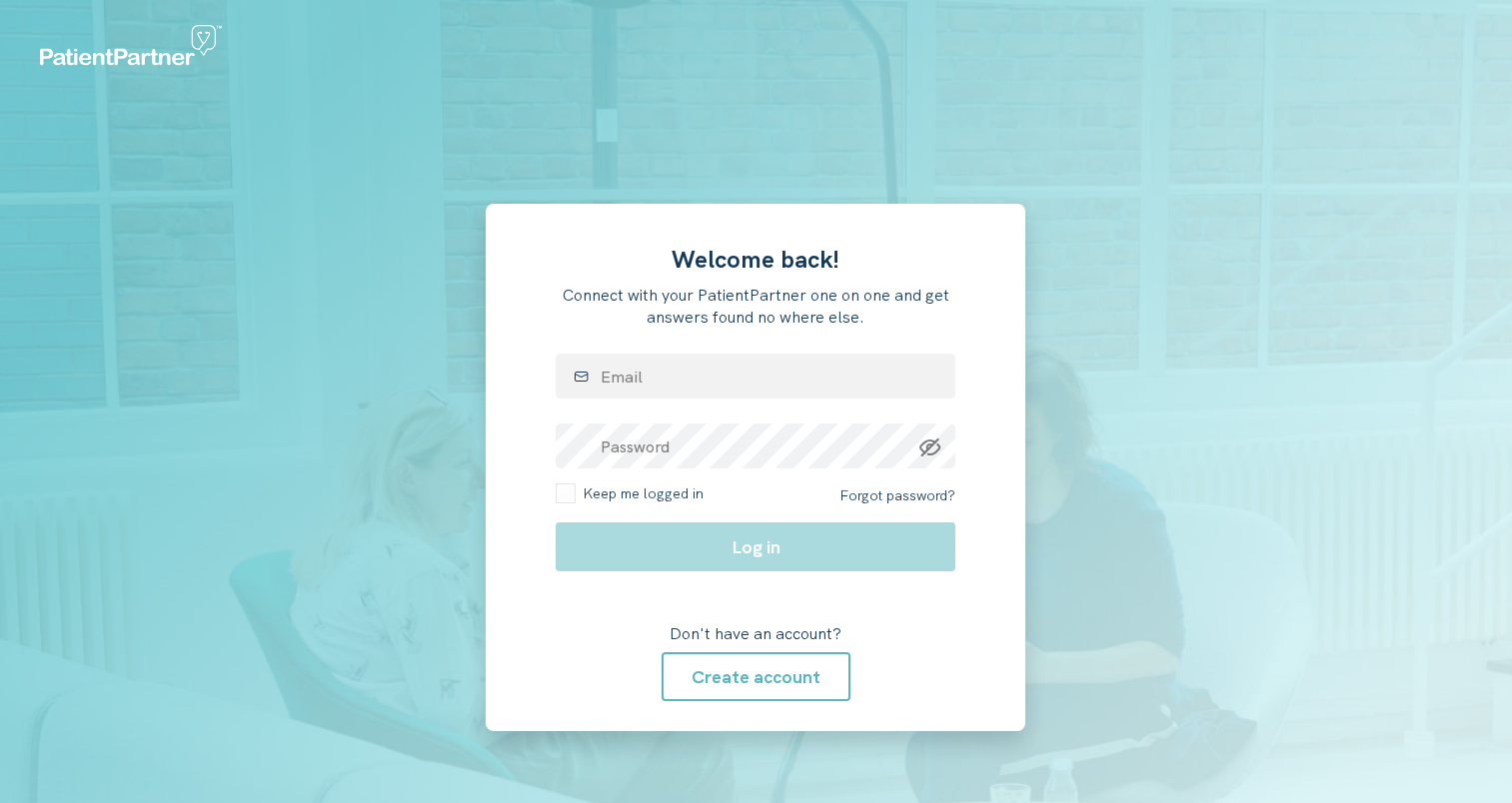scroll, scrollTop: 0, scrollLeft: 0, axis: both 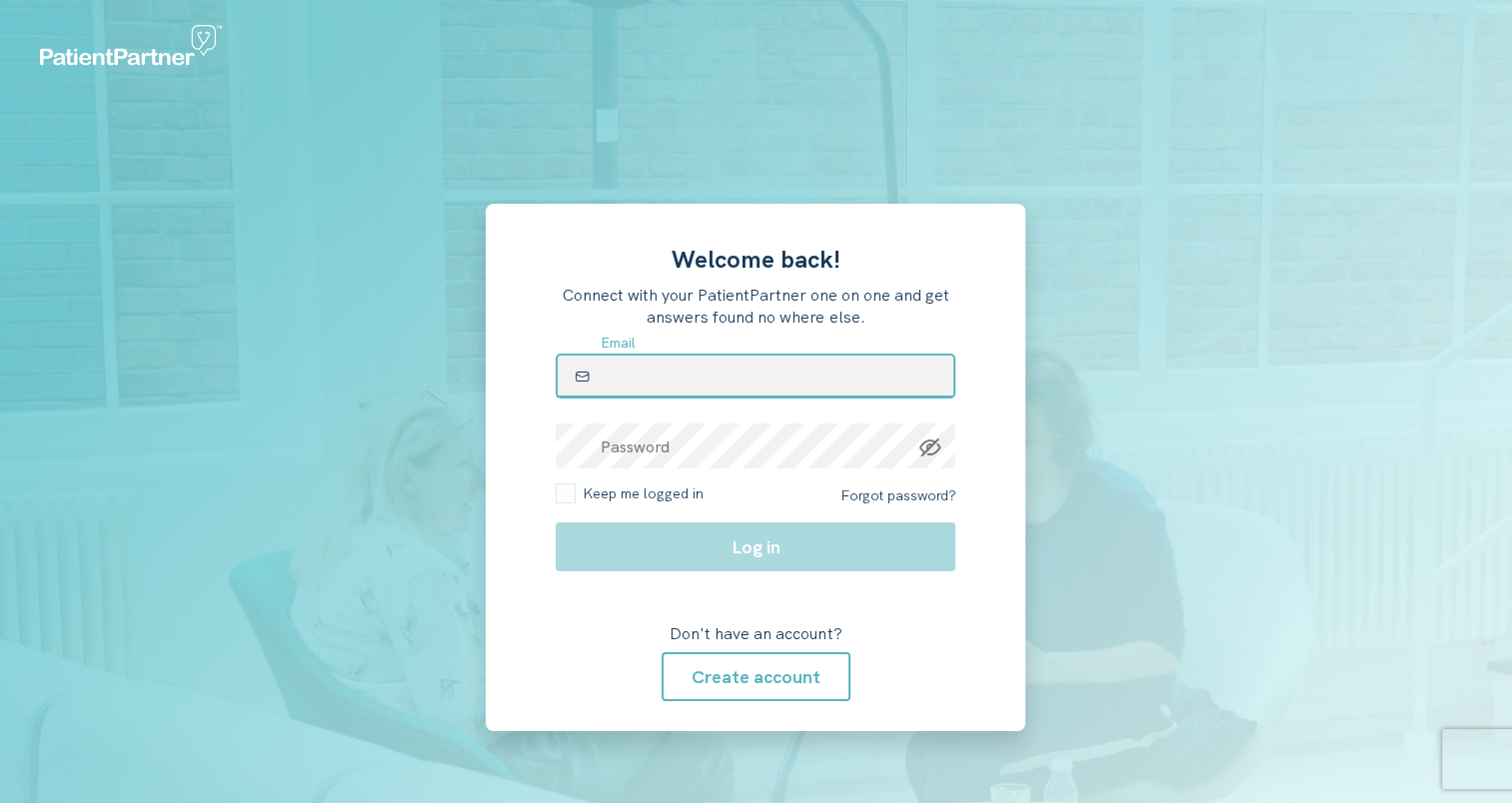 click at bounding box center (756, 376) 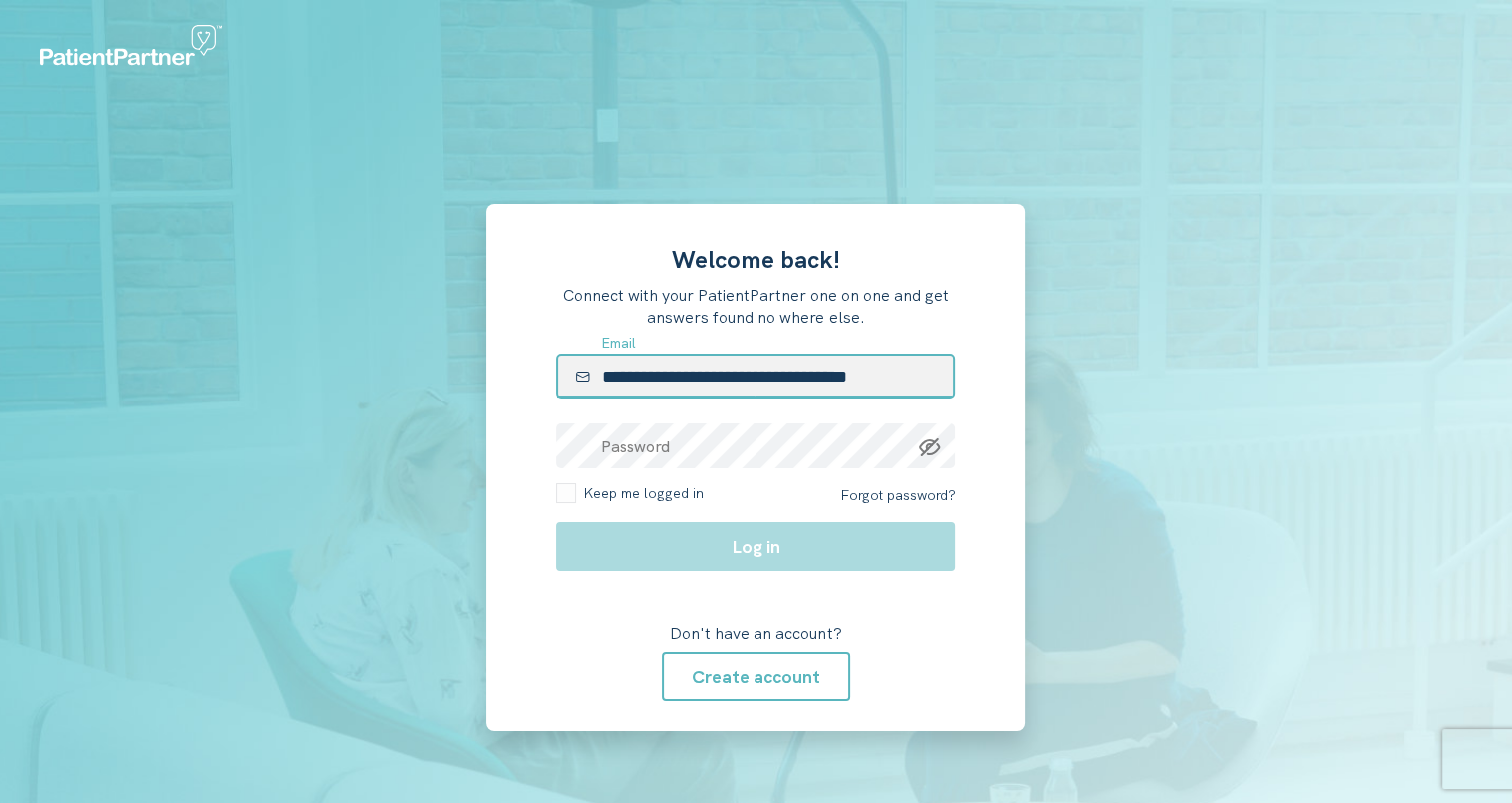 type on "**********" 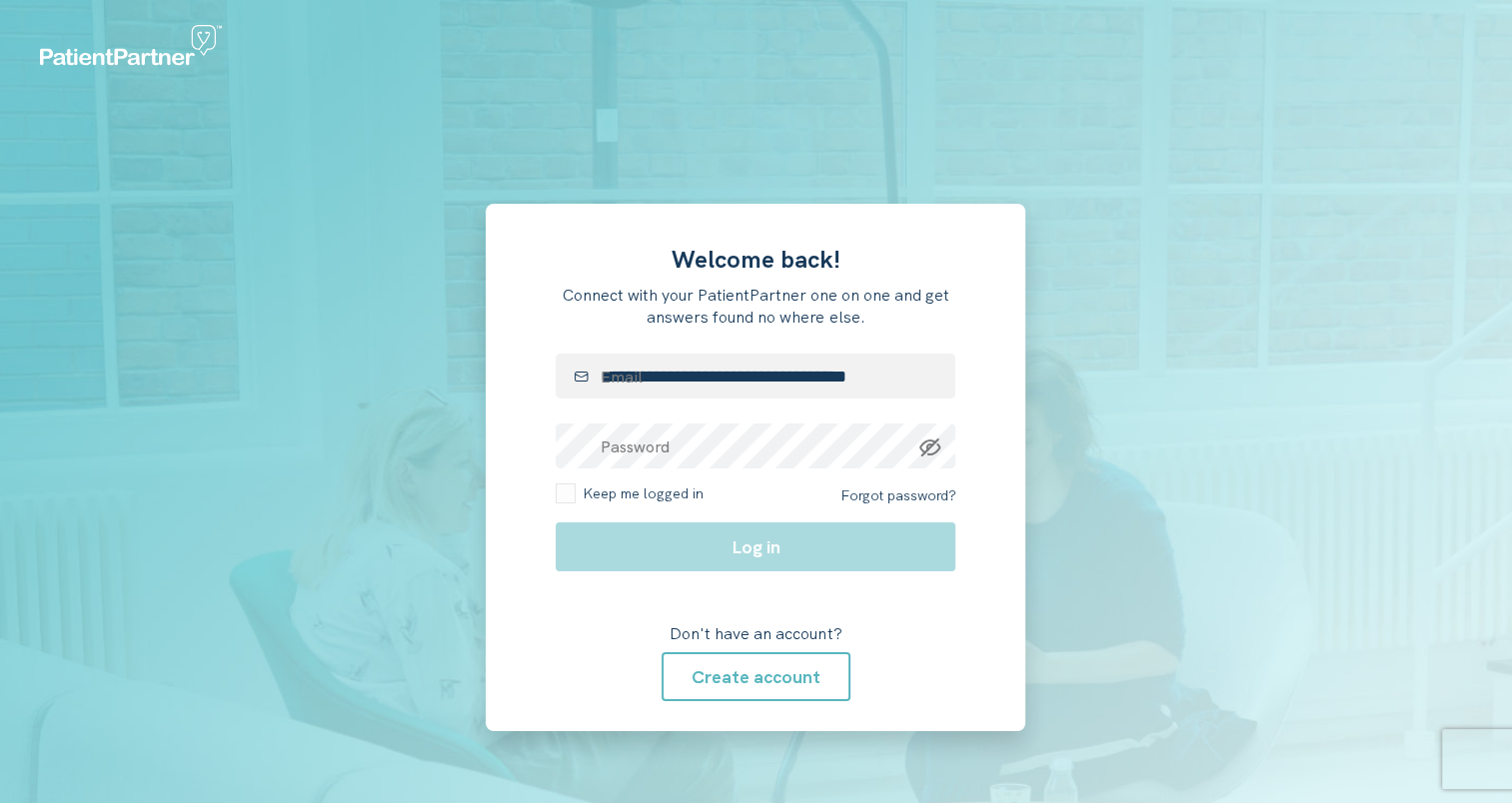 click on "**********" at bounding box center (756, 467) 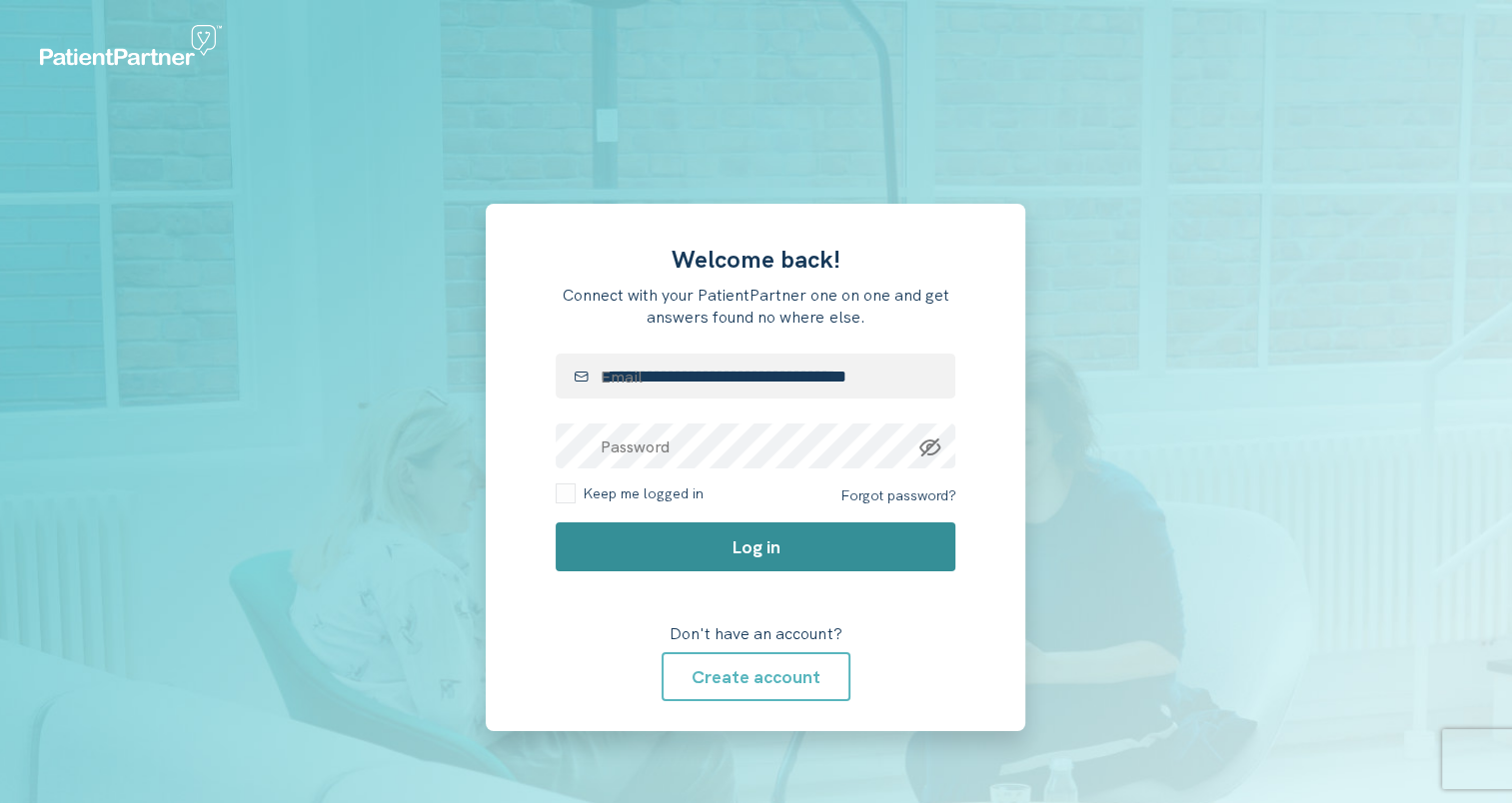 click on "Log in" 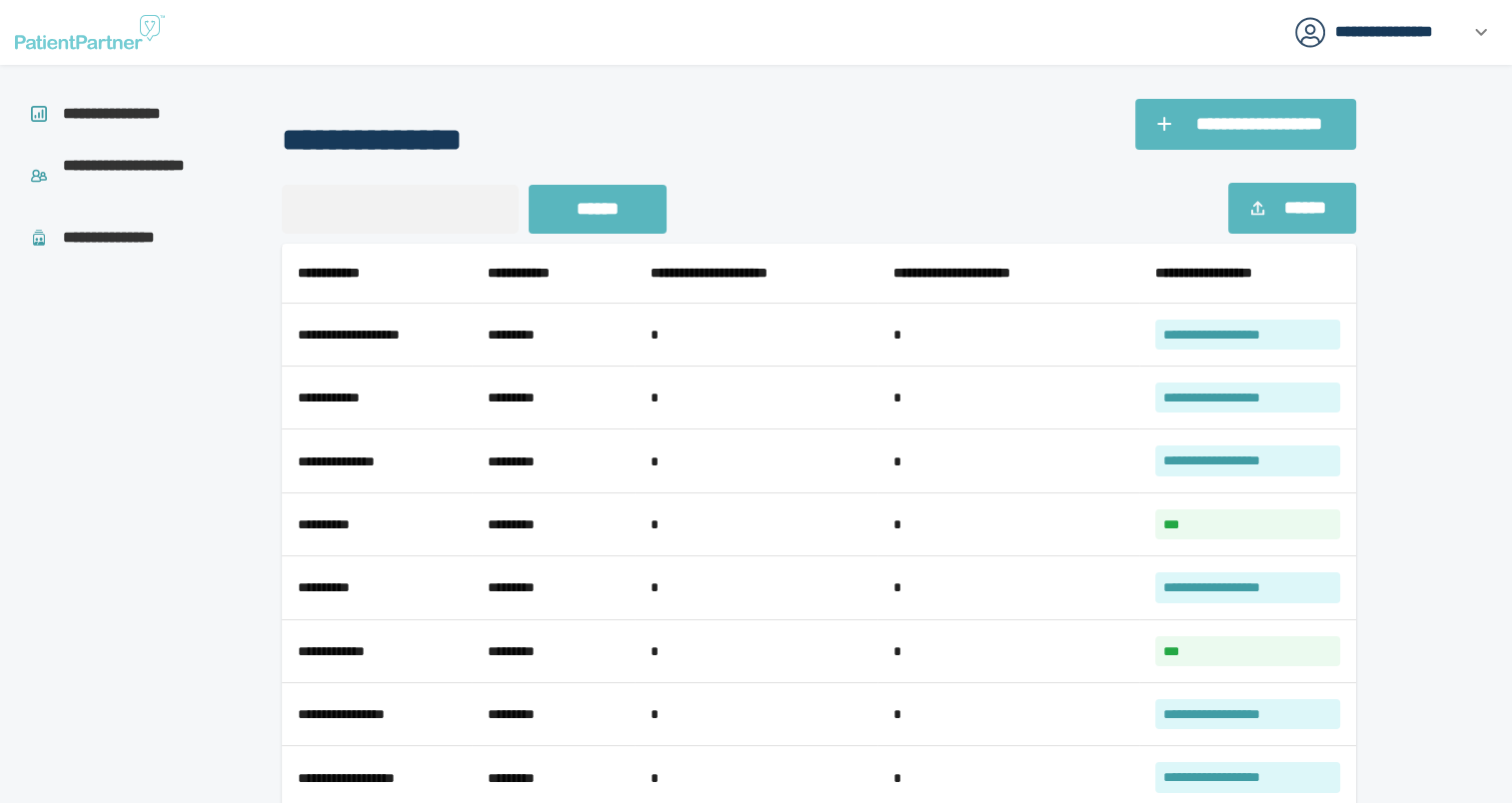 click on "****** ******" at bounding box center (818, 197) 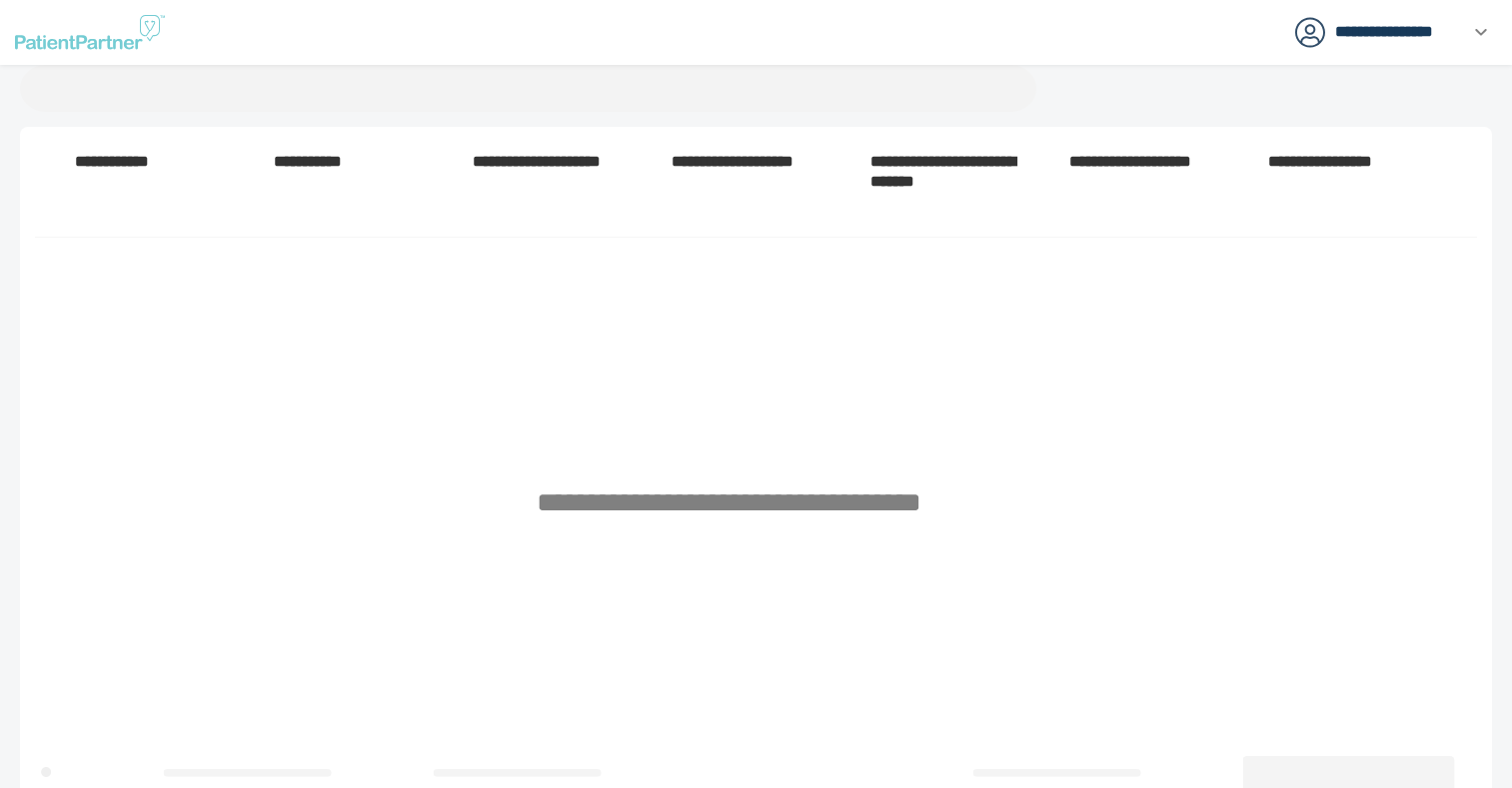 scroll, scrollTop: 0, scrollLeft: 0, axis: both 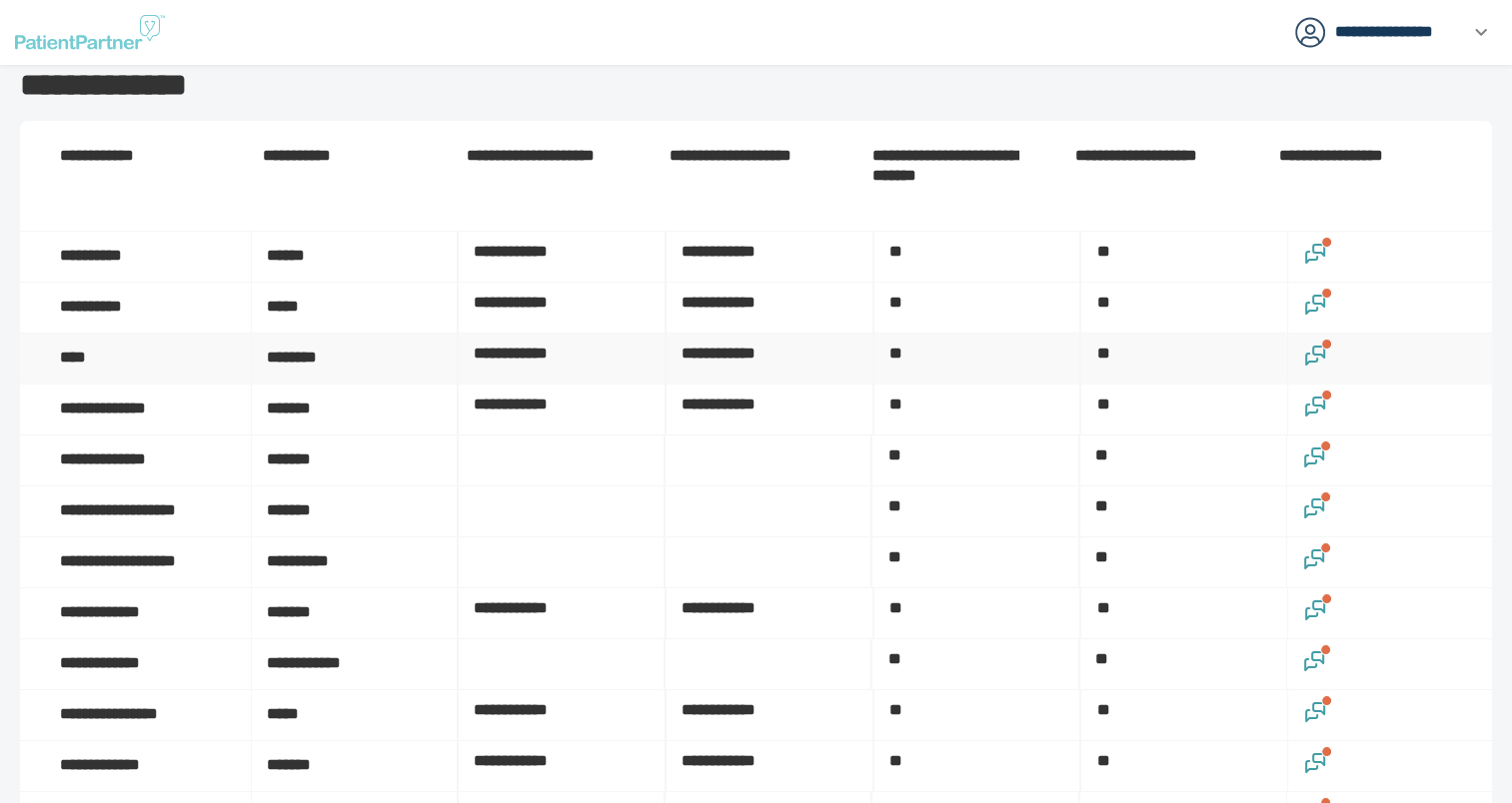 click 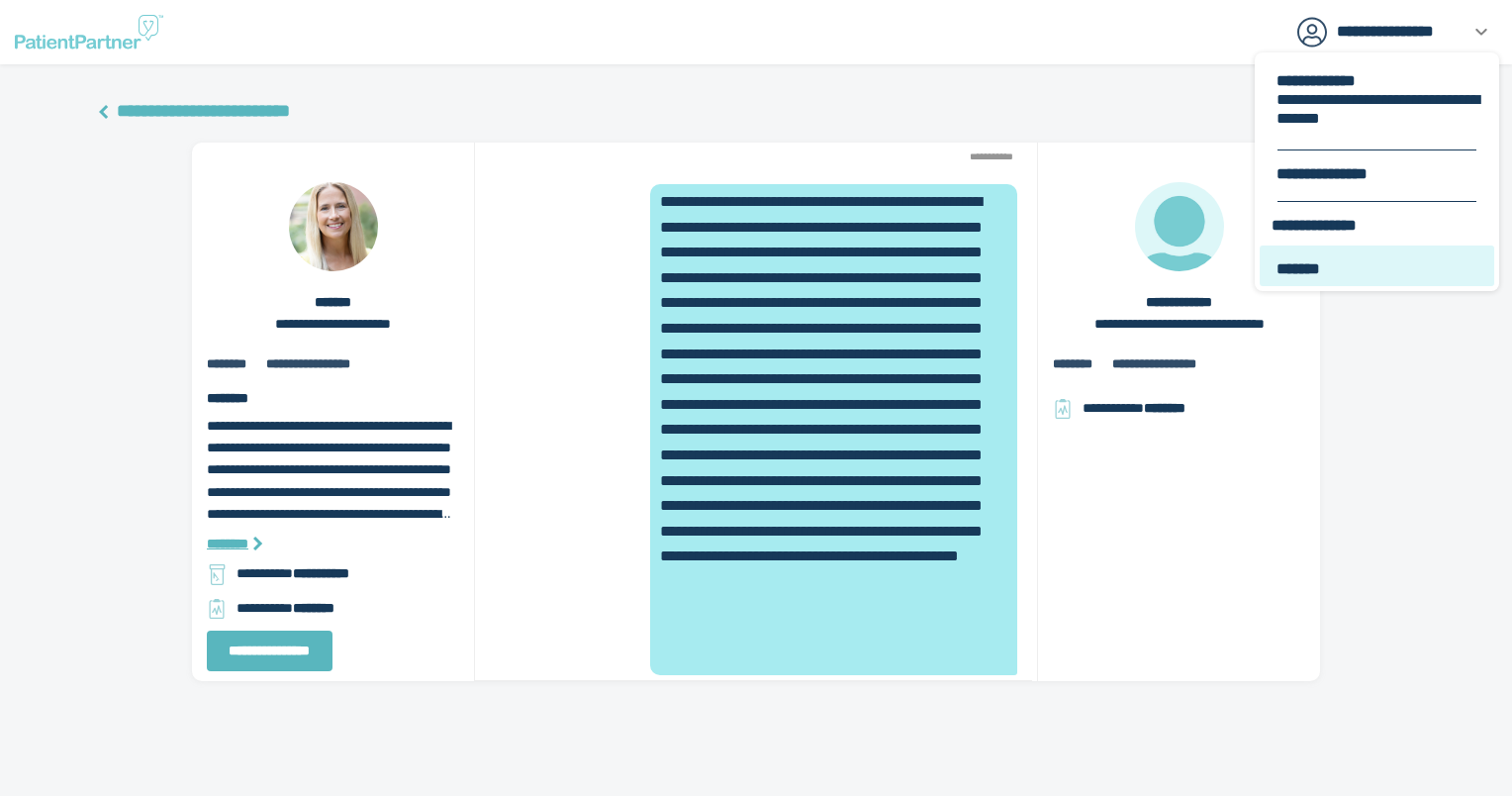 click on "*******" at bounding box center [1378, 268] 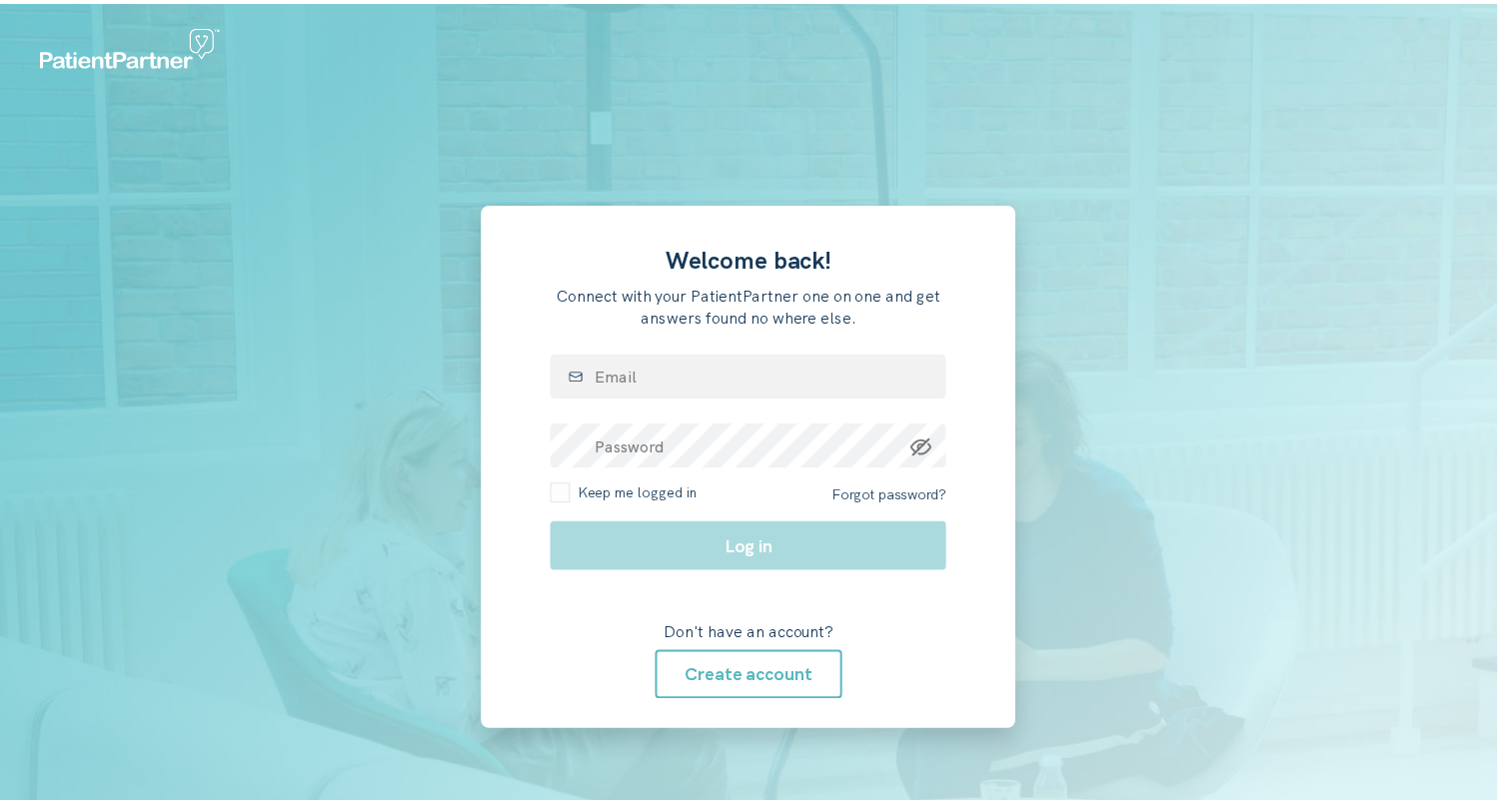 scroll, scrollTop: 0, scrollLeft: 0, axis: both 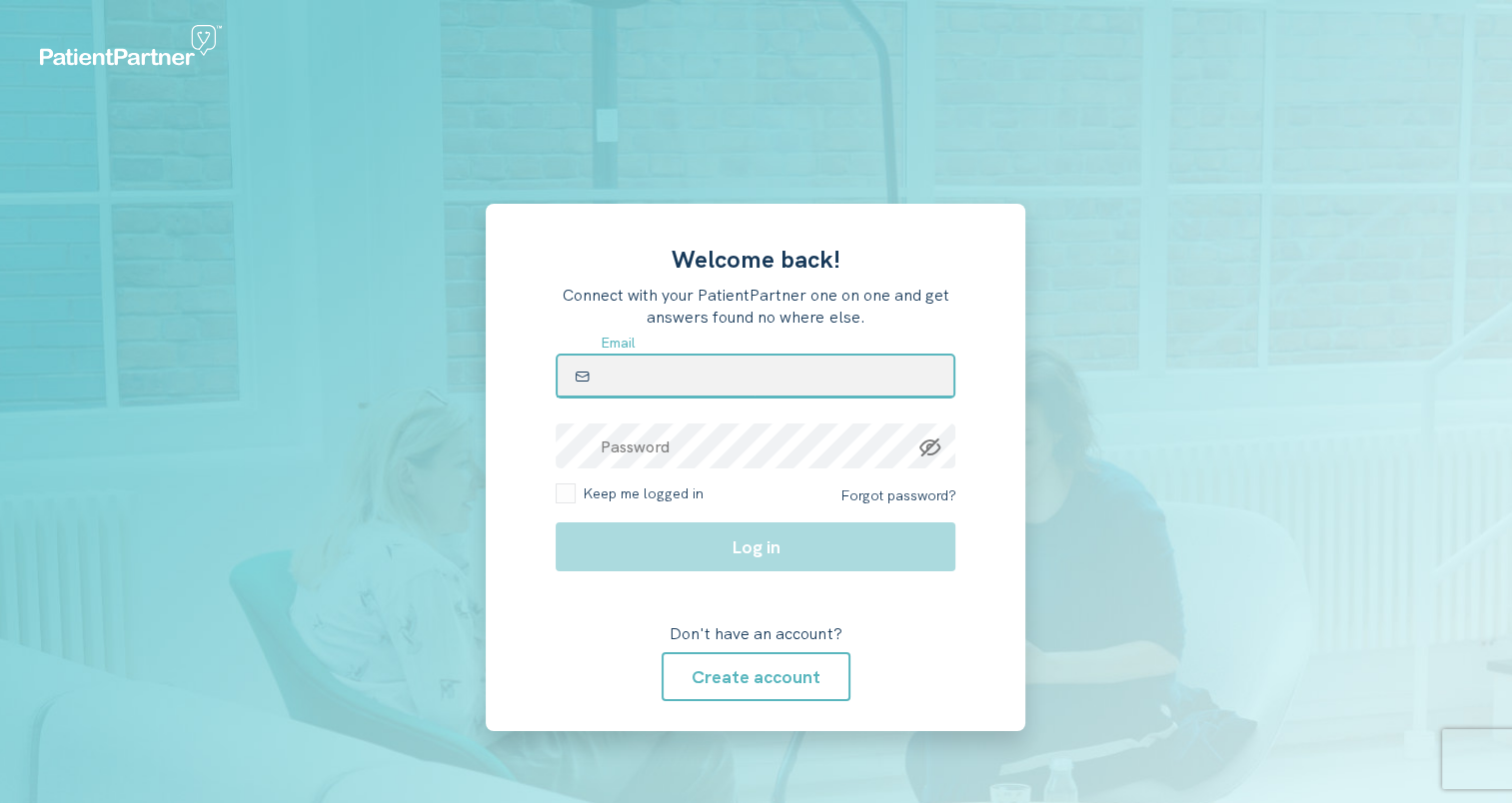 click at bounding box center (756, 376) 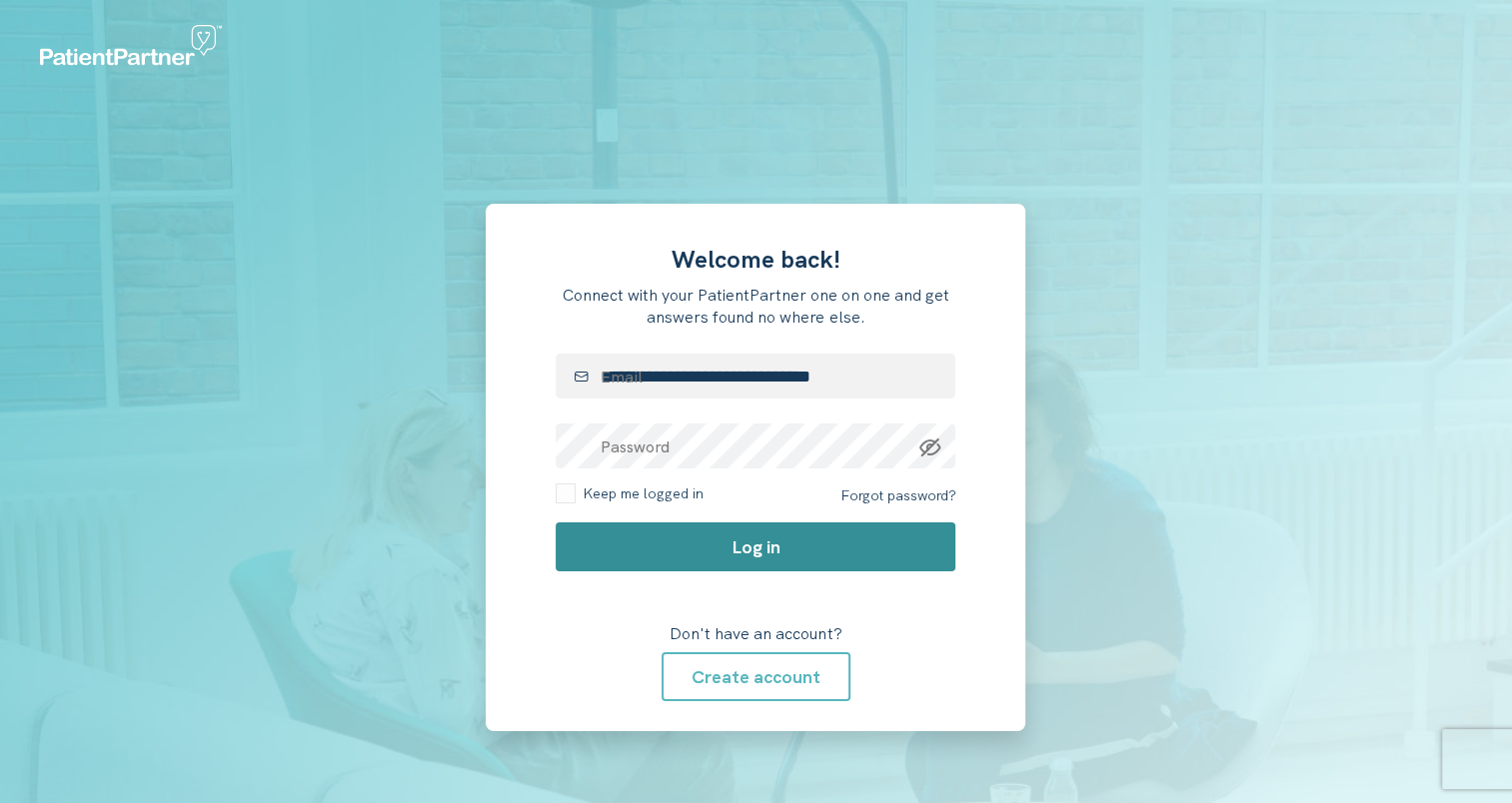 click on "Log in" 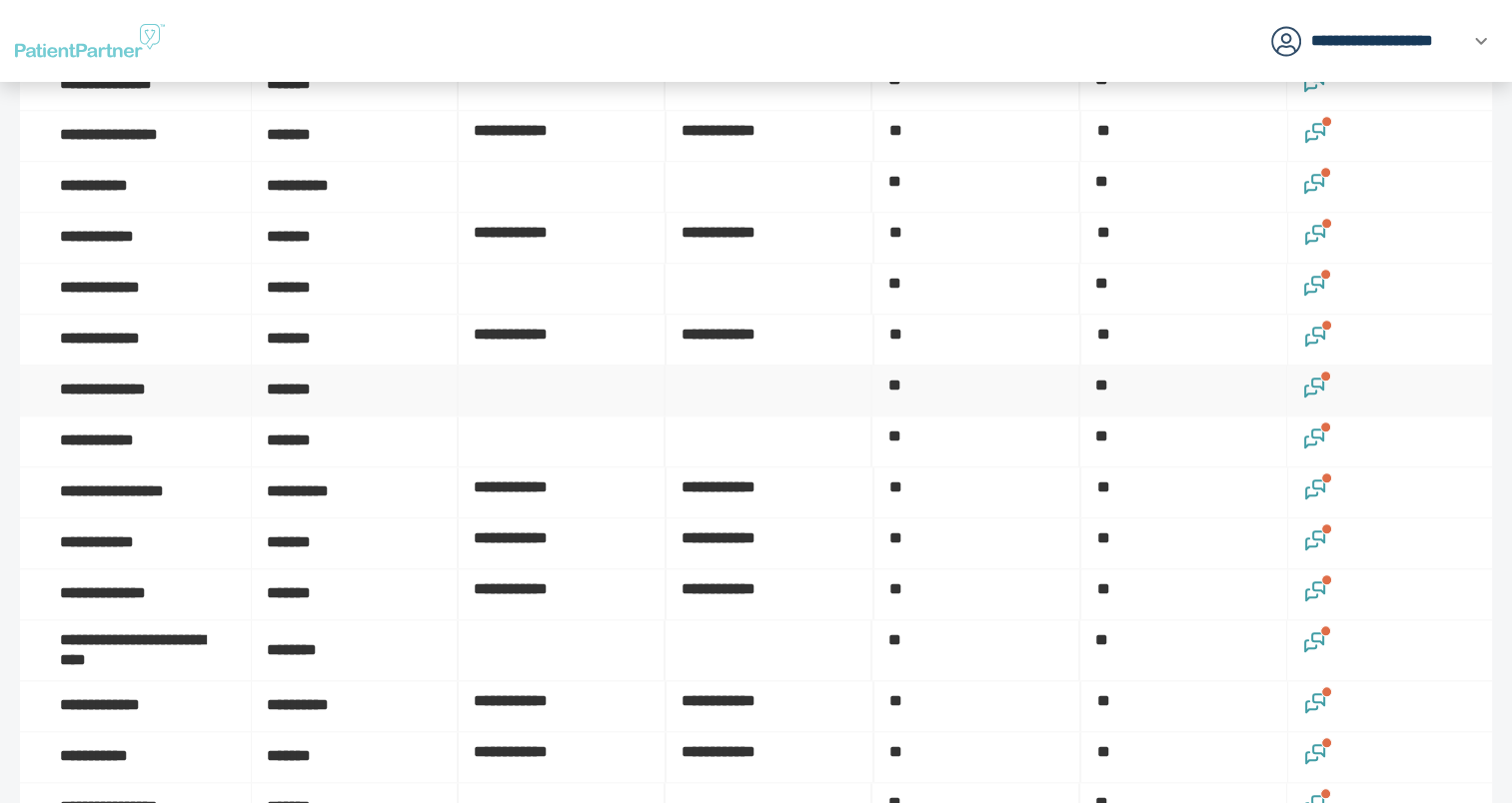 scroll, scrollTop: 1698, scrollLeft: 0, axis: vertical 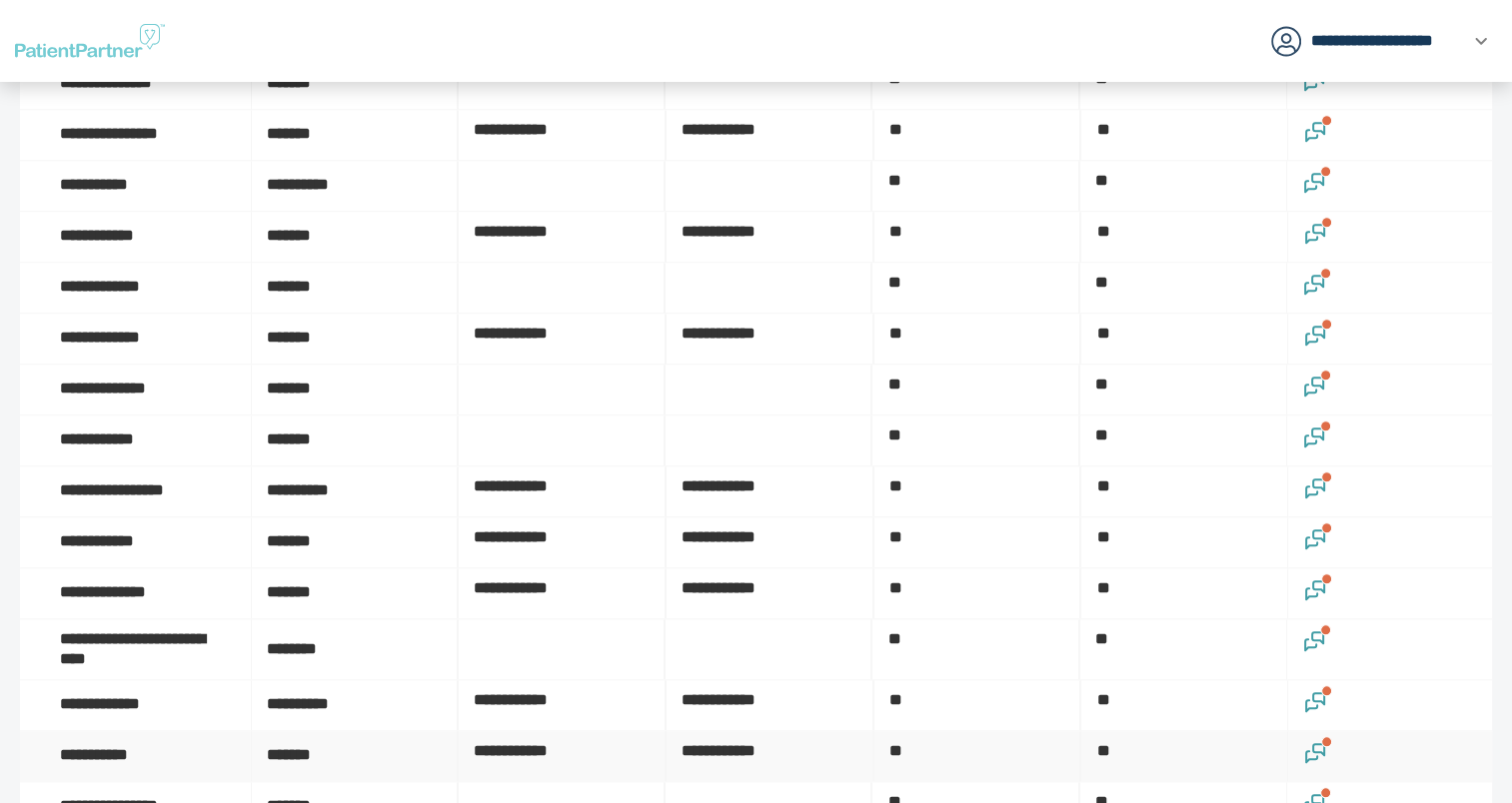 click 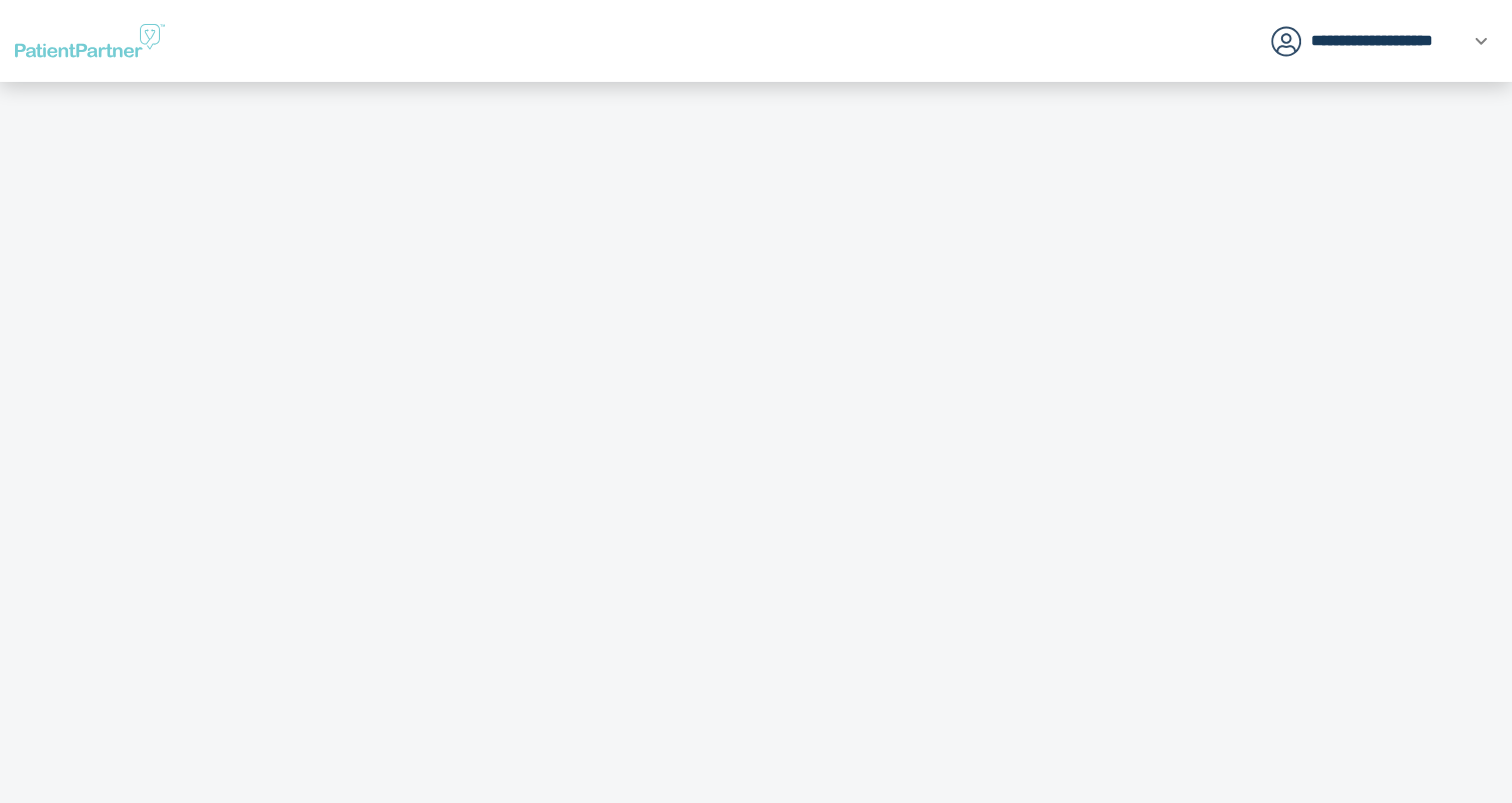 scroll, scrollTop: 0, scrollLeft: 0, axis: both 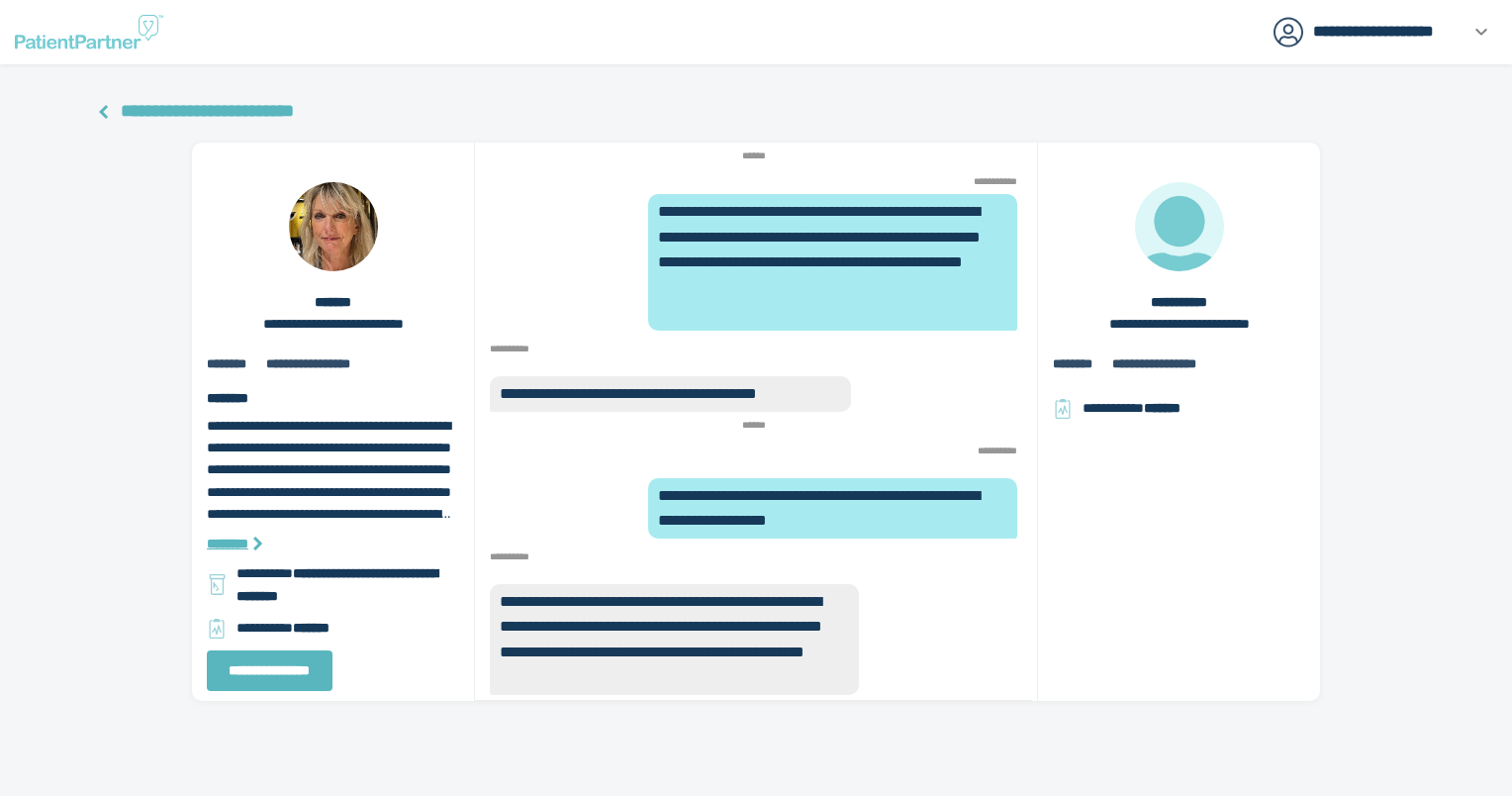 click on "**********" at bounding box center [207, 111] 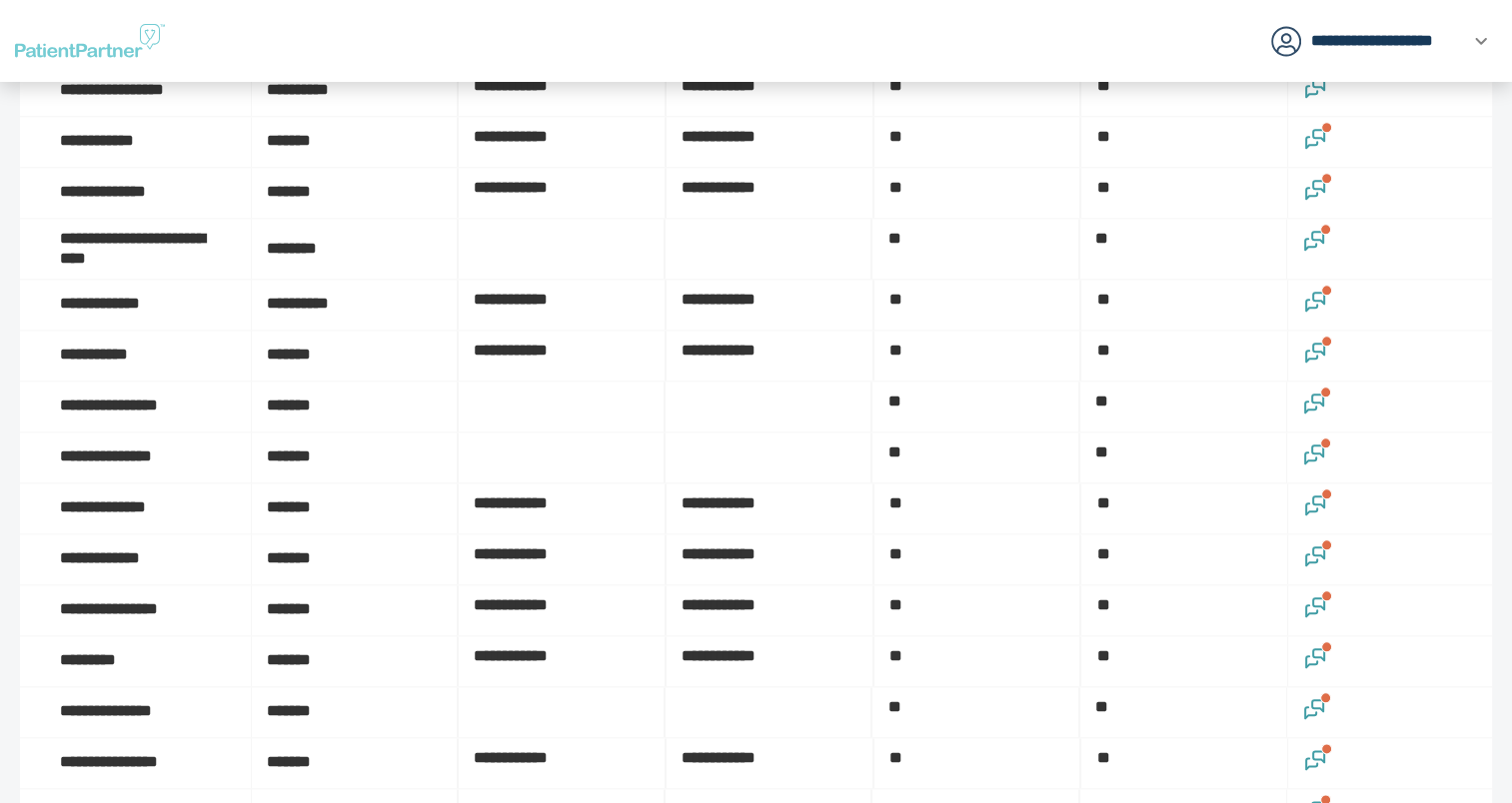 scroll, scrollTop: 2197, scrollLeft: 0, axis: vertical 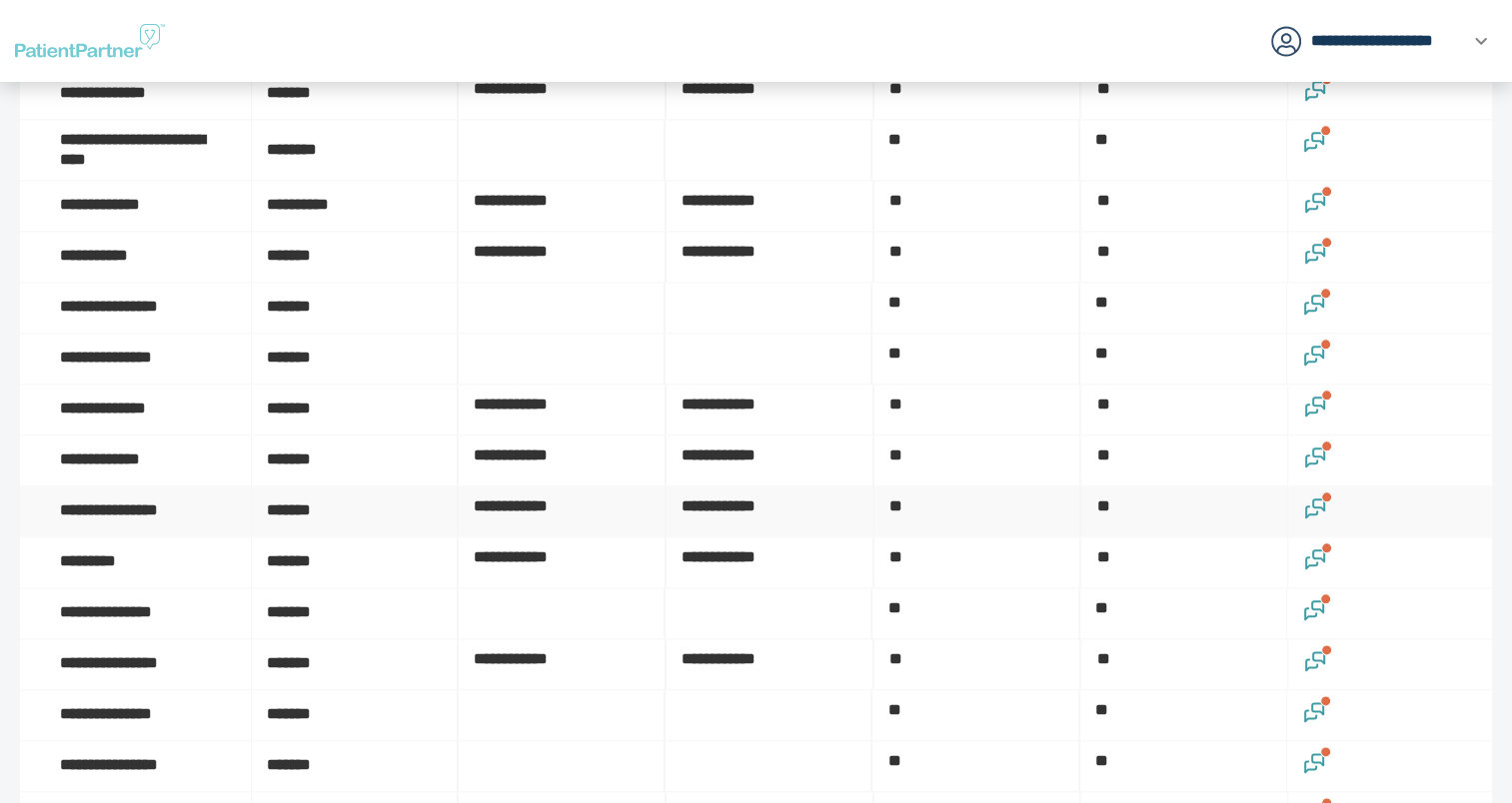 click at bounding box center [1390, 511] 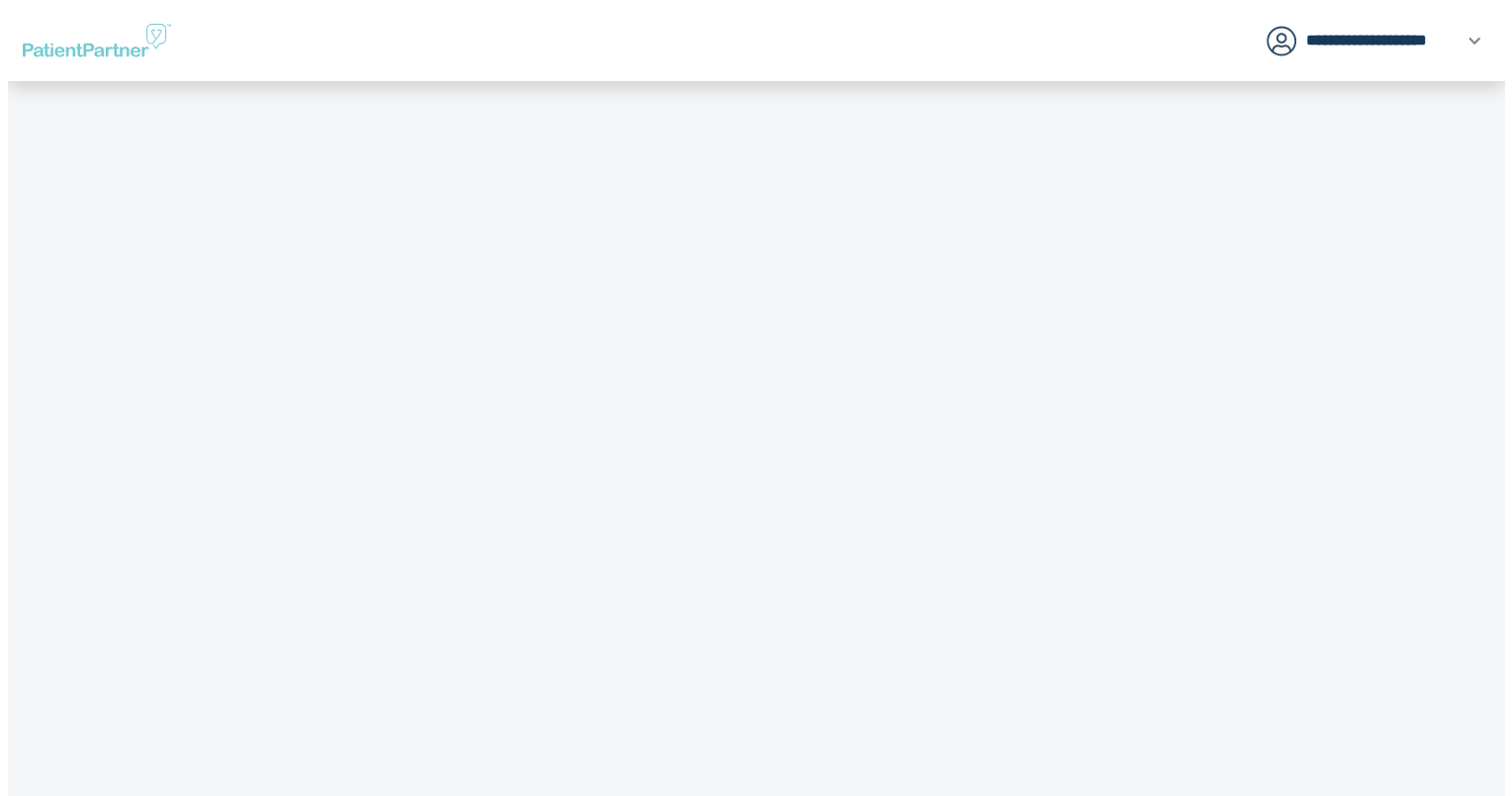 scroll, scrollTop: 0, scrollLeft: 0, axis: both 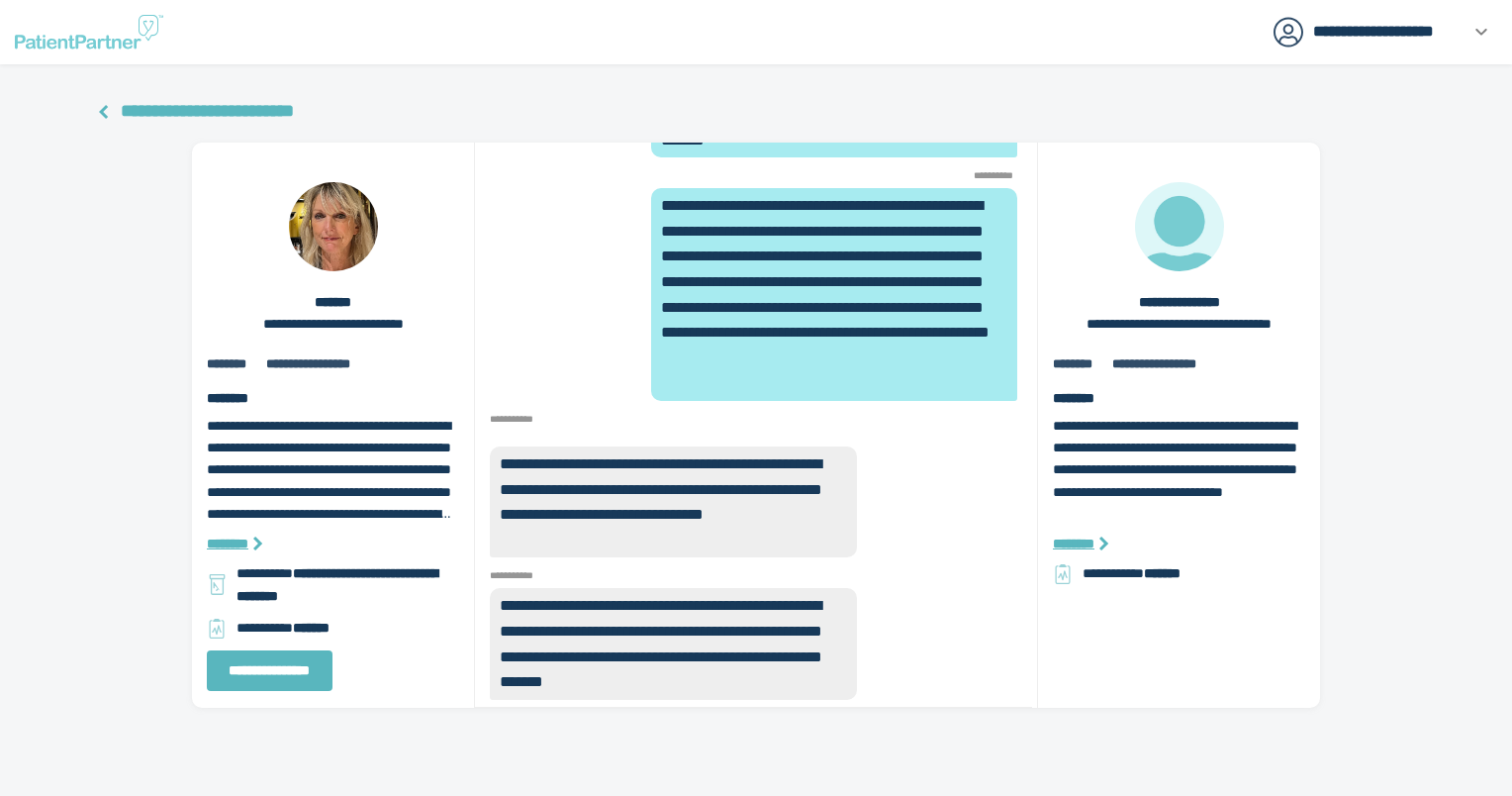 click on "**********" at bounding box center [207, 111] 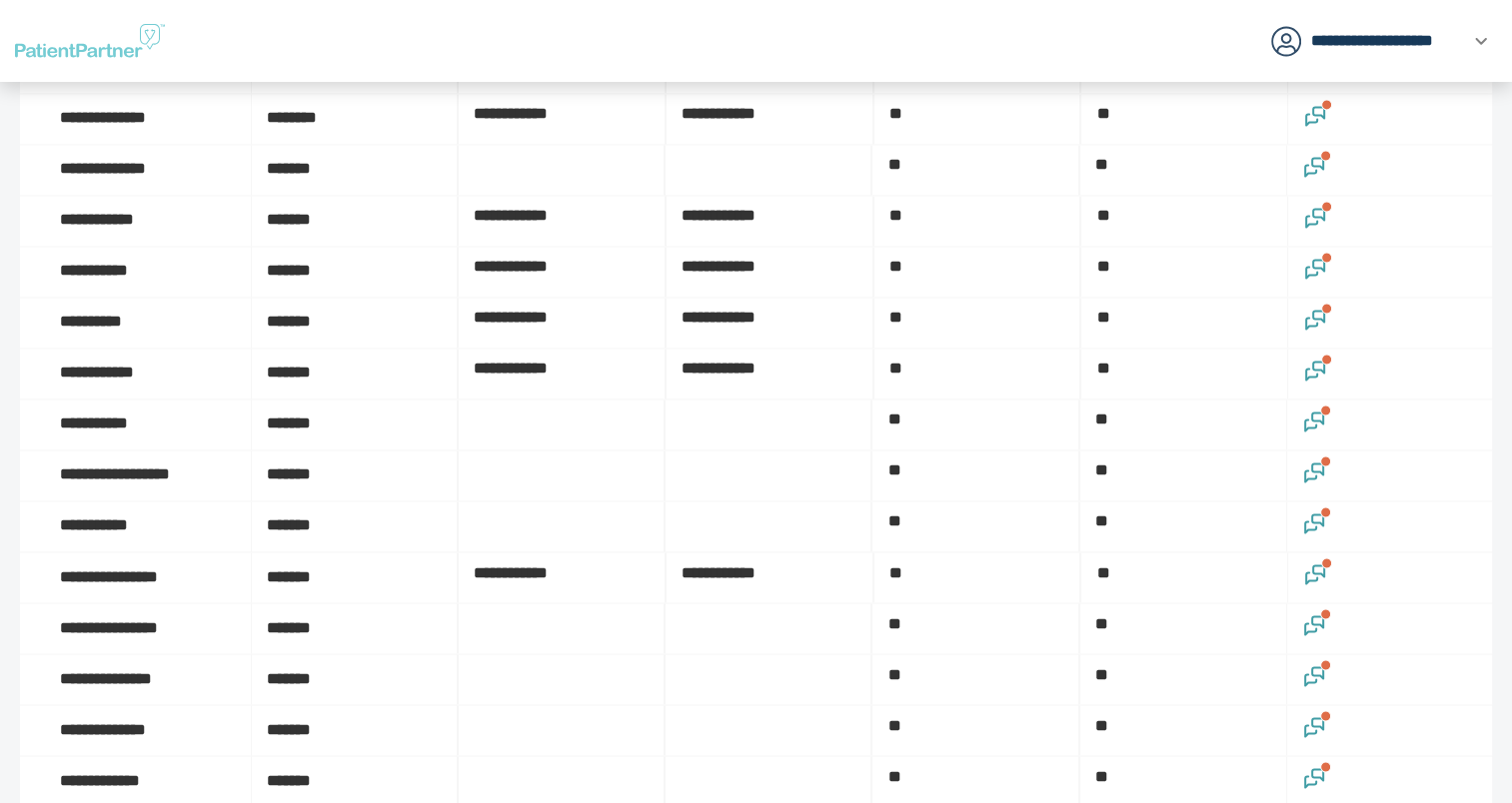 scroll, scrollTop: 3396, scrollLeft: 0, axis: vertical 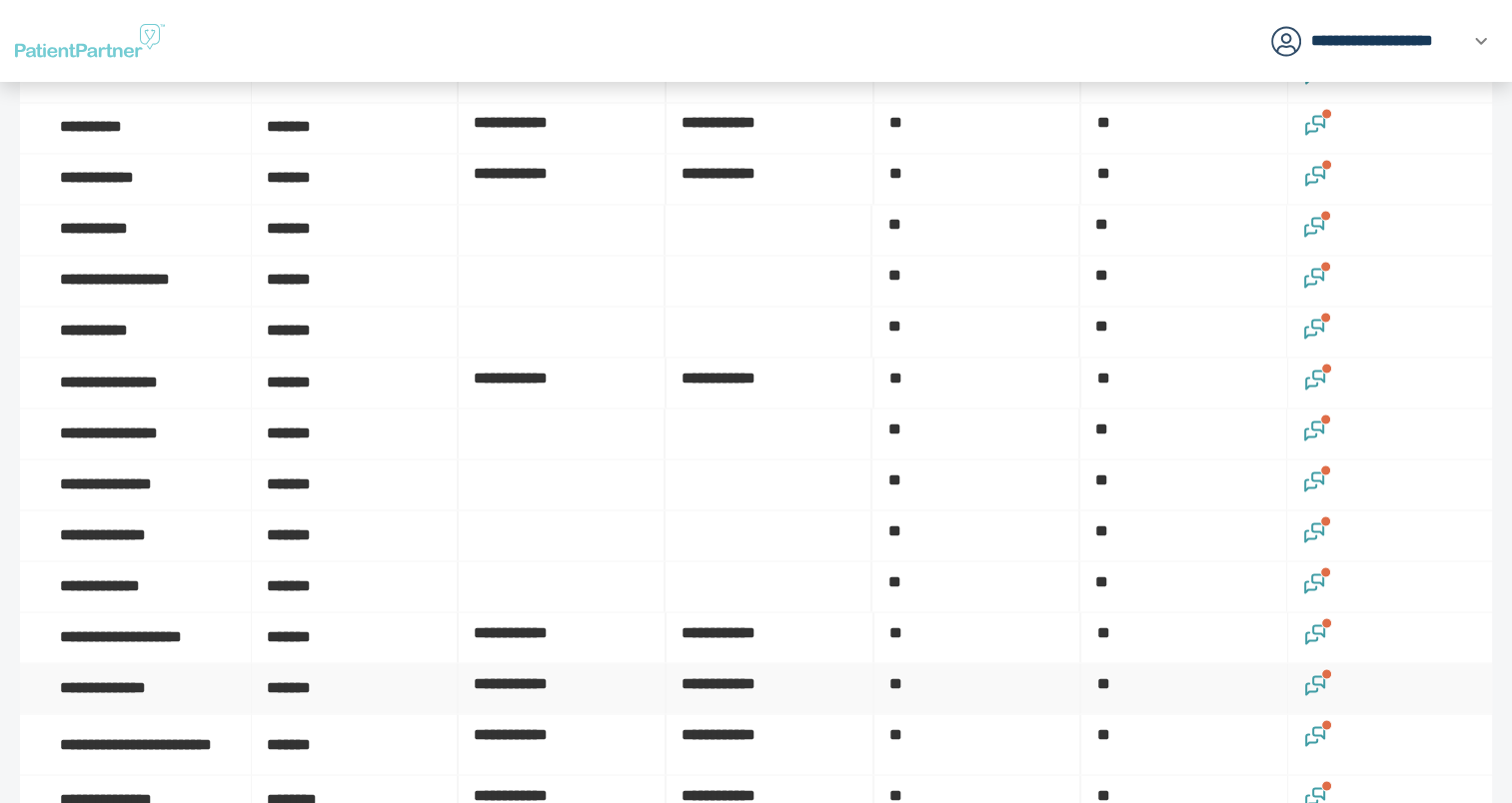 click 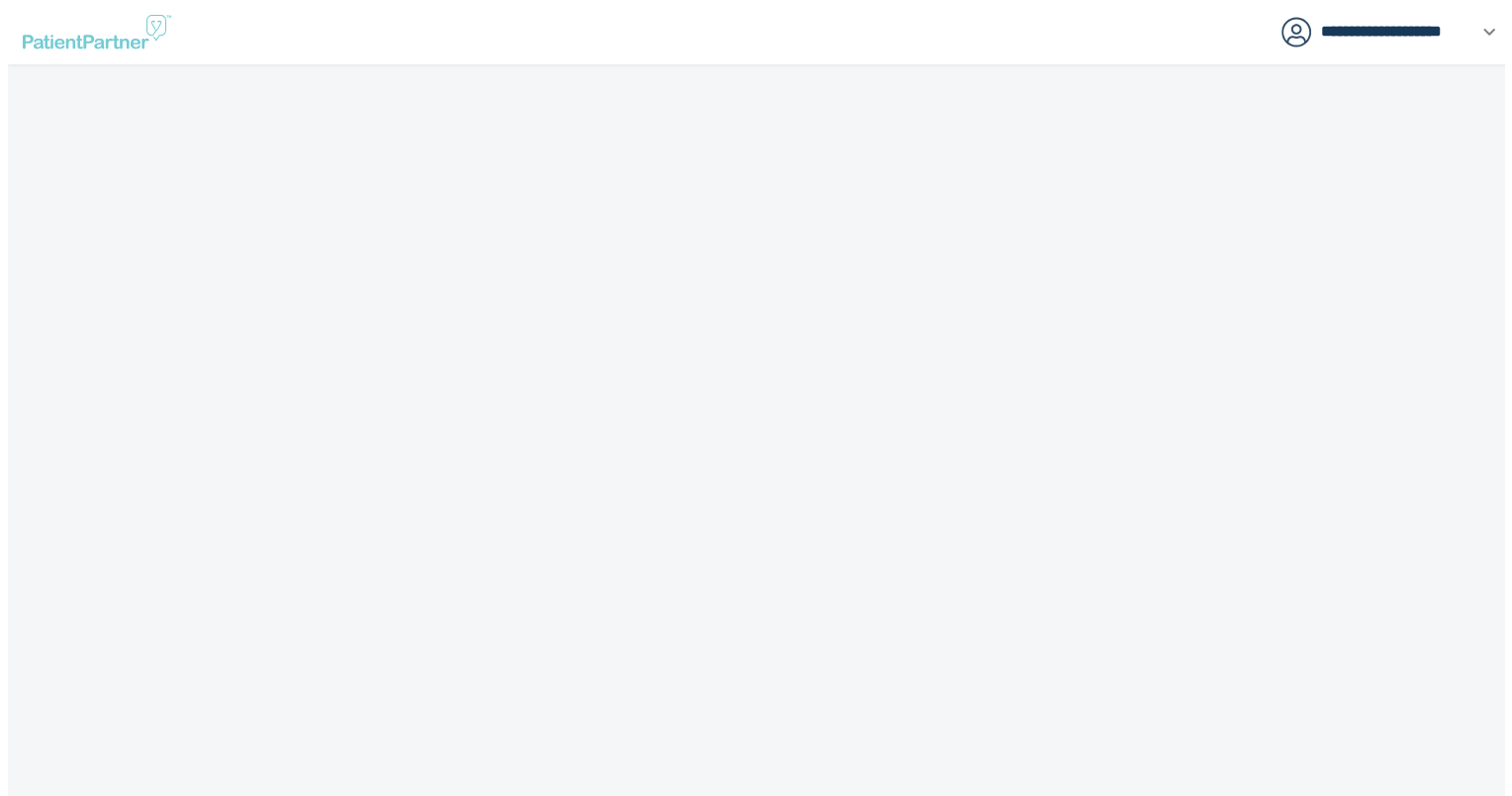 scroll, scrollTop: 0, scrollLeft: 0, axis: both 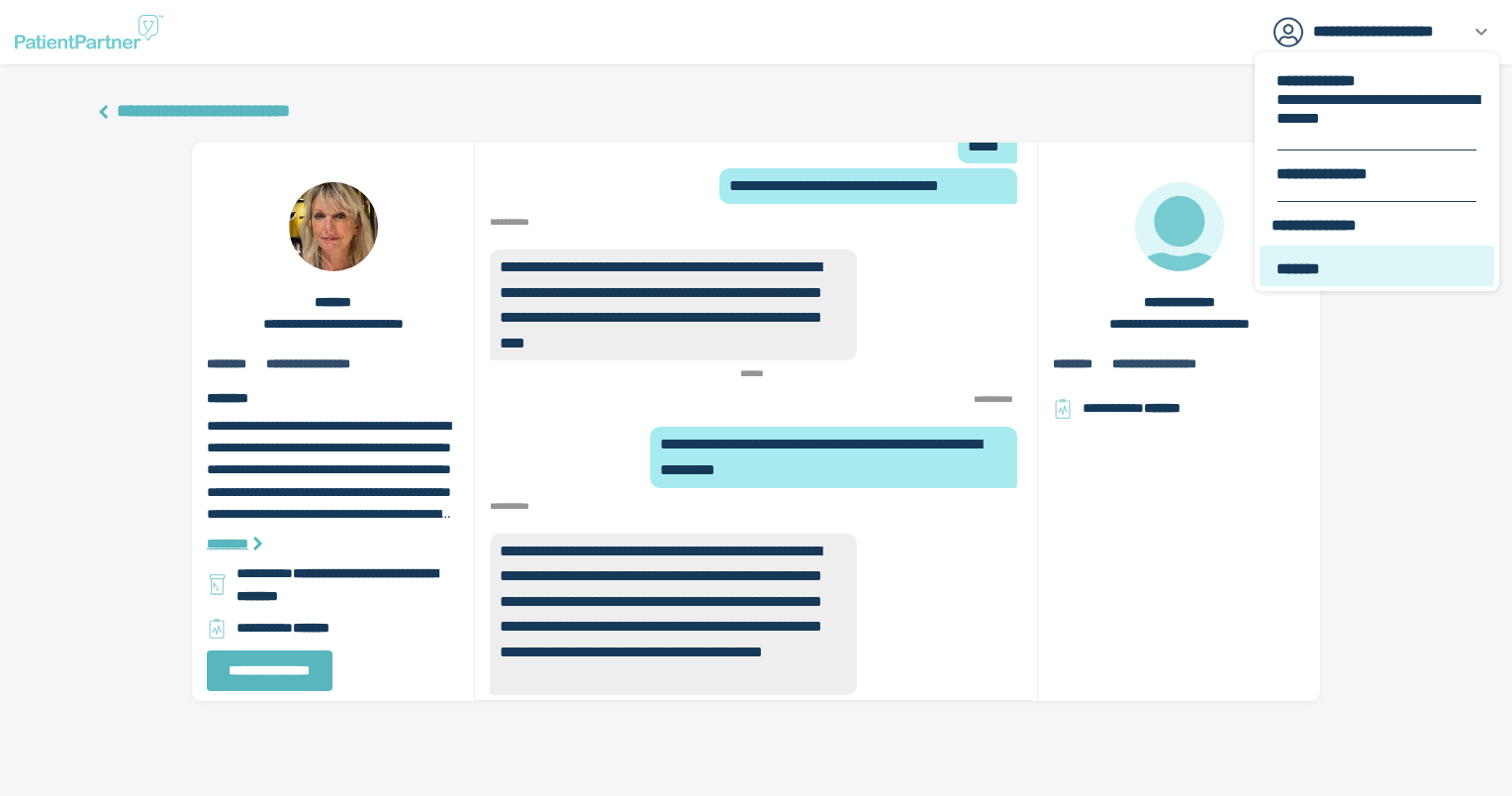 click on "*******" at bounding box center (1378, 268) 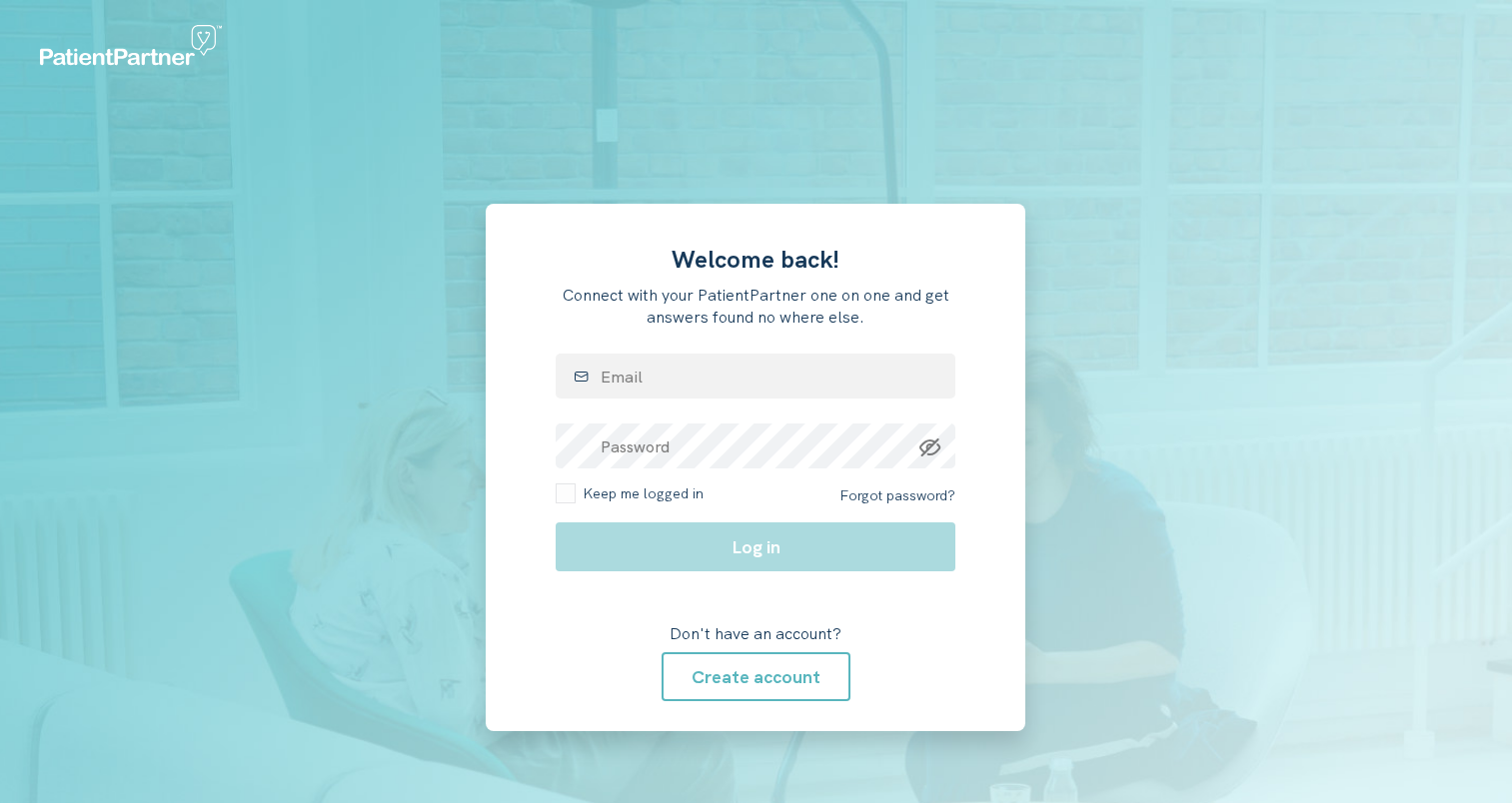 scroll, scrollTop: 0, scrollLeft: 0, axis: both 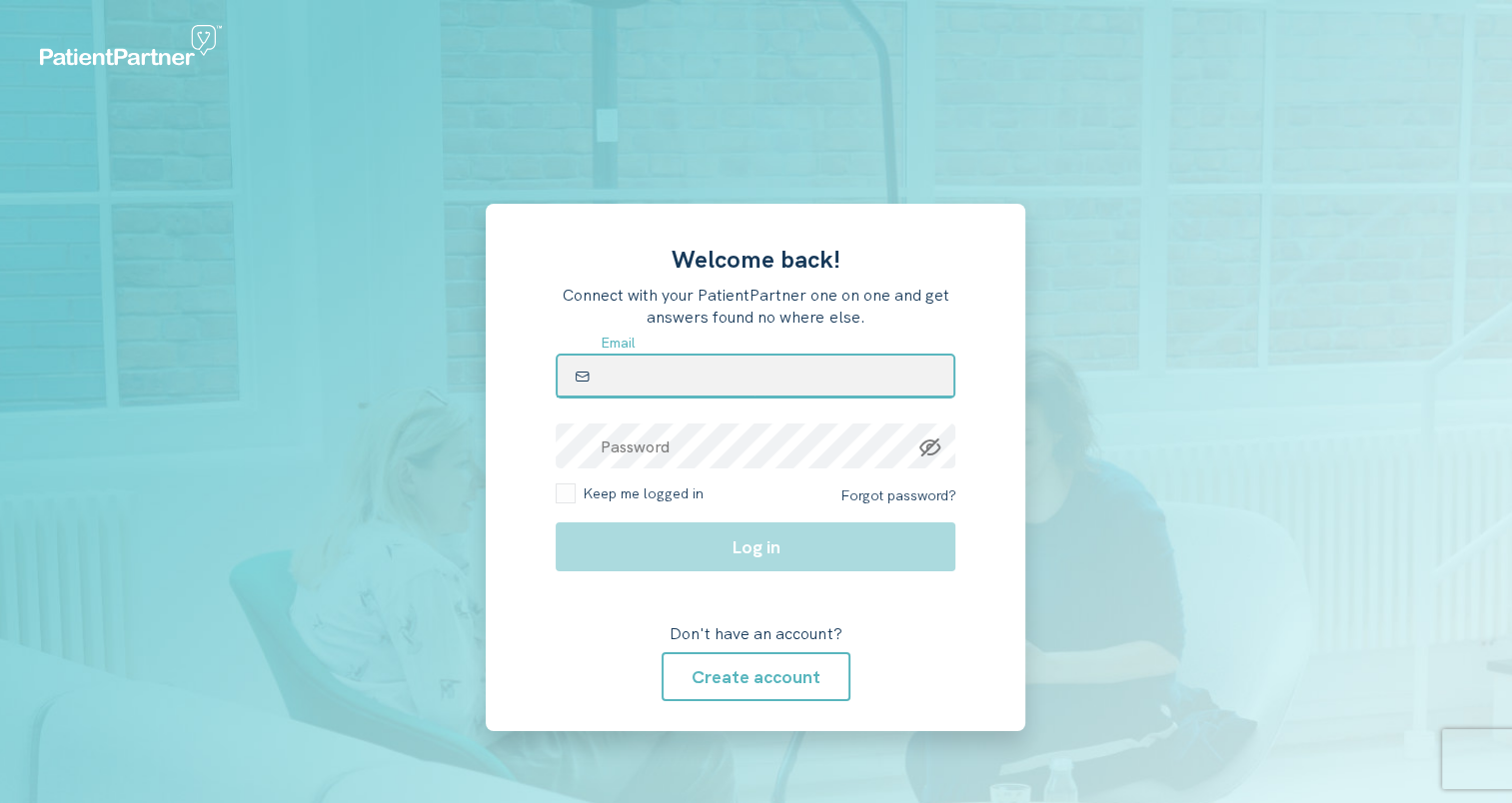 click at bounding box center (756, 376) 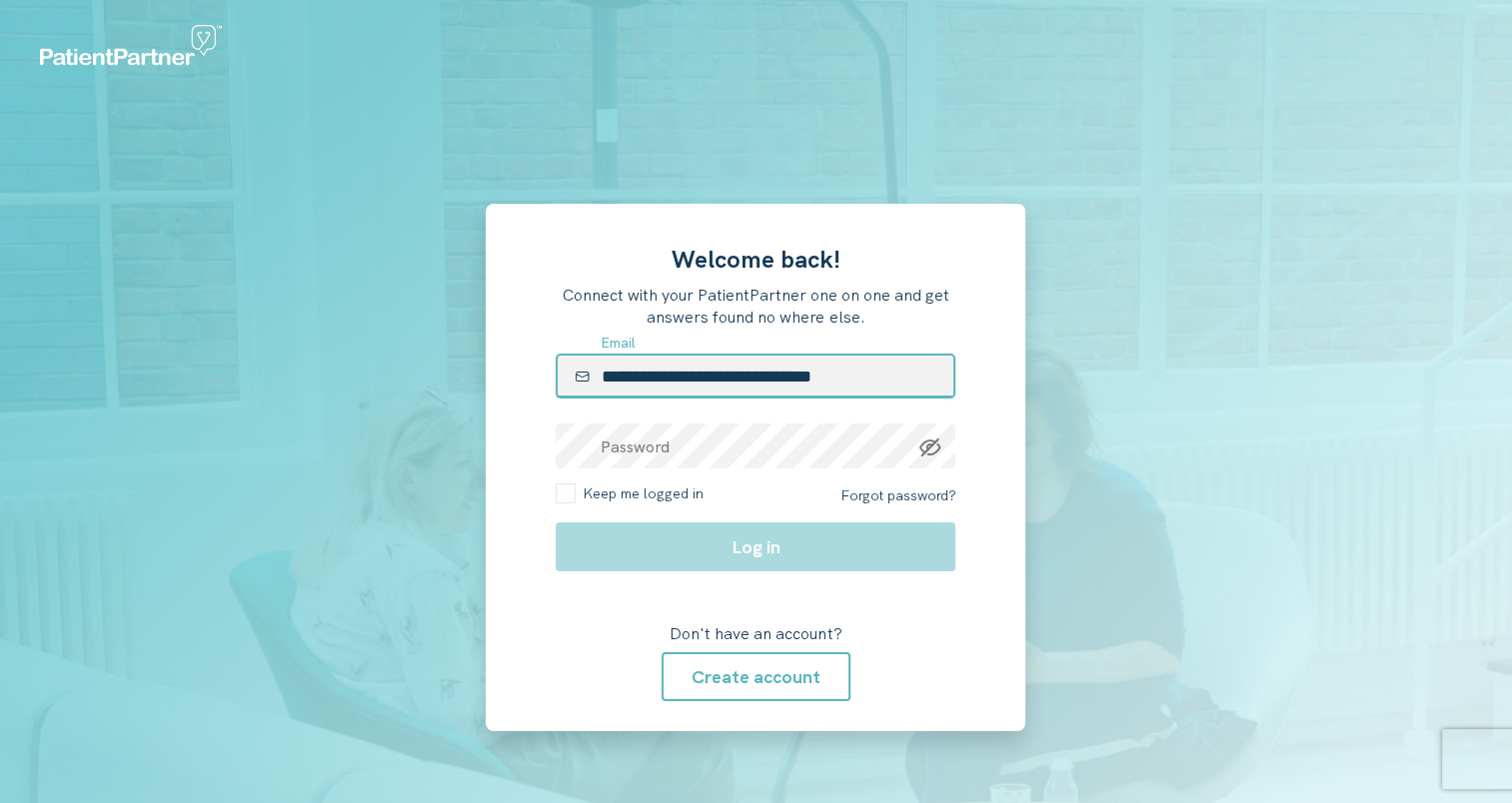 drag, startPoint x: 867, startPoint y: 380, endPoint x: 520, endPoint y: 373, distance: 347.0706 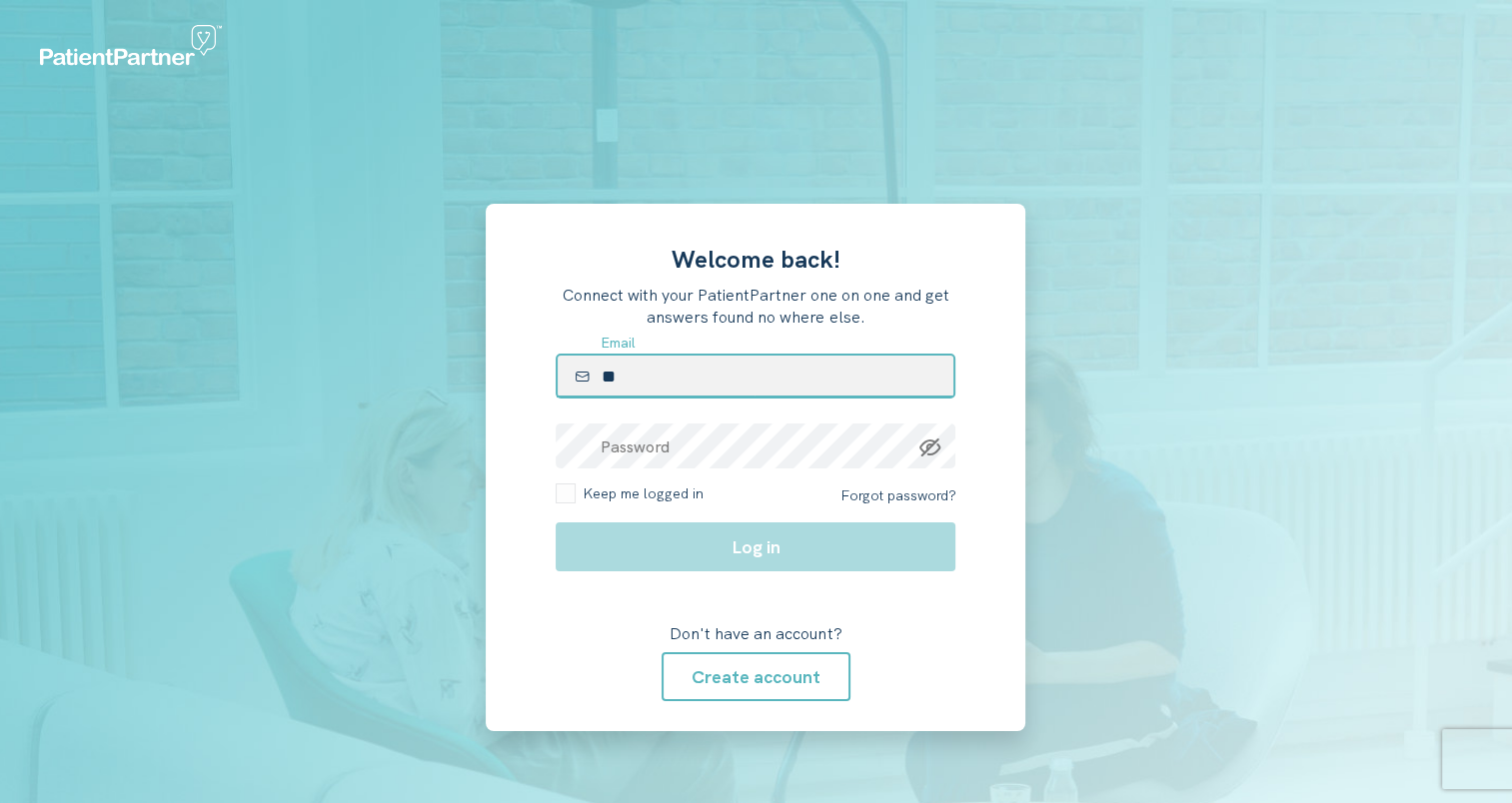 type on "**********" 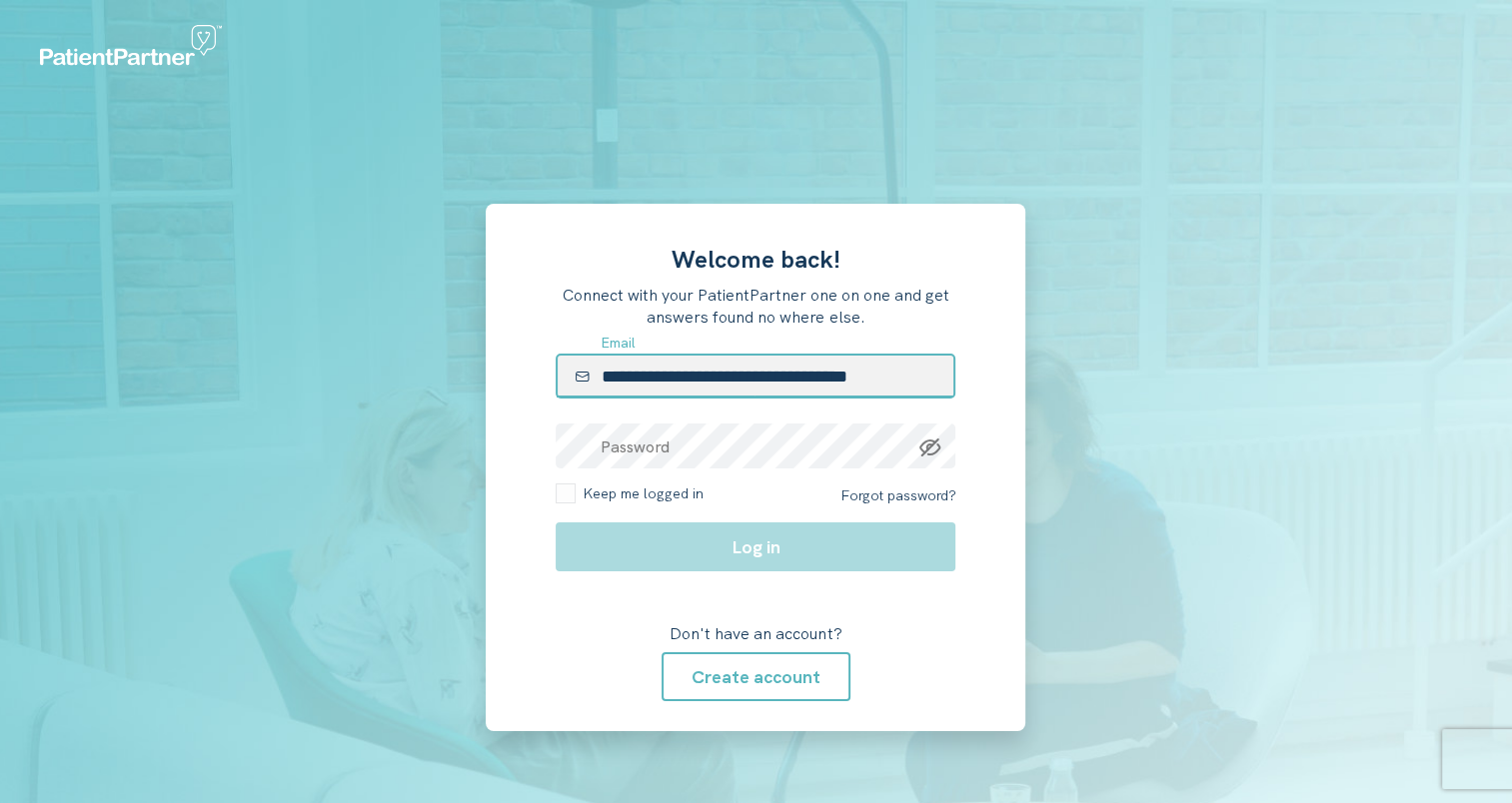 drag, startPoint x: 911, startPoint y: 379, endPoint x: 604, endPoint y: 372, distance: 307.07979 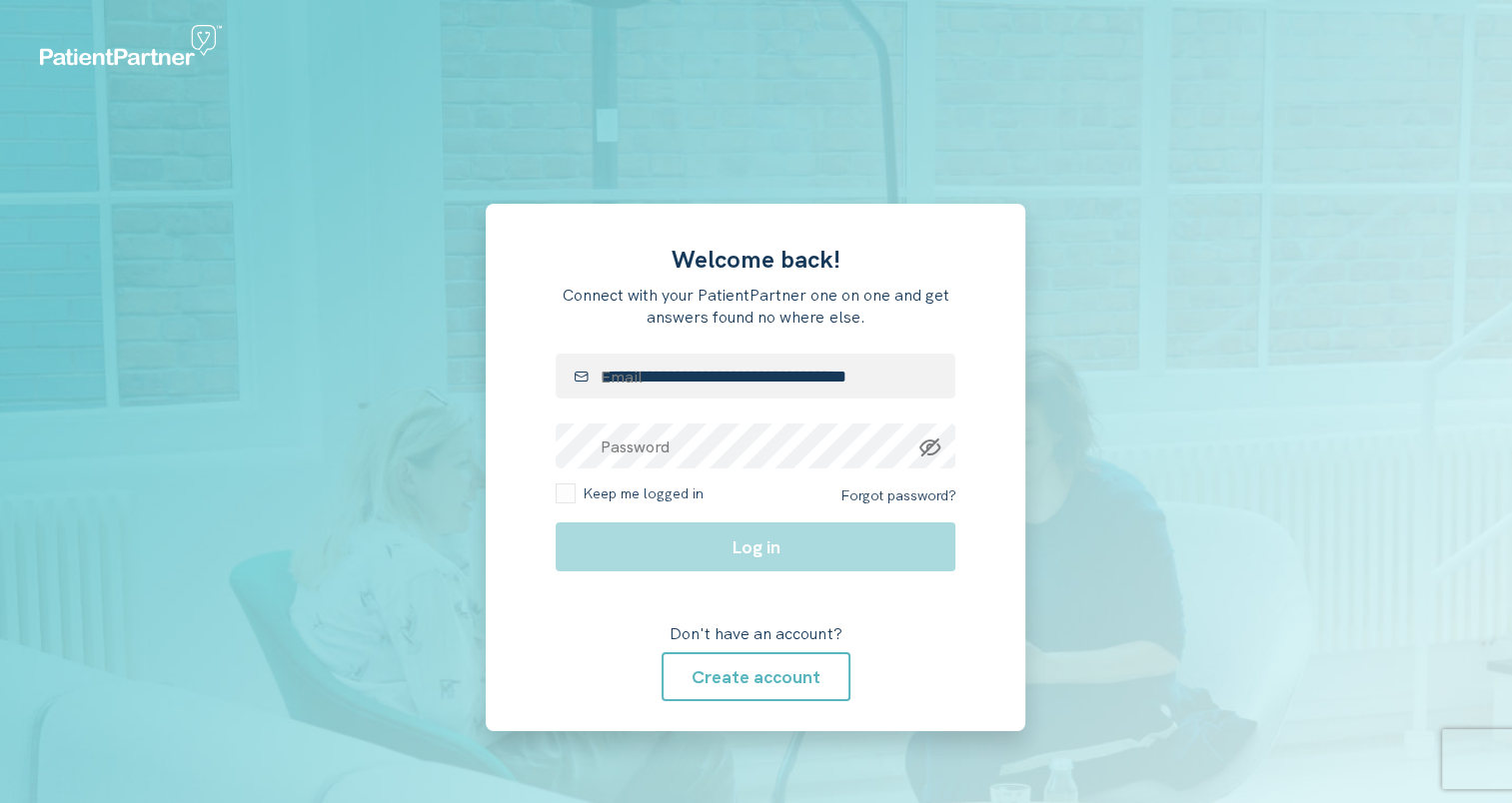 drag, startPoint x: 466, startPoint y: 380, endPoint x: 546, endPoint y: 407, distance: 84.433406 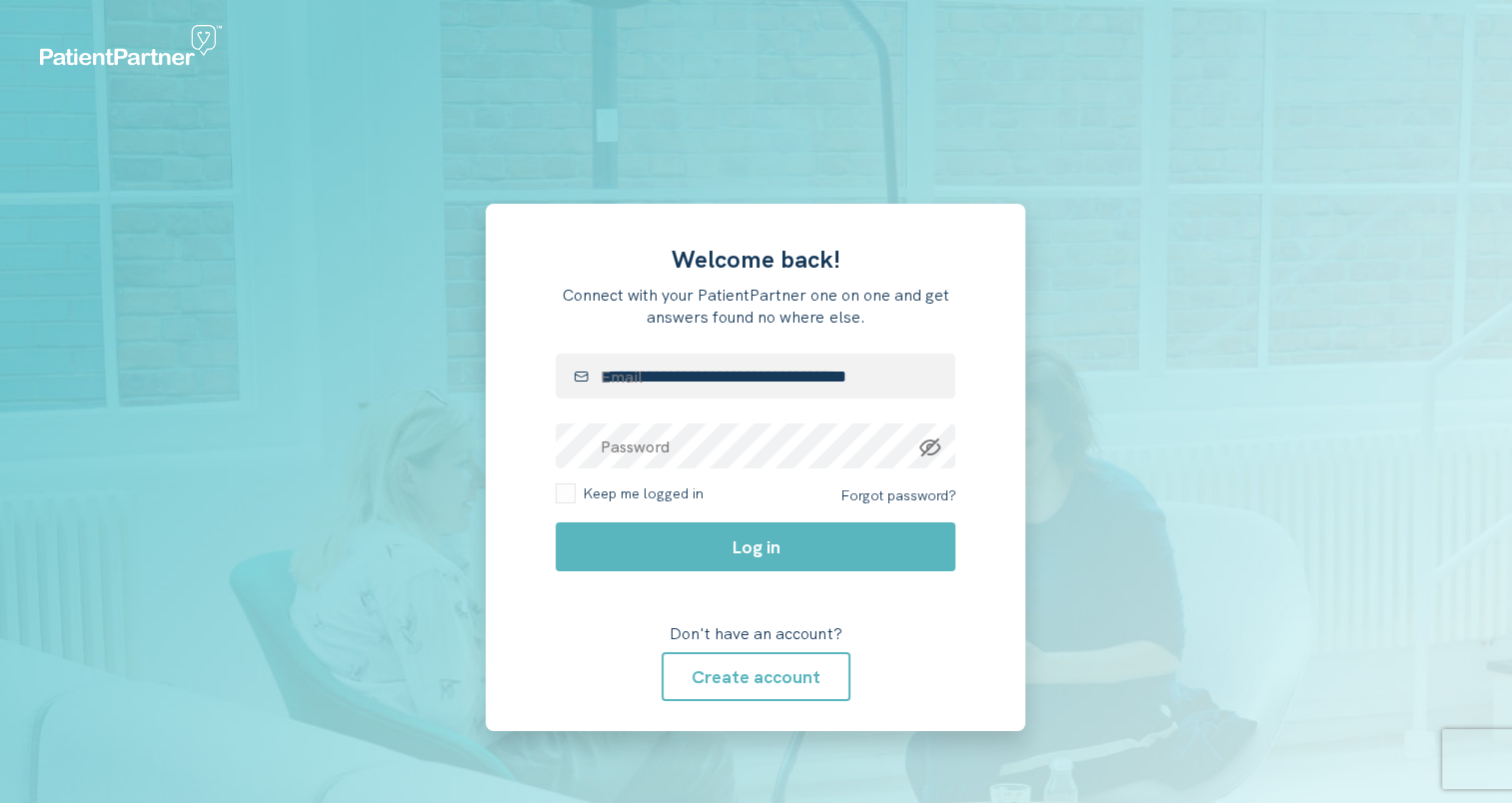 click on "Log in" 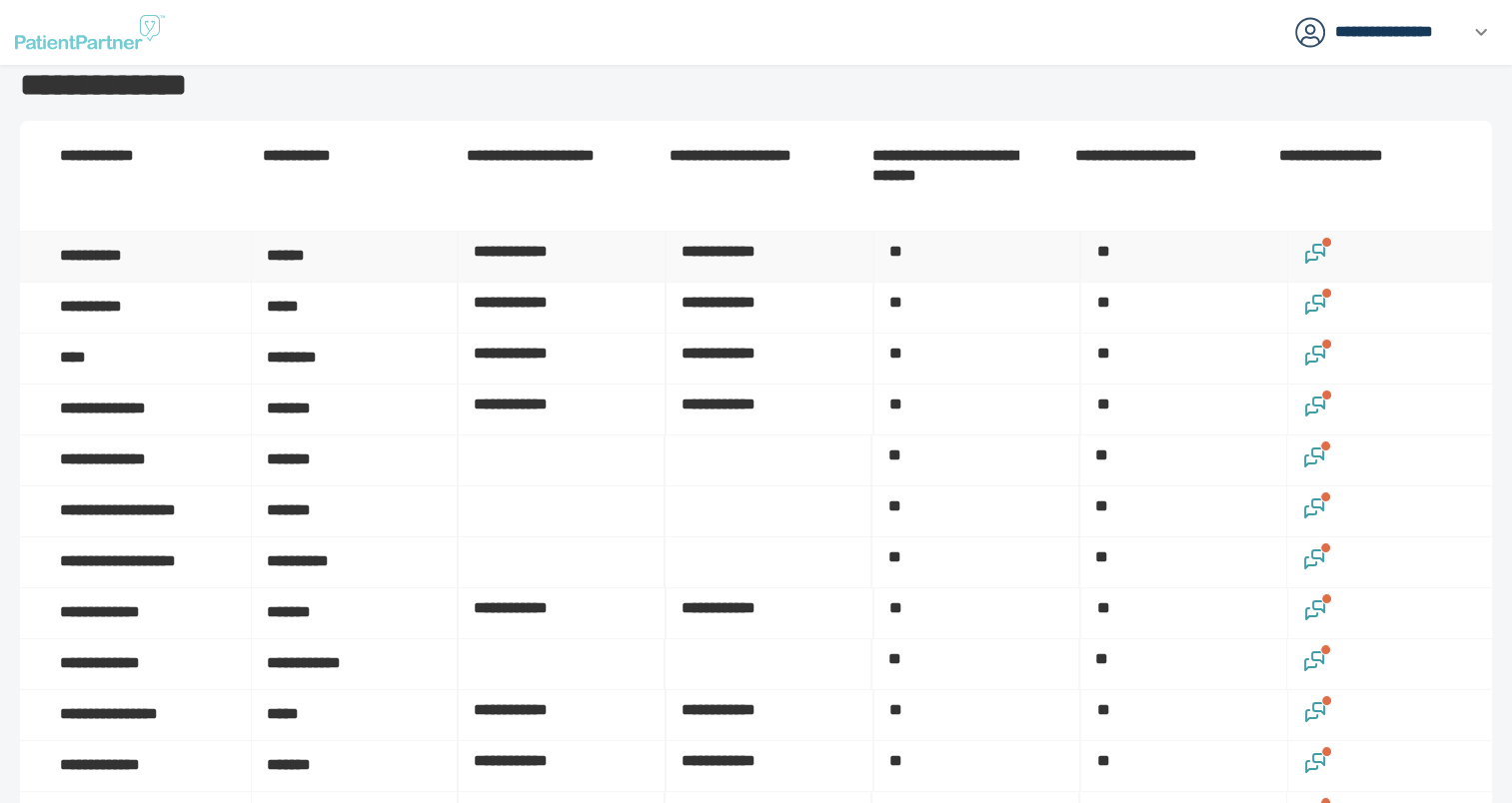 click 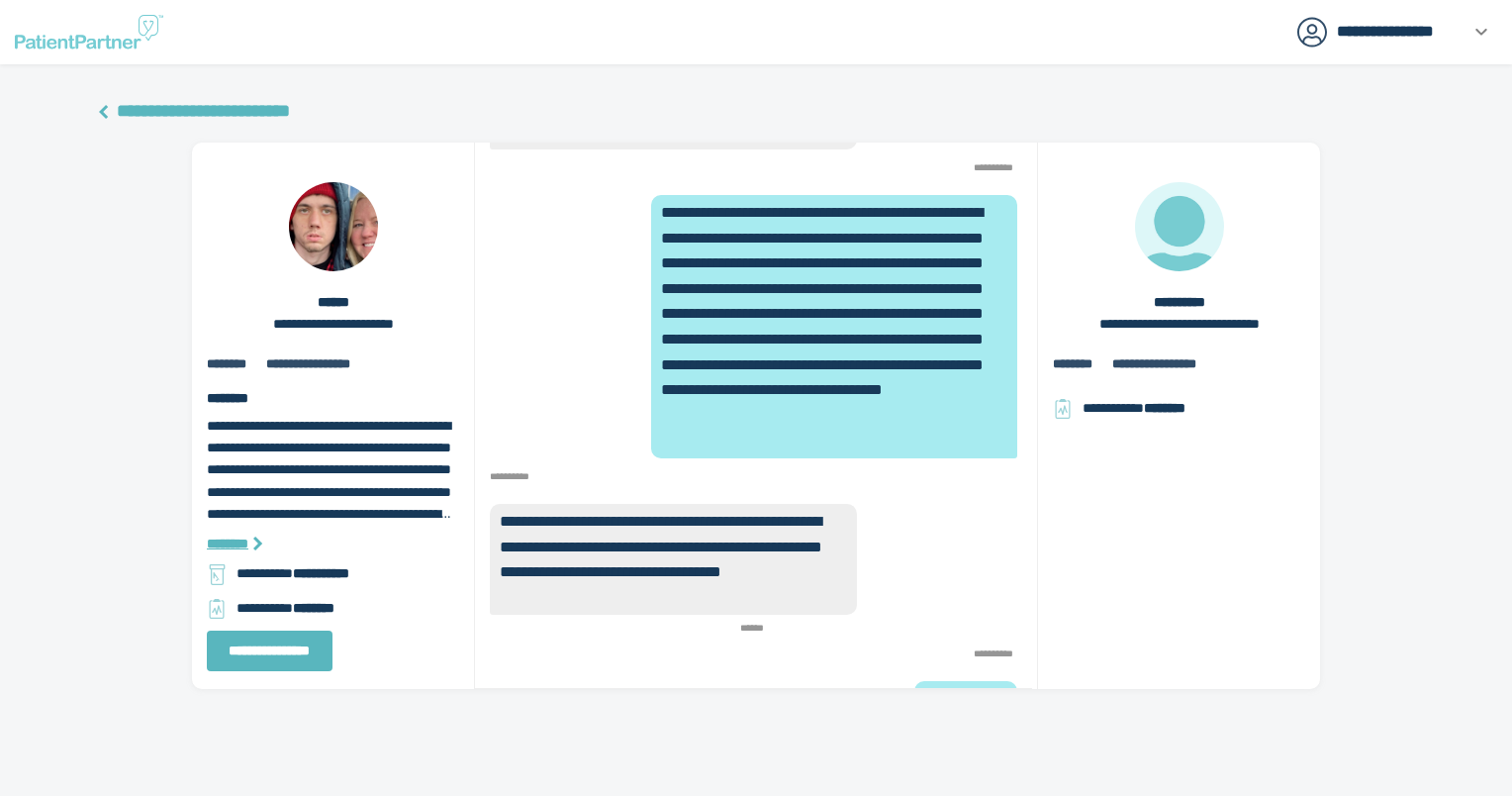 scroll, scrollTop: -80, scrollLeft: 0, axis: vertical 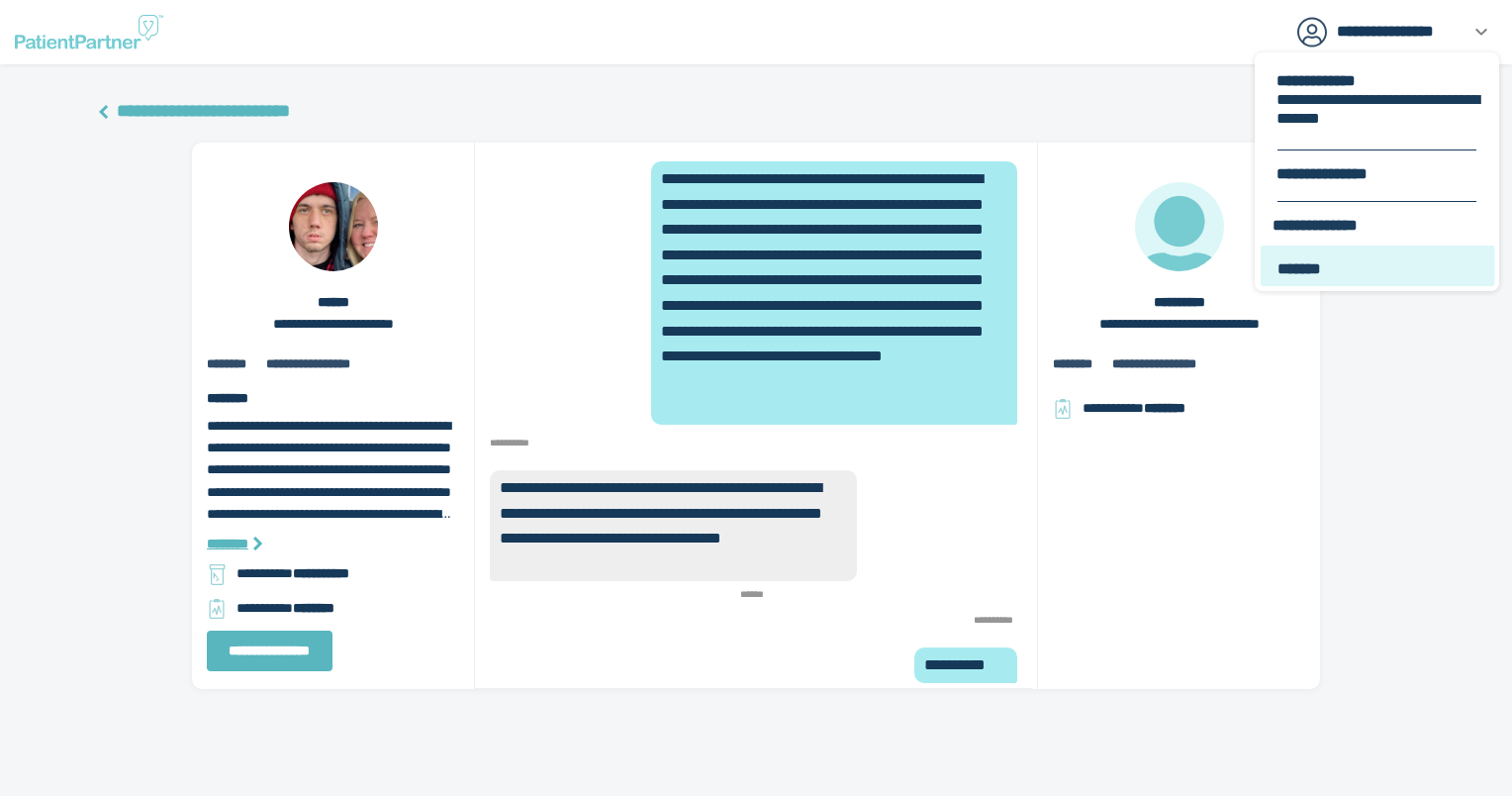 click on "*******" at bounding box center (1379, 268) 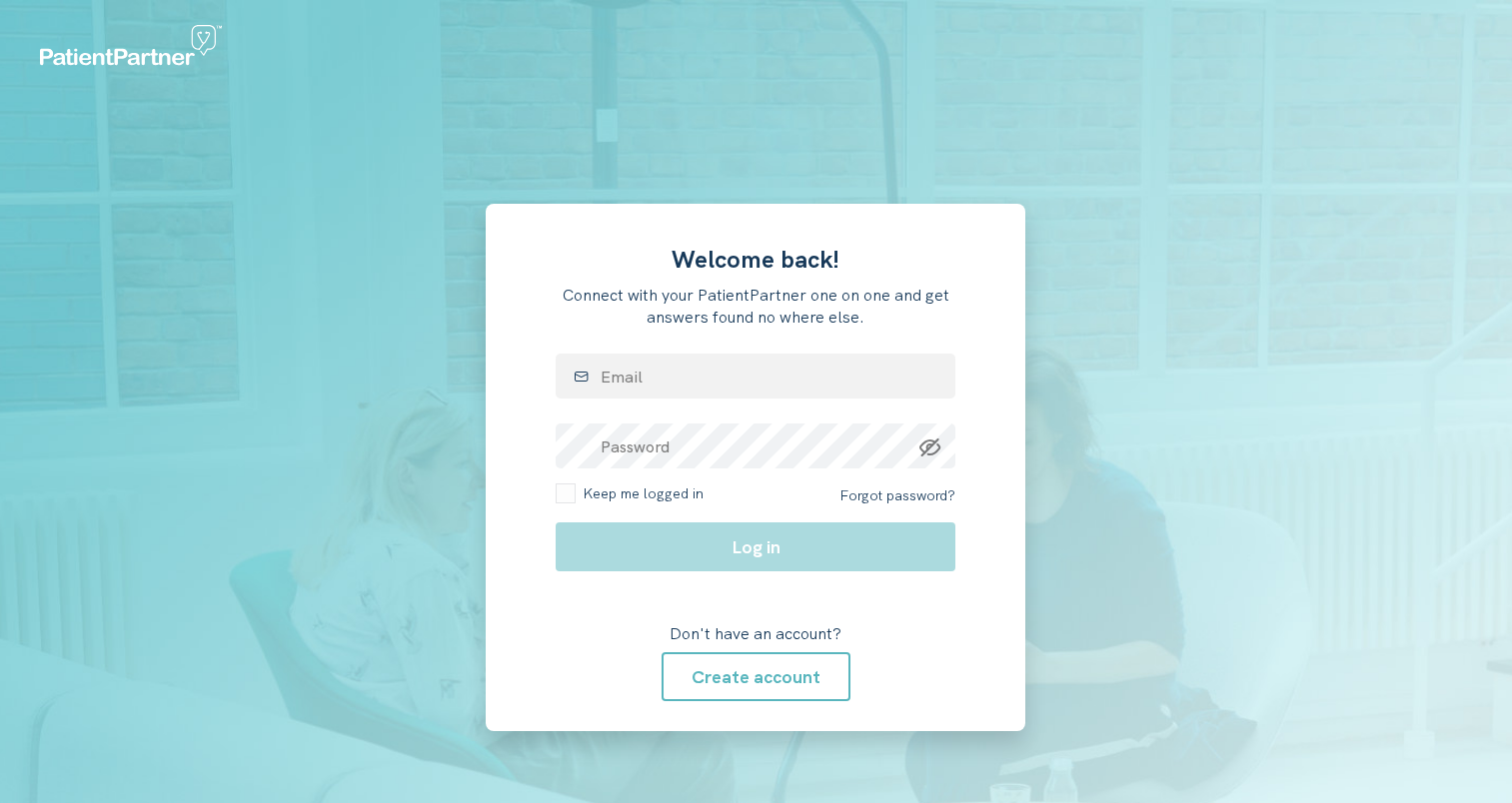 scroll, scrollTop: 0, scrollLeft: 0, axis: both 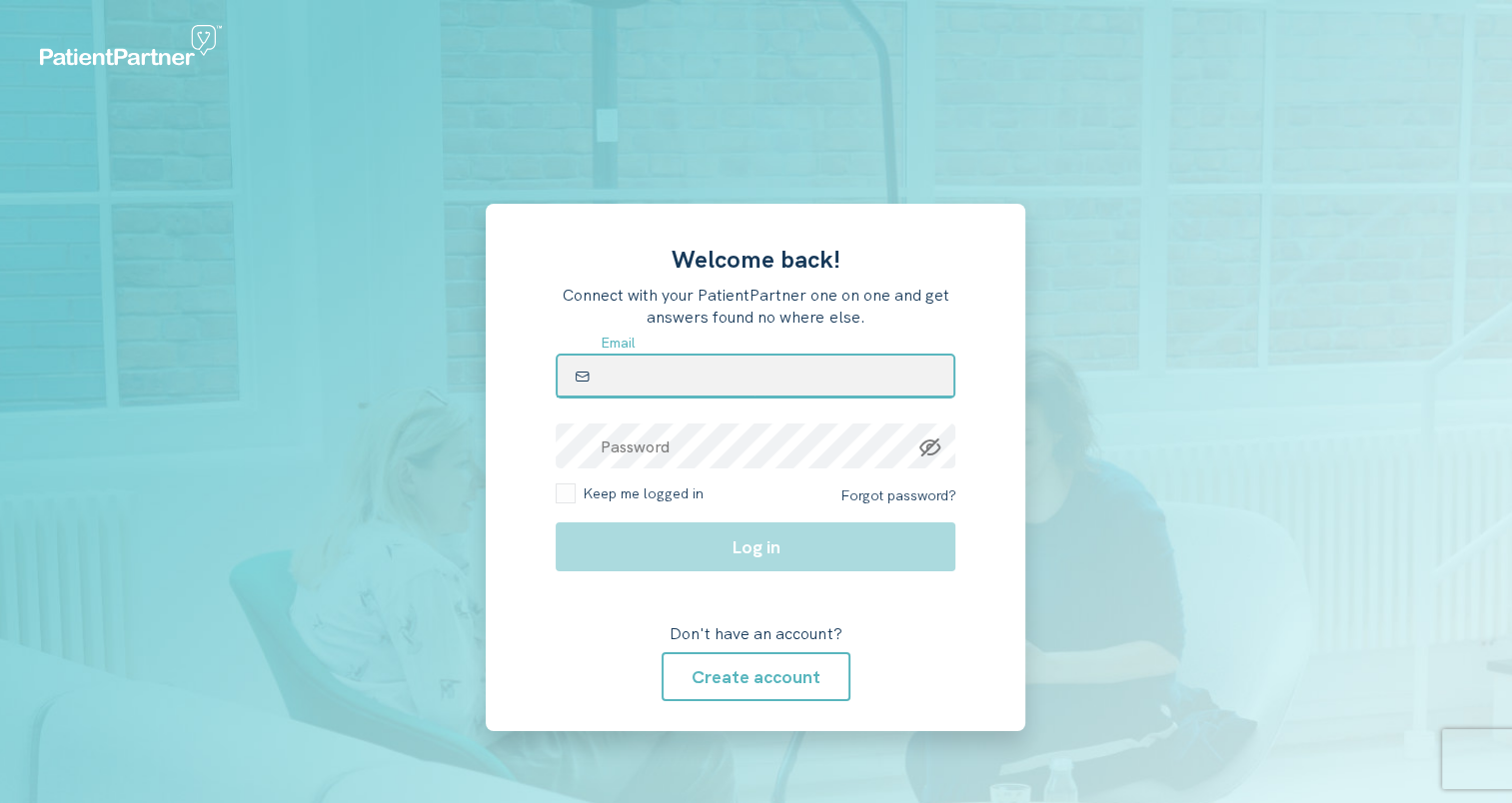 click at bounding box center [756, 376] 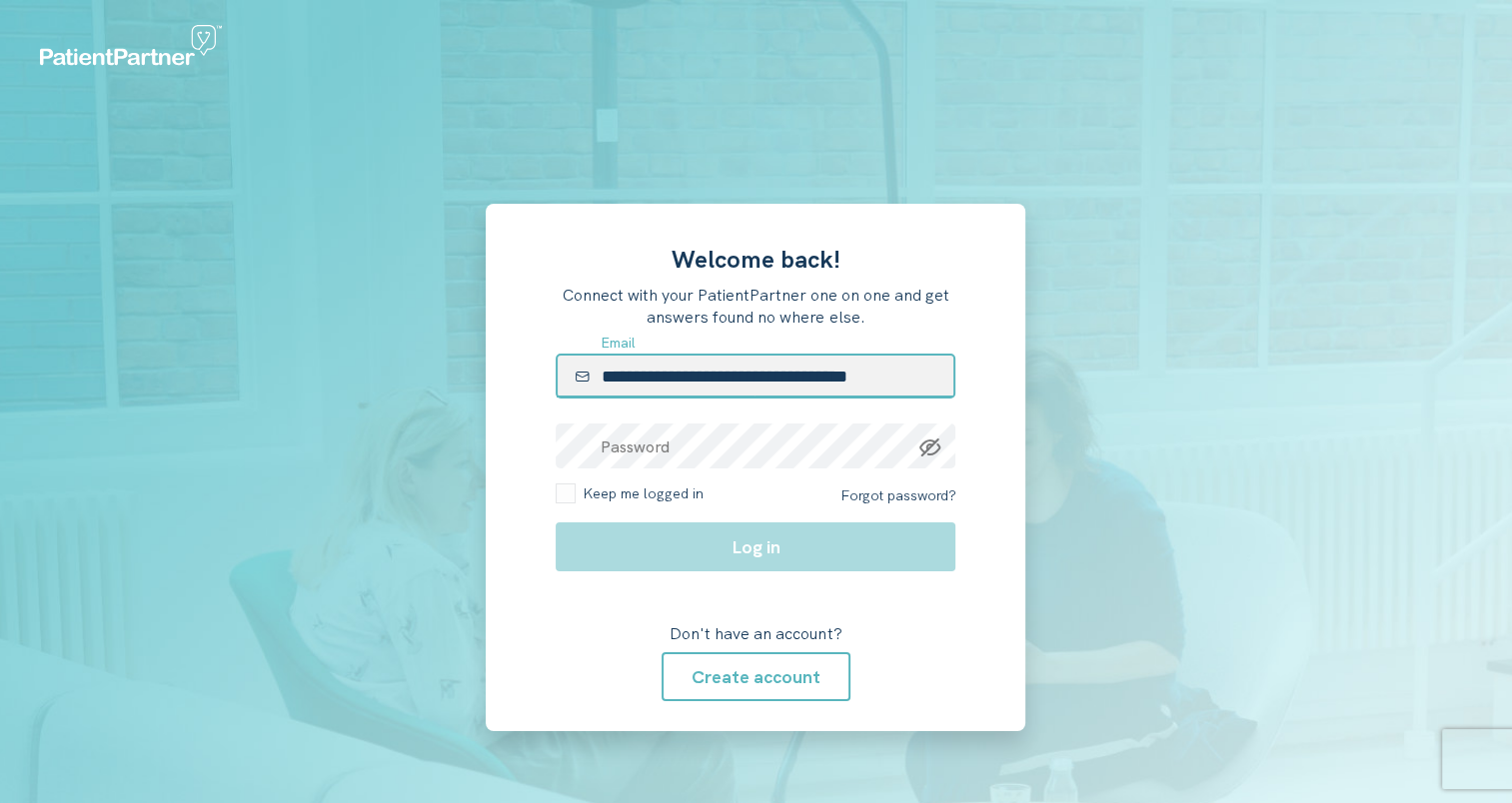 drag, startPoint x: 918, startPoint y: 381, endPoint x: 535, endPoint y: 384, distance: 383.01175 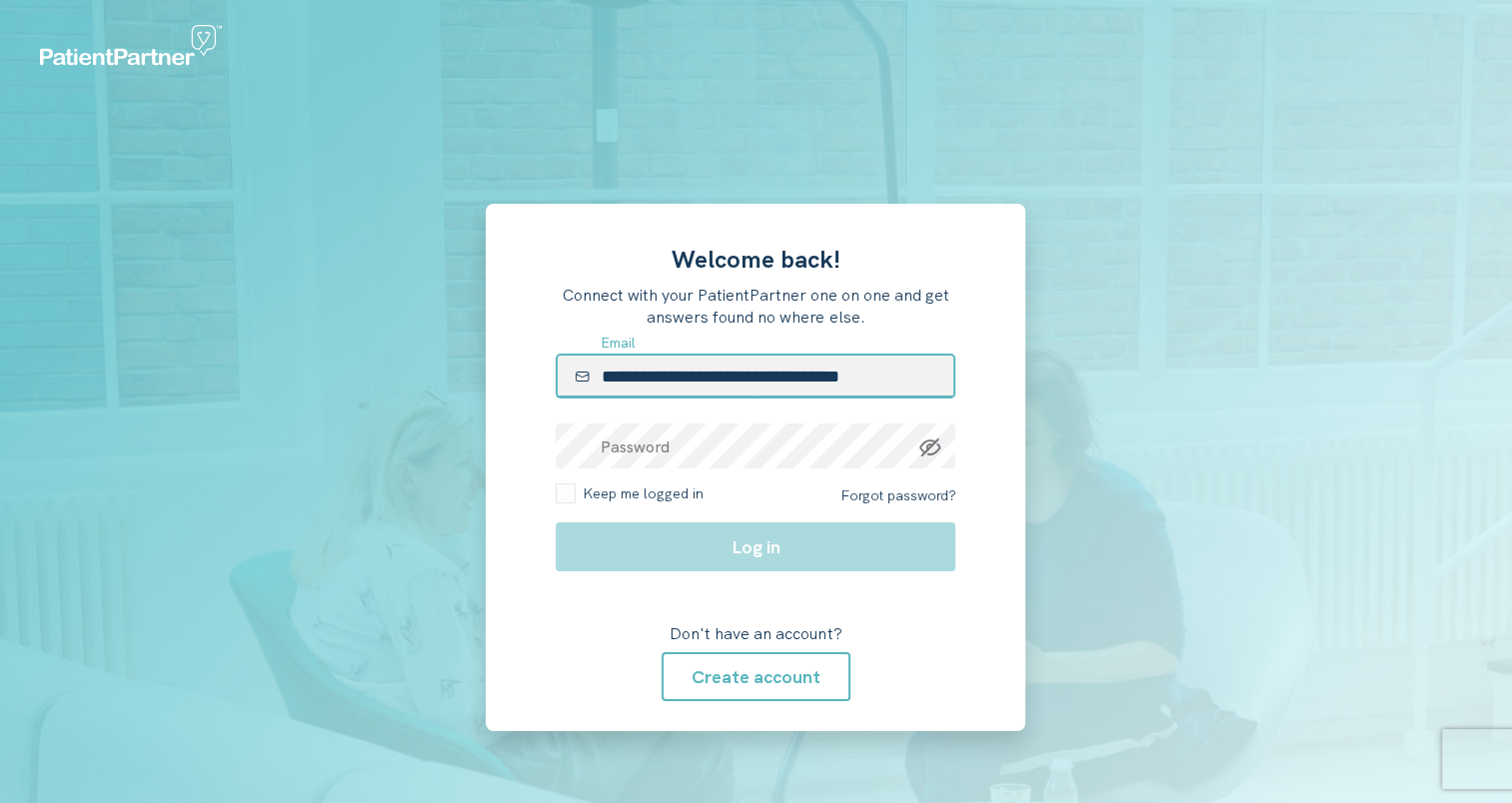 type on "**********" 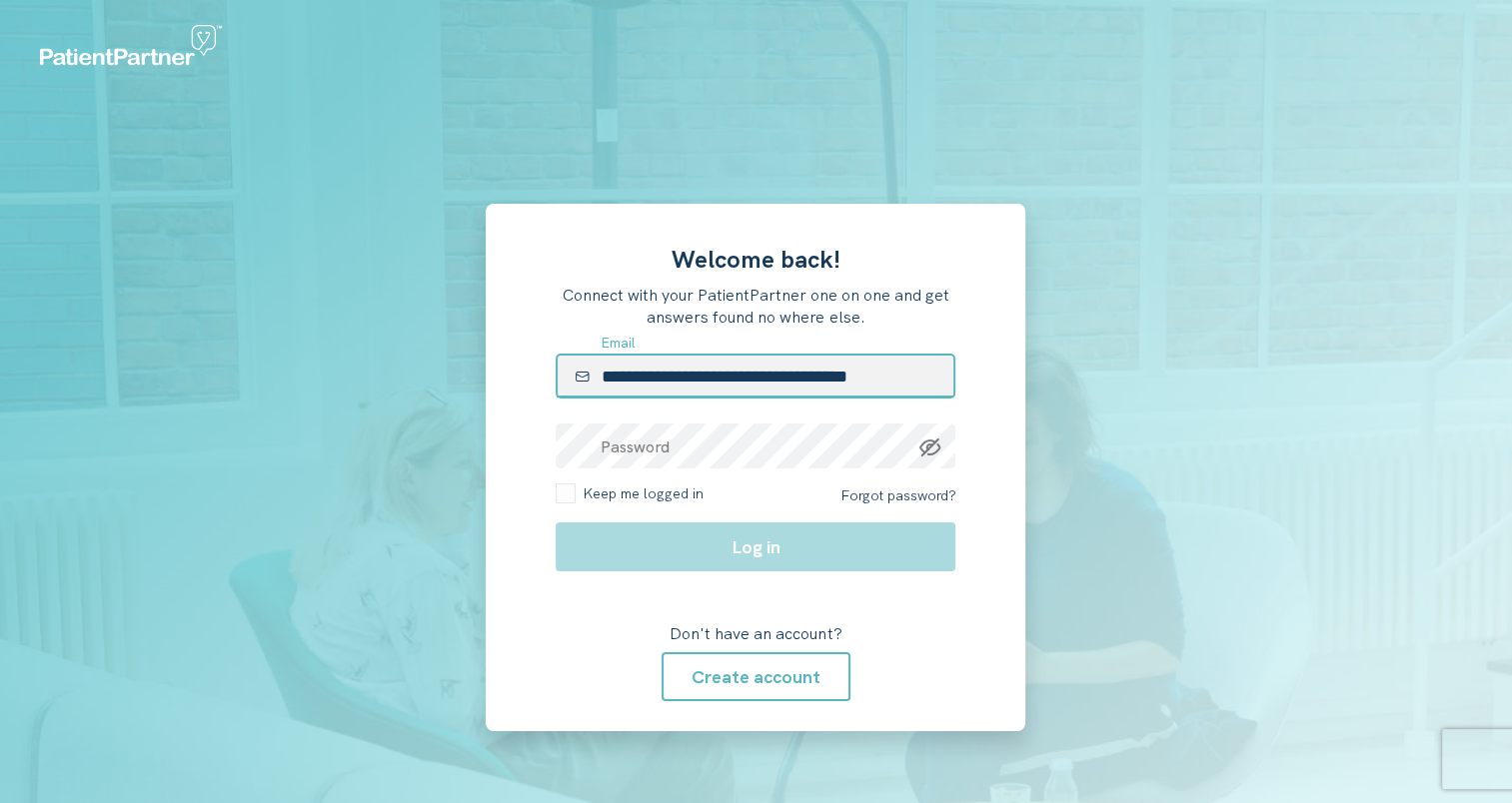 drag, startPoint x: 927, startPoint y: 376, endPoint x: 573, endPoint y: 388, distance: 354.20333 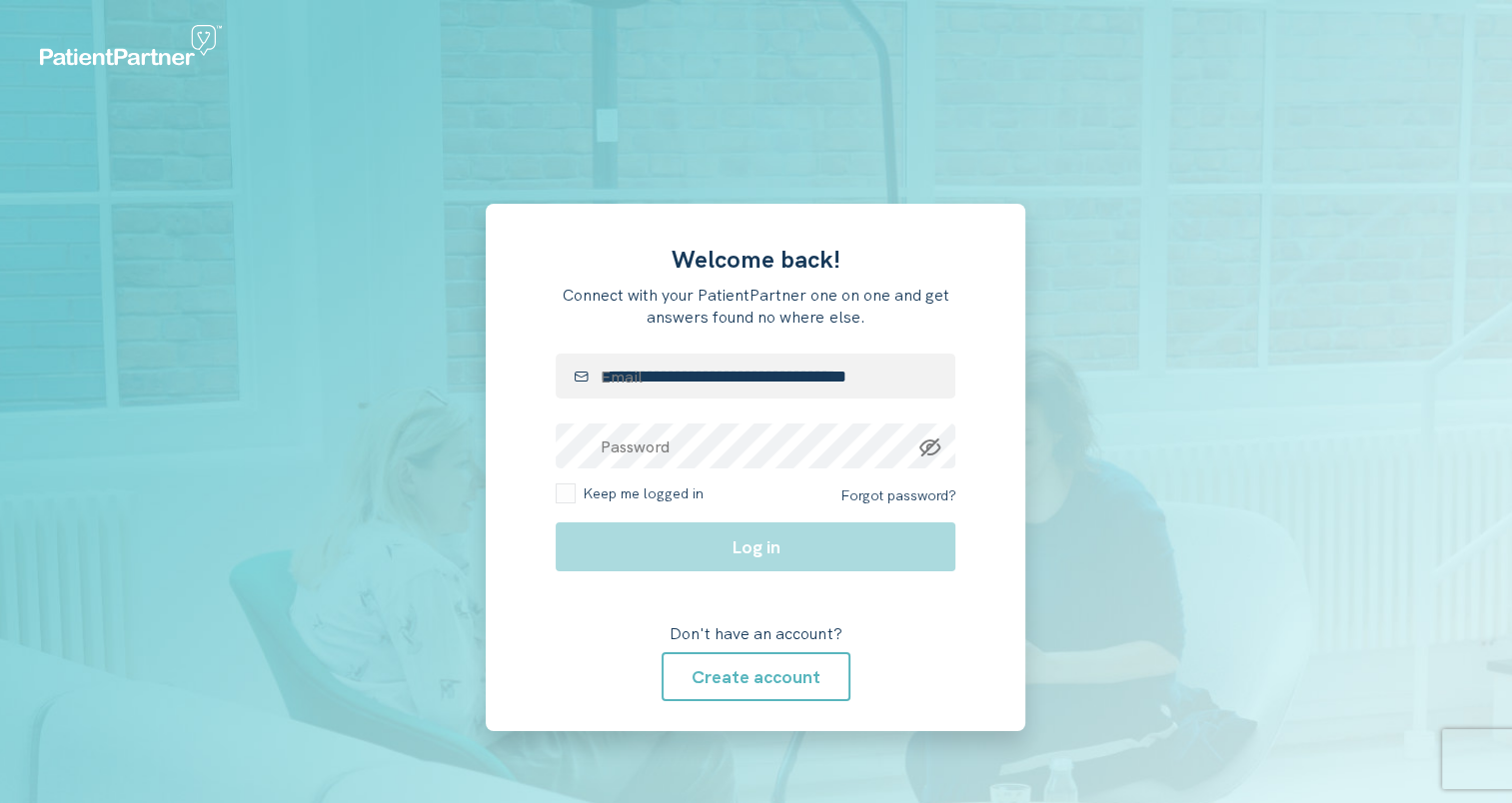 drag, startPoint x: 483, startPoint y: 431, endPoint x: 548, endPoint y: 431, distance: 65 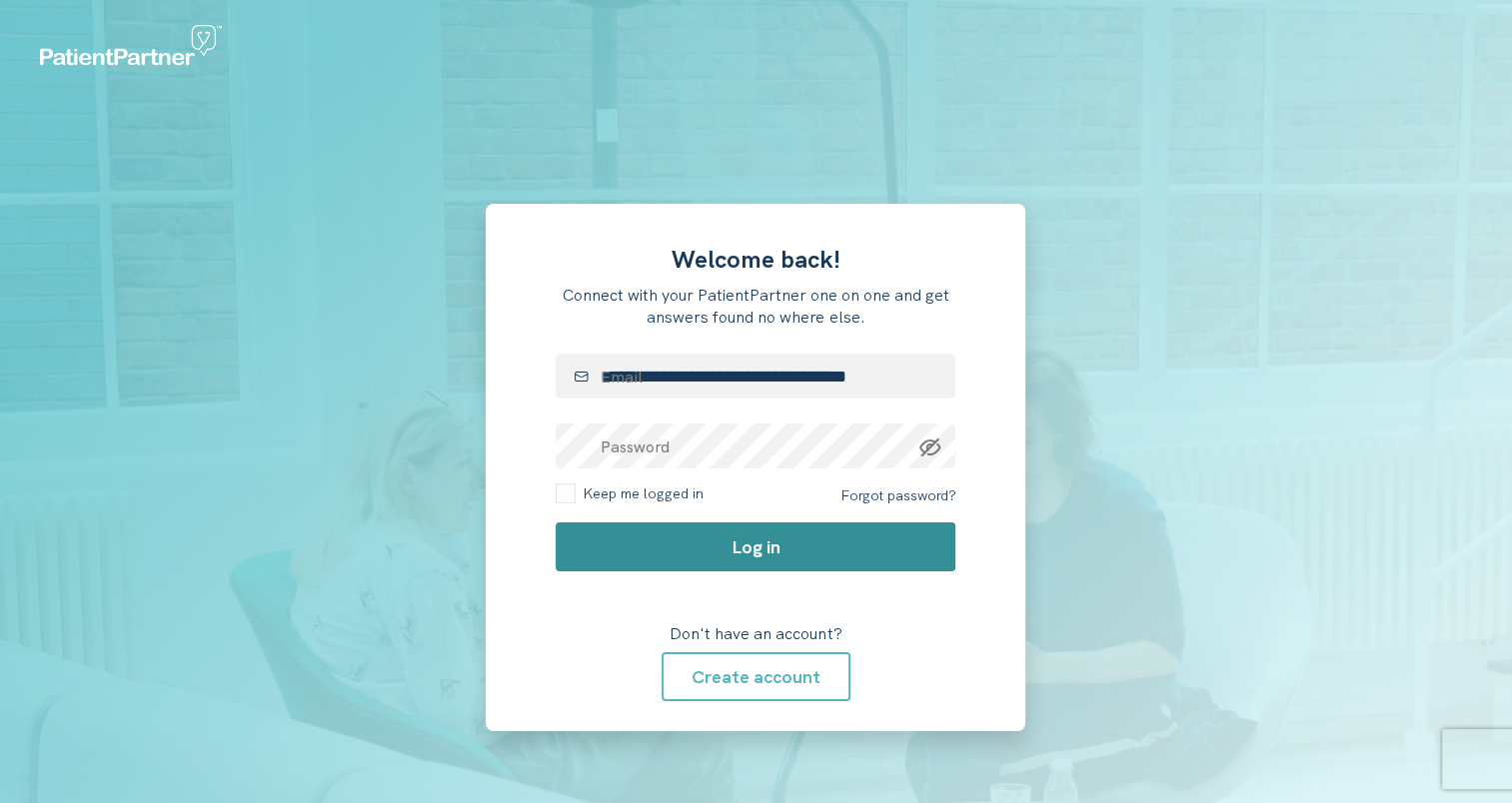 click on "Log in" 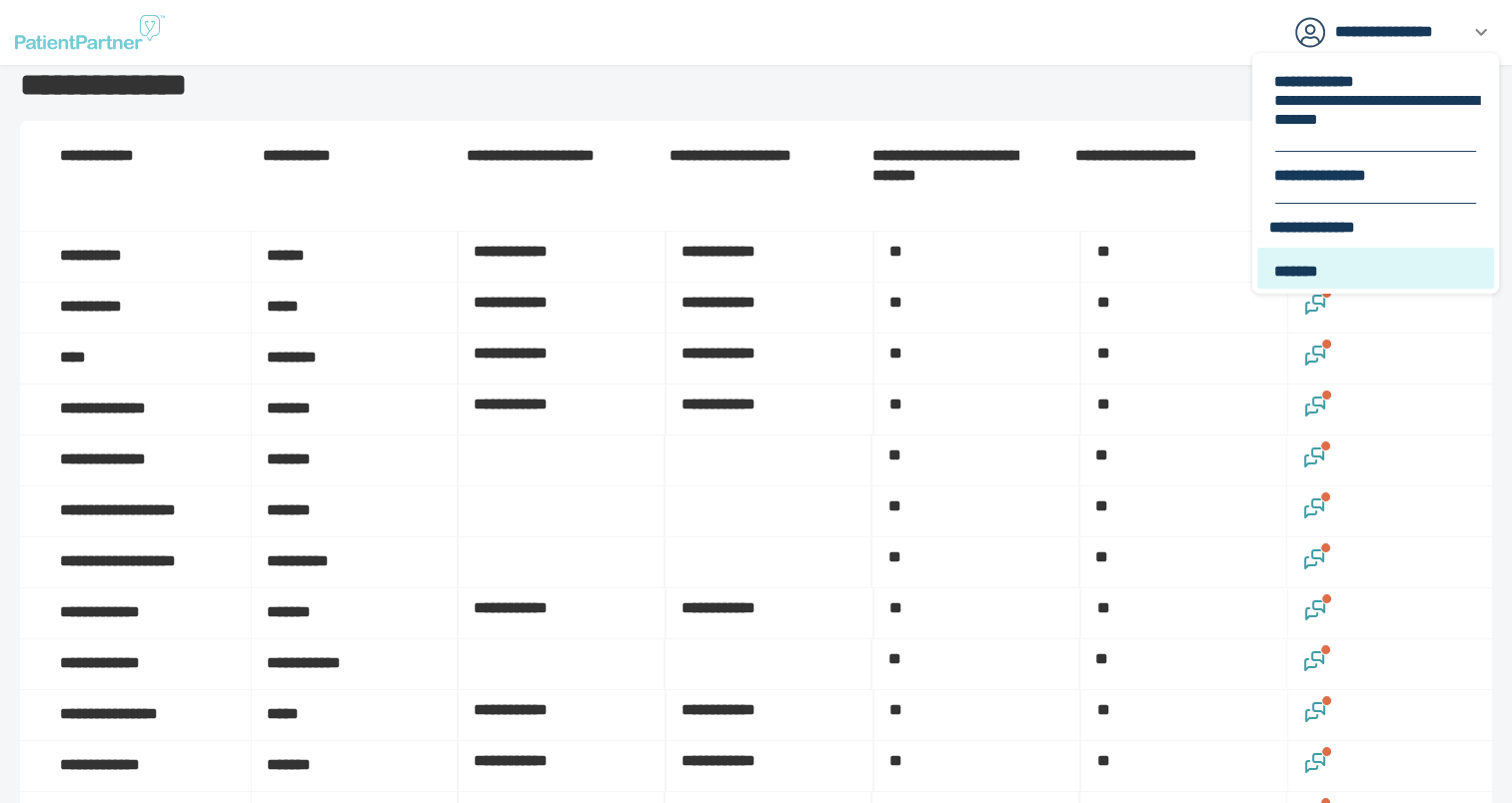 click on "*******" at bounding box center (1377, 271) 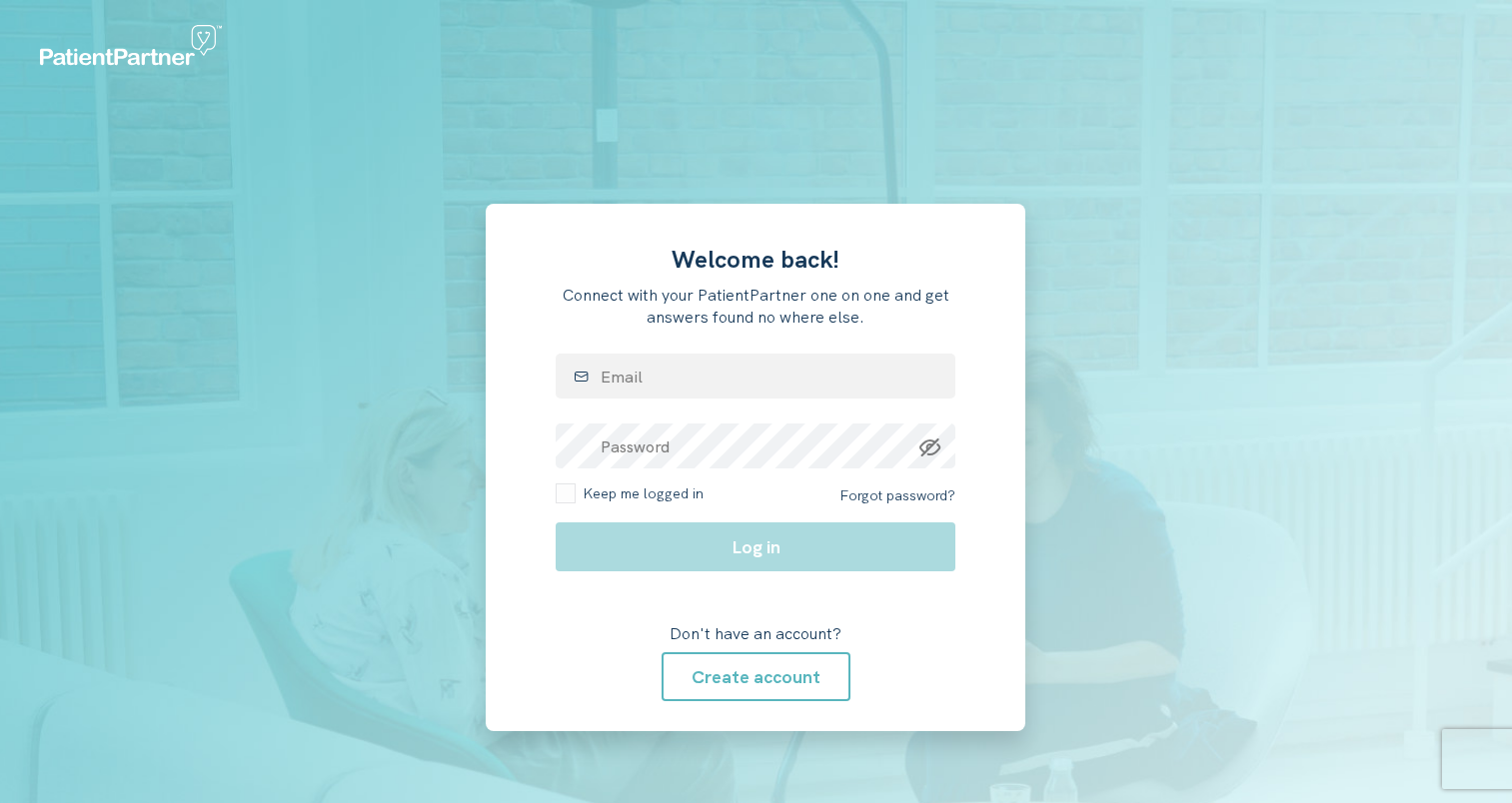 scroll, scrollTop: 0, scrollLeft: 0, axis: both 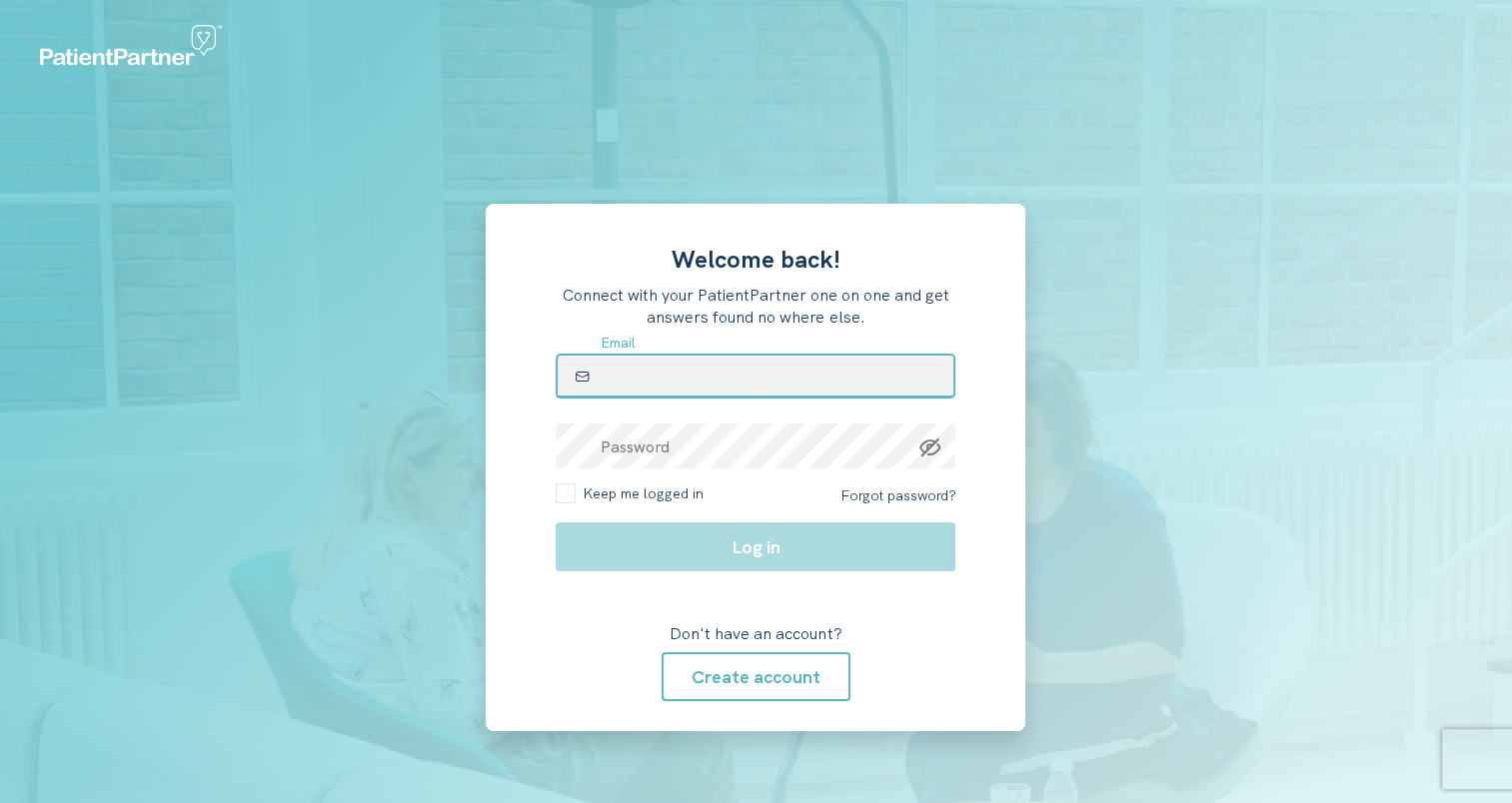 drag, startPoint x: 0, startPoint y: 0, endPoint x: 743, endPoint y: 375, distance: 832.2704 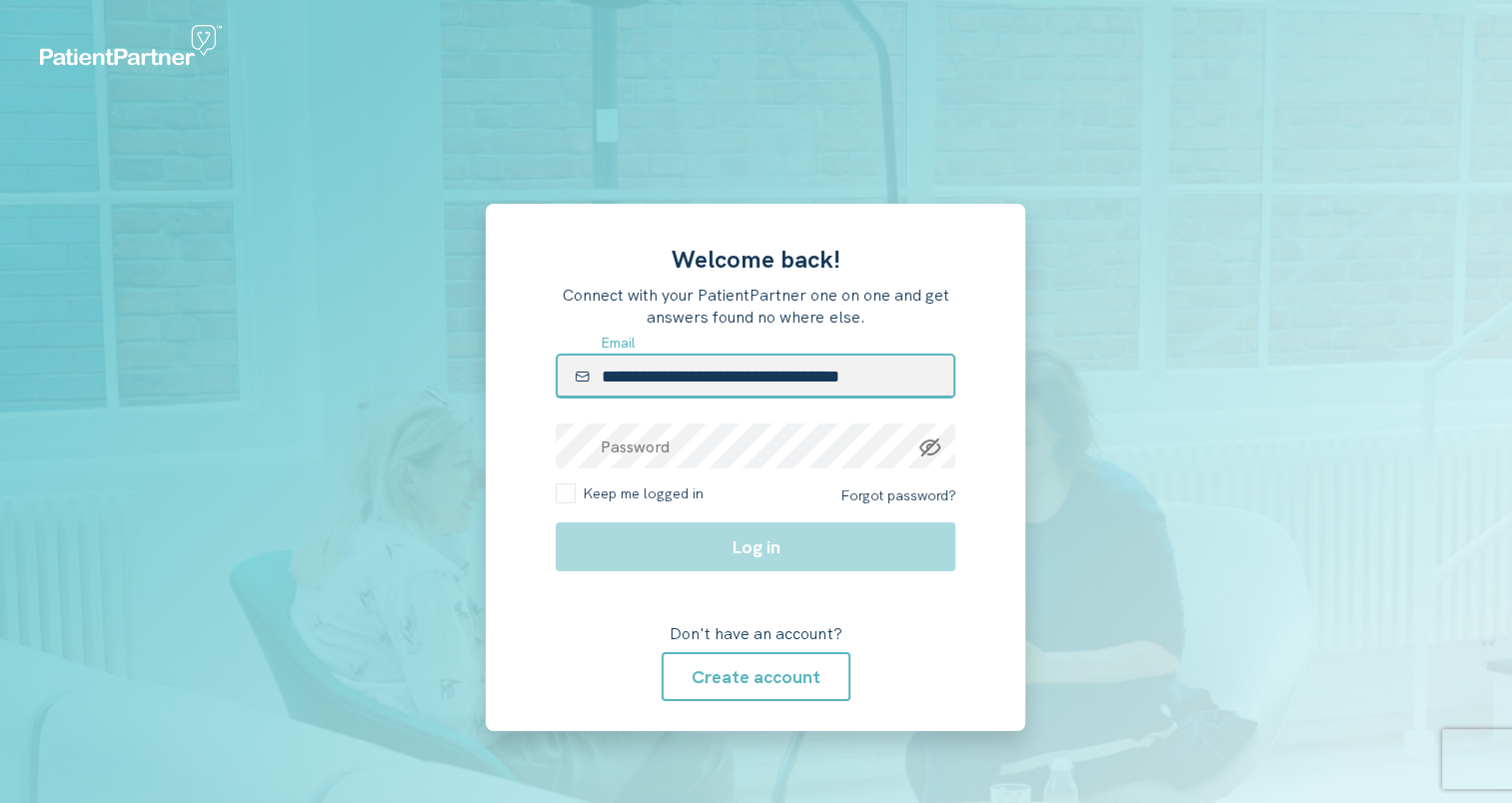 type on "**********" 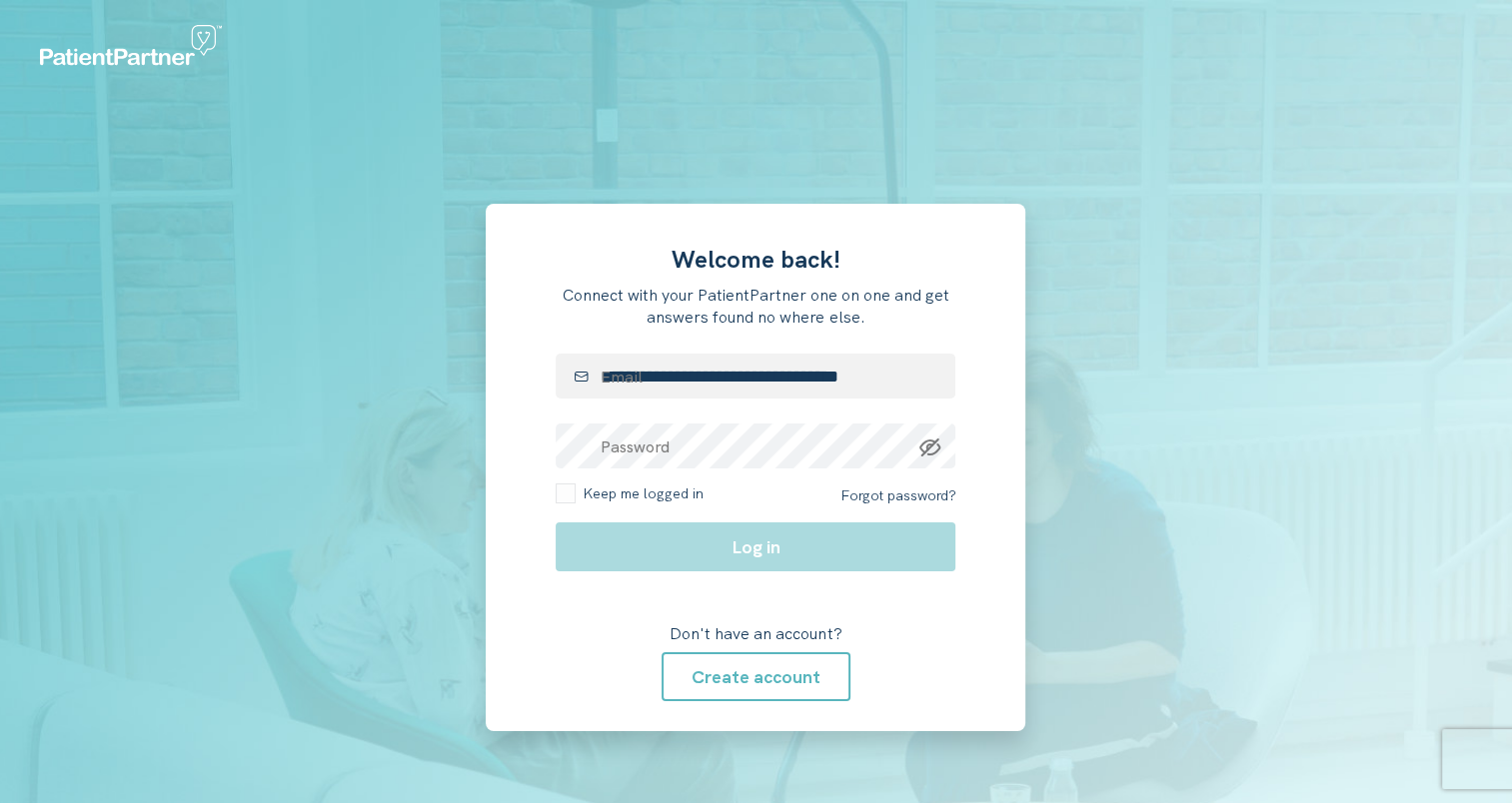 click at bounding box center (328, 467) 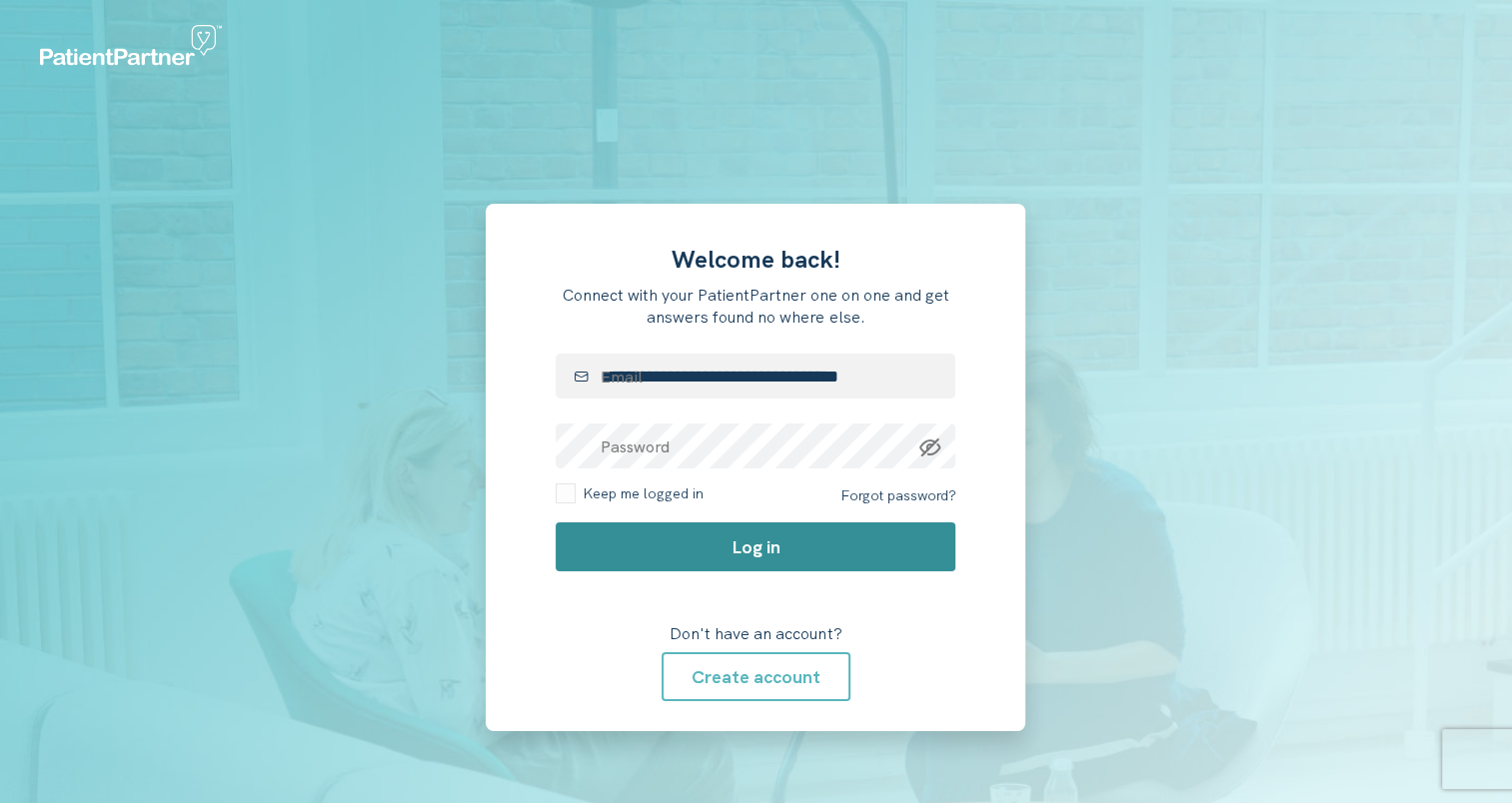 click on "Log in" 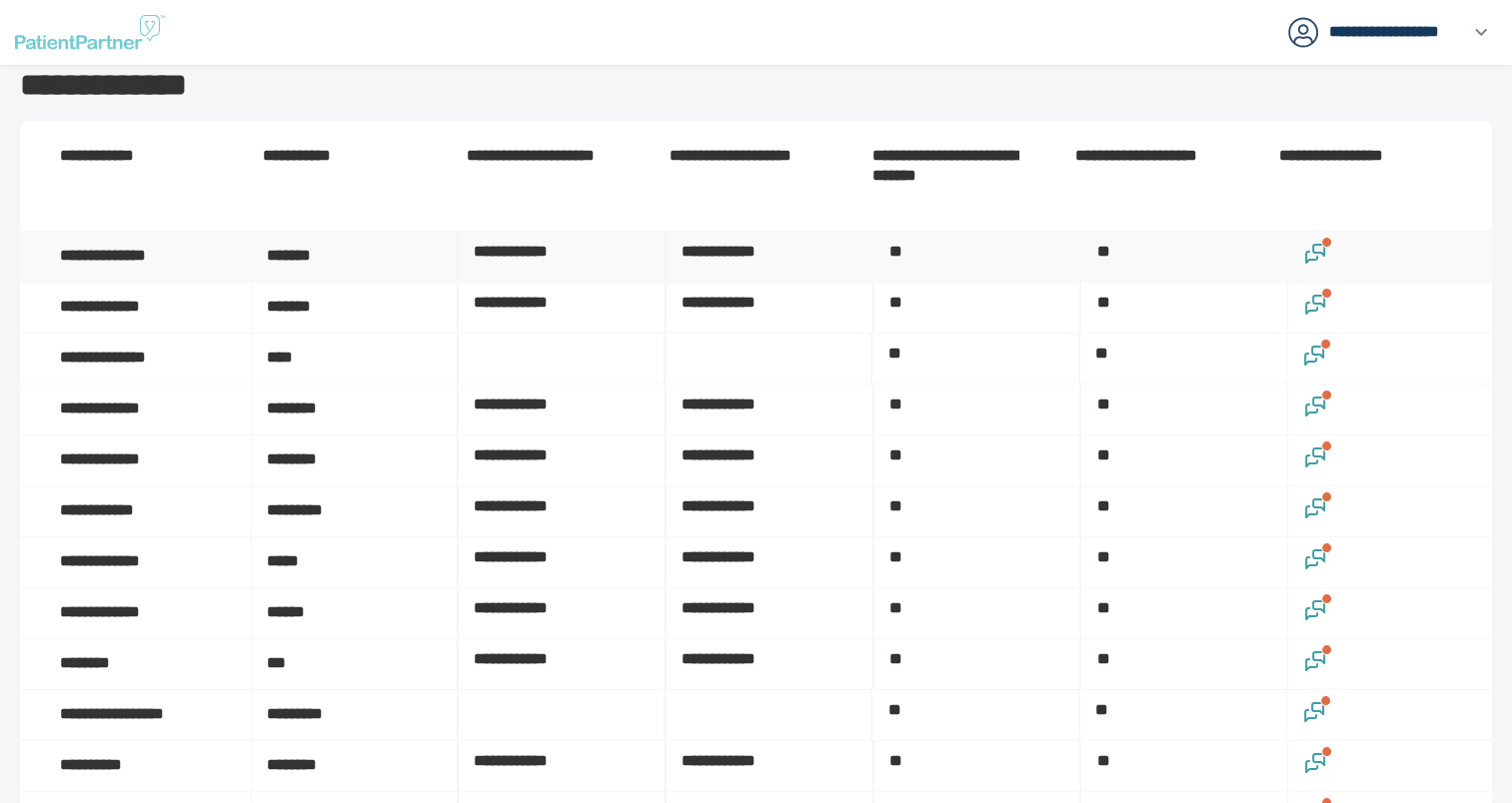 click at bounding box center [1326, 242] 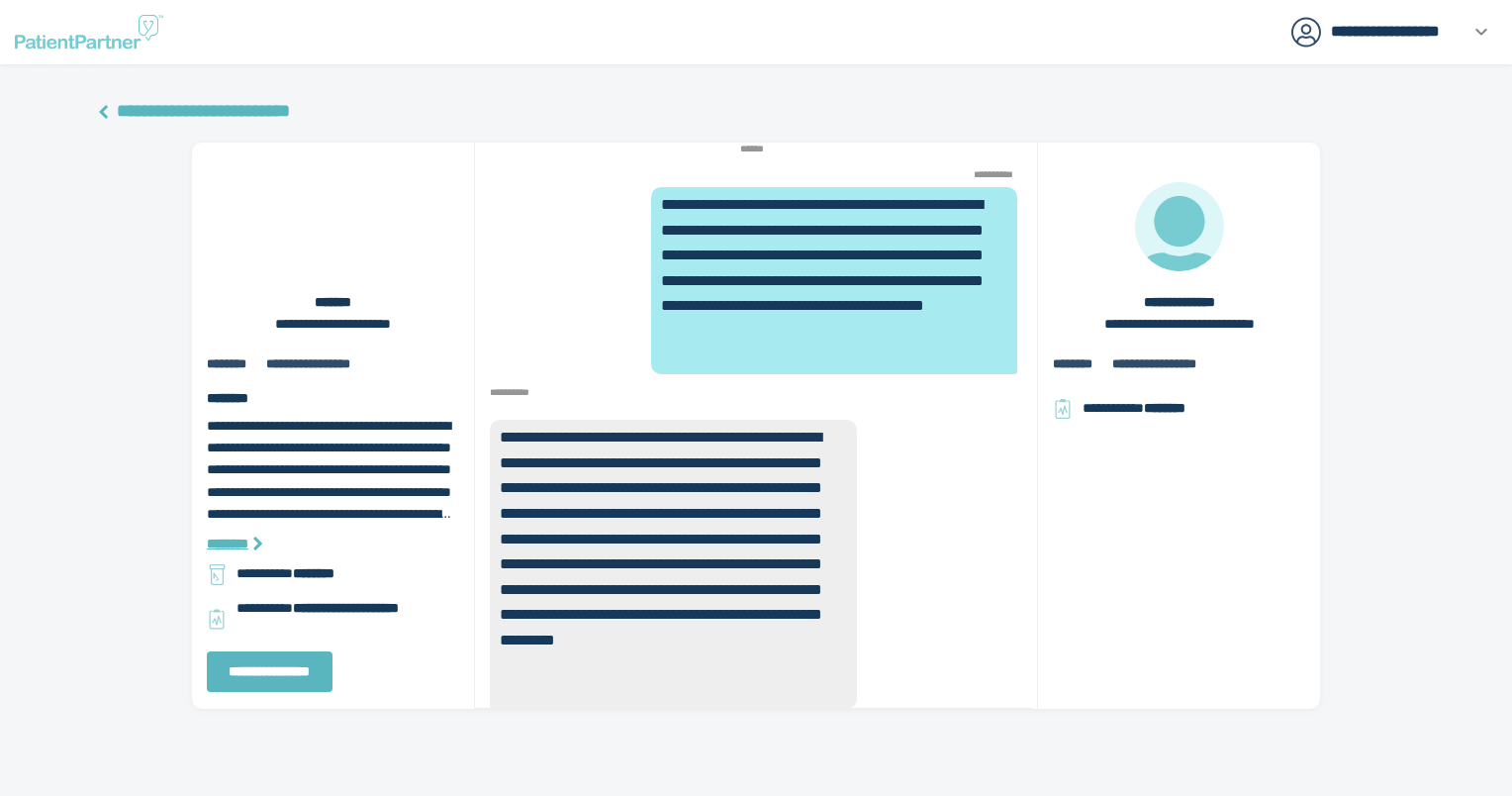 scroll, scrollTop: -107, scrollLeft: 0, axis: vertical 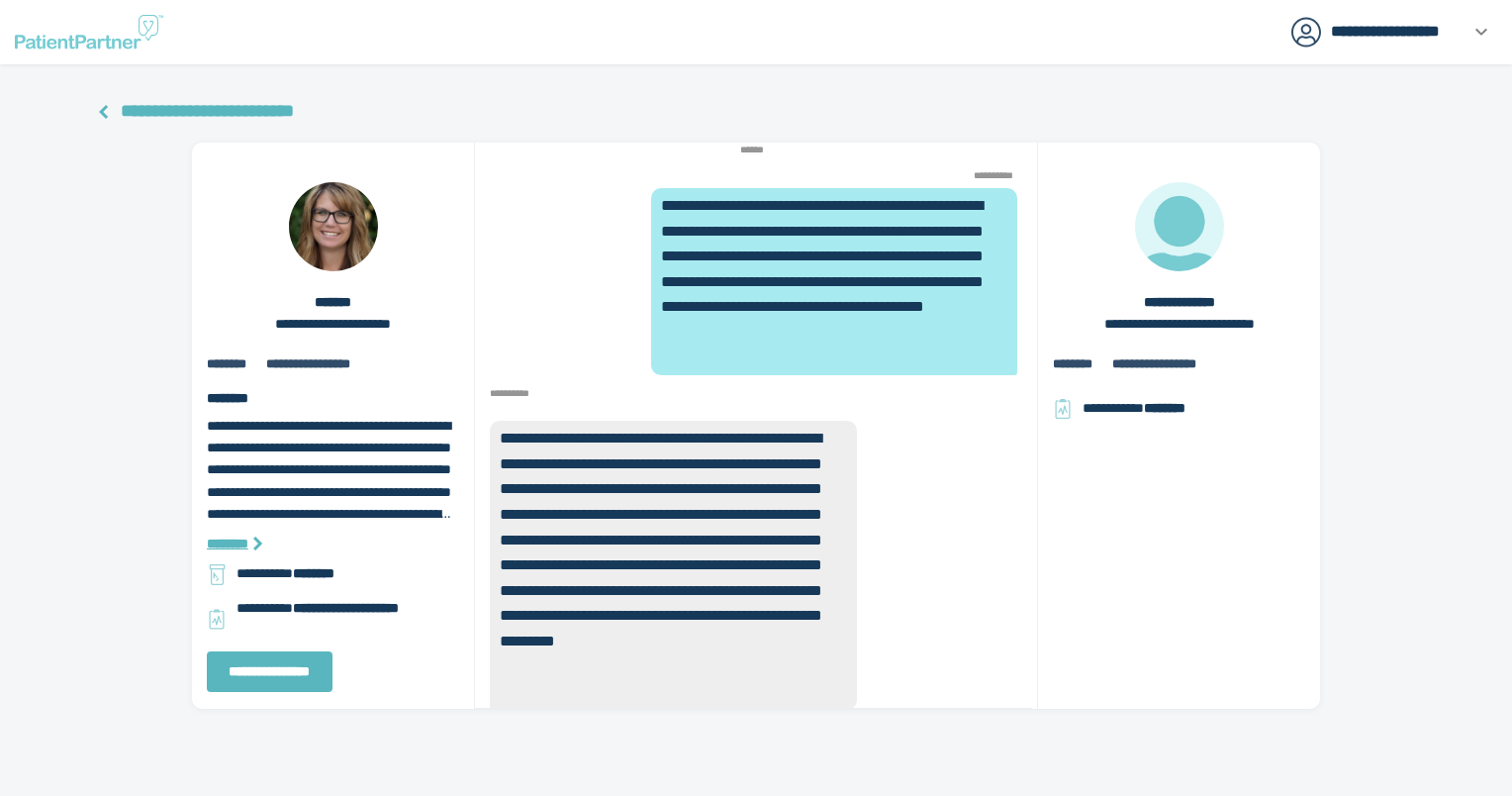 click on "**********" at bounding box center [207, 111] 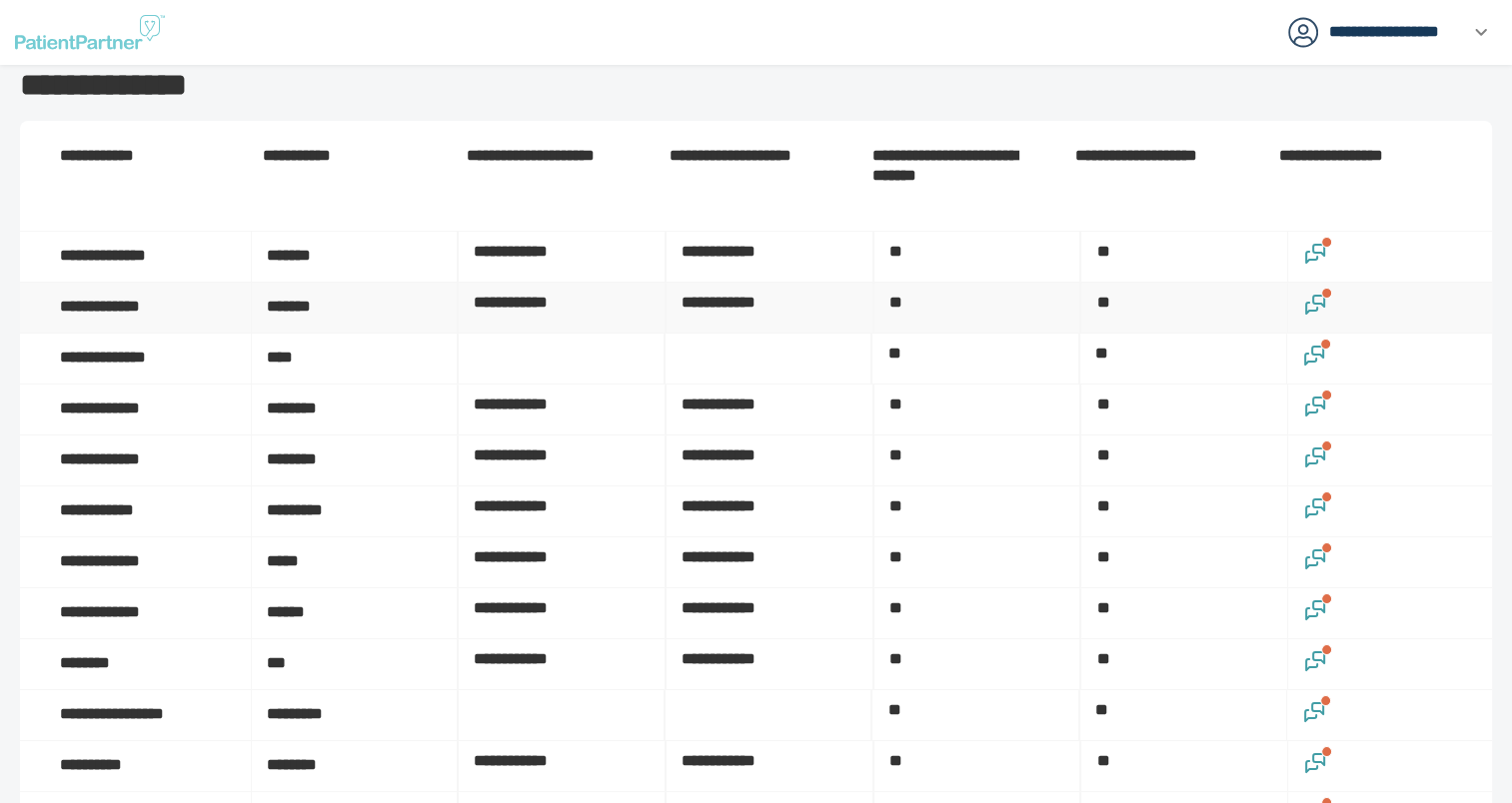 click 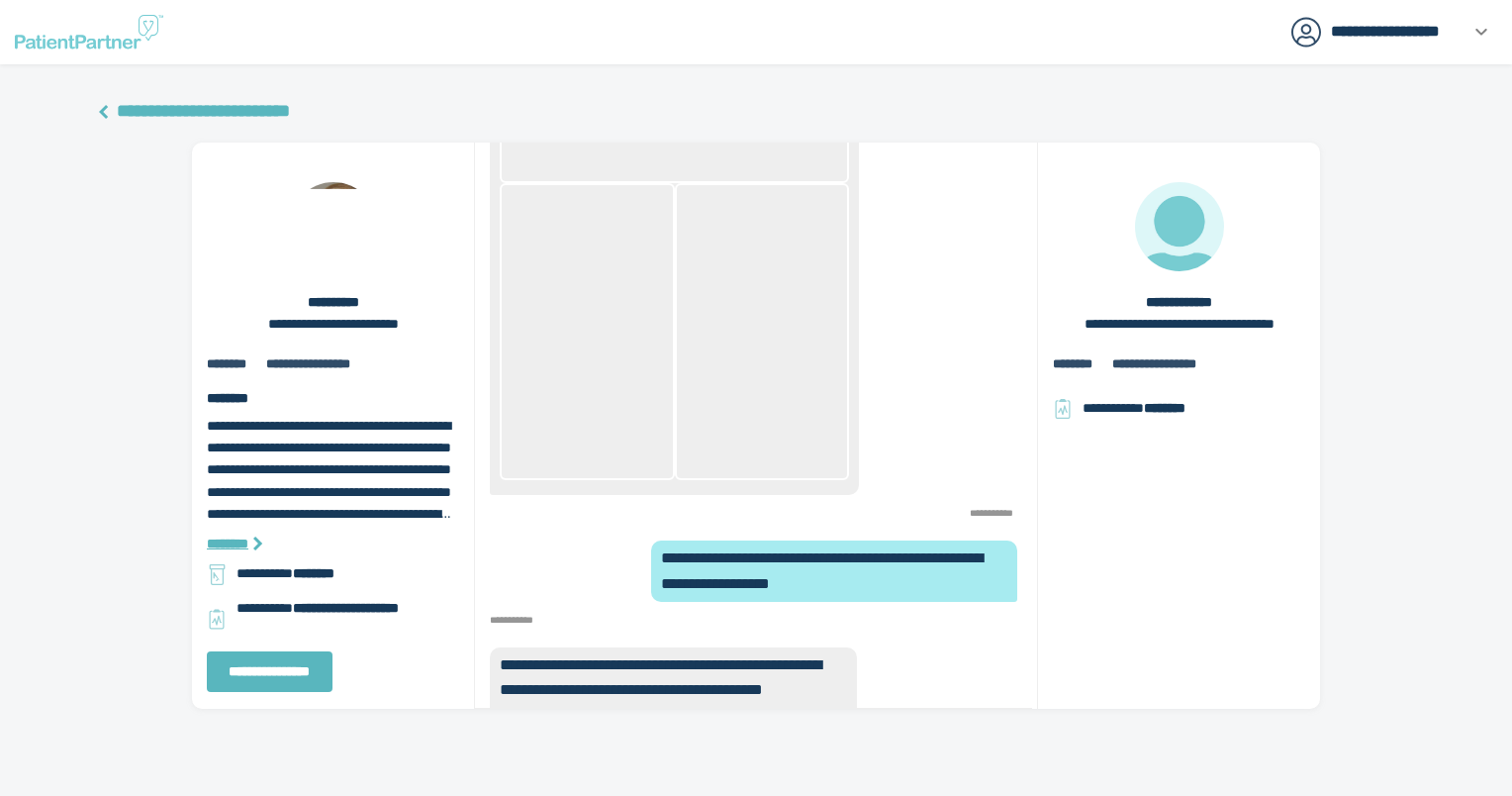 scroll, scrollTop: 0, scrollLeft: 0, axis: both 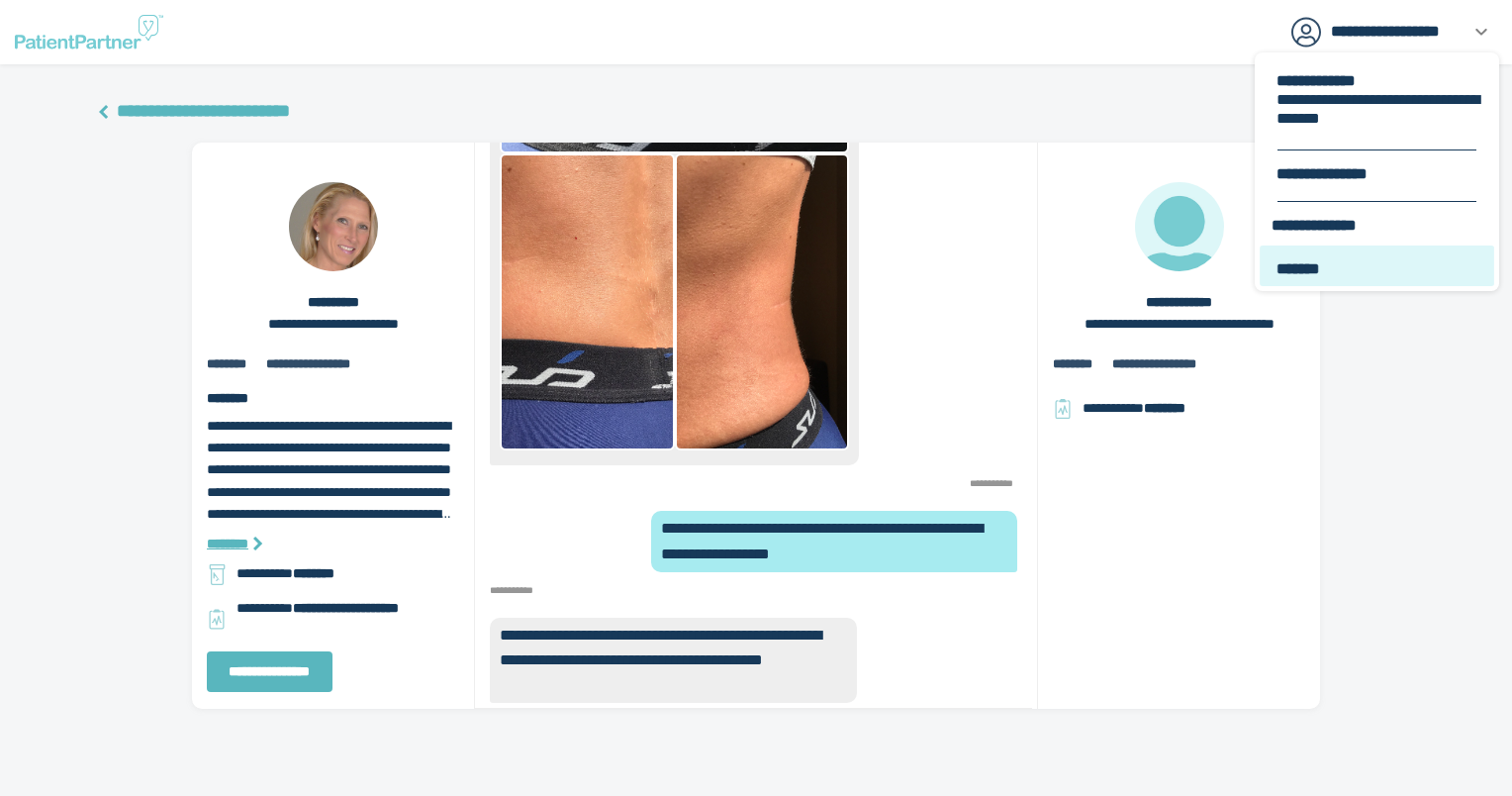 click on "*******" at bounding box center [1376, 265] 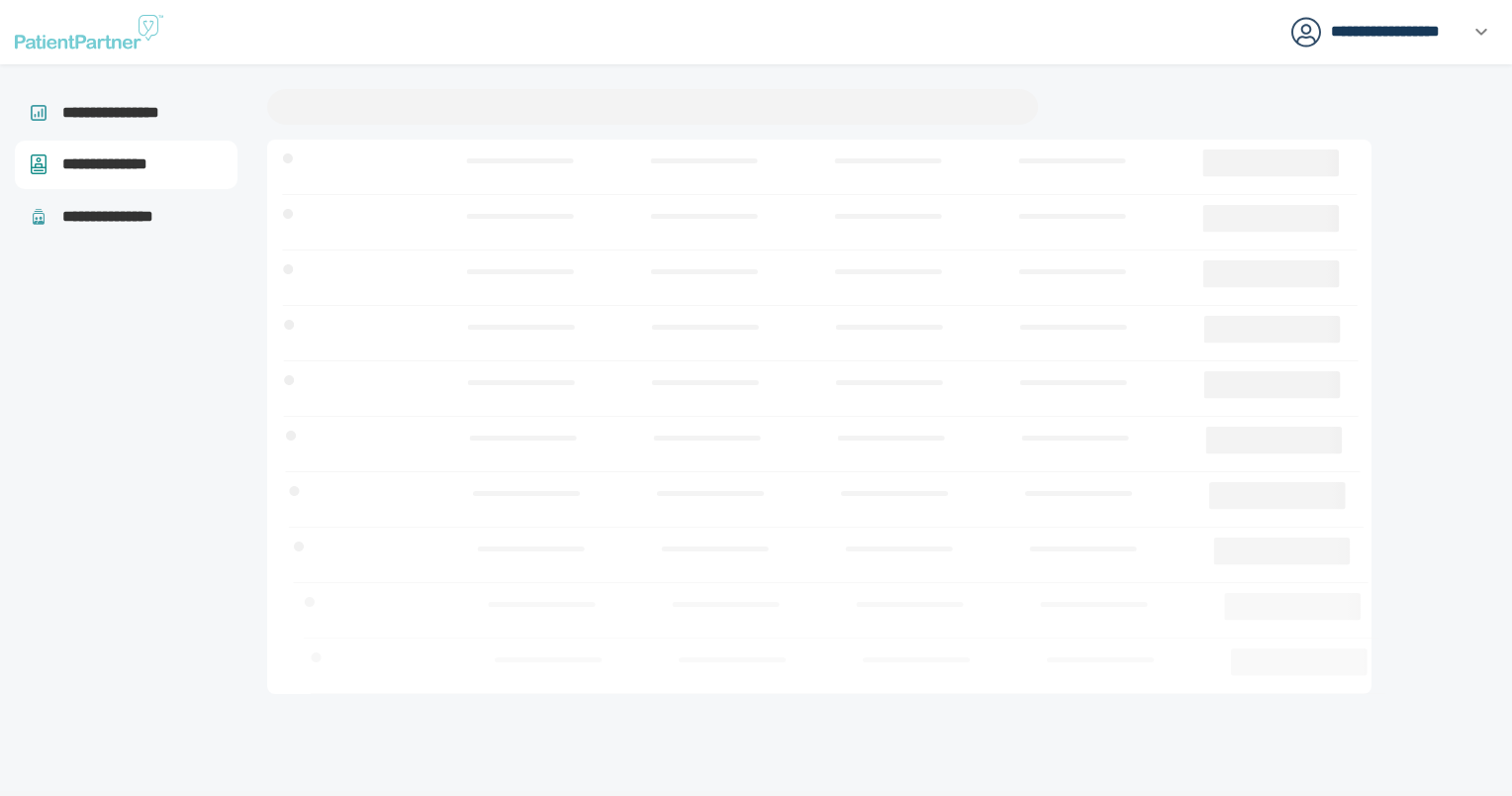 scroll, scrollTop: 0, scrollLeft: 0, axis: both 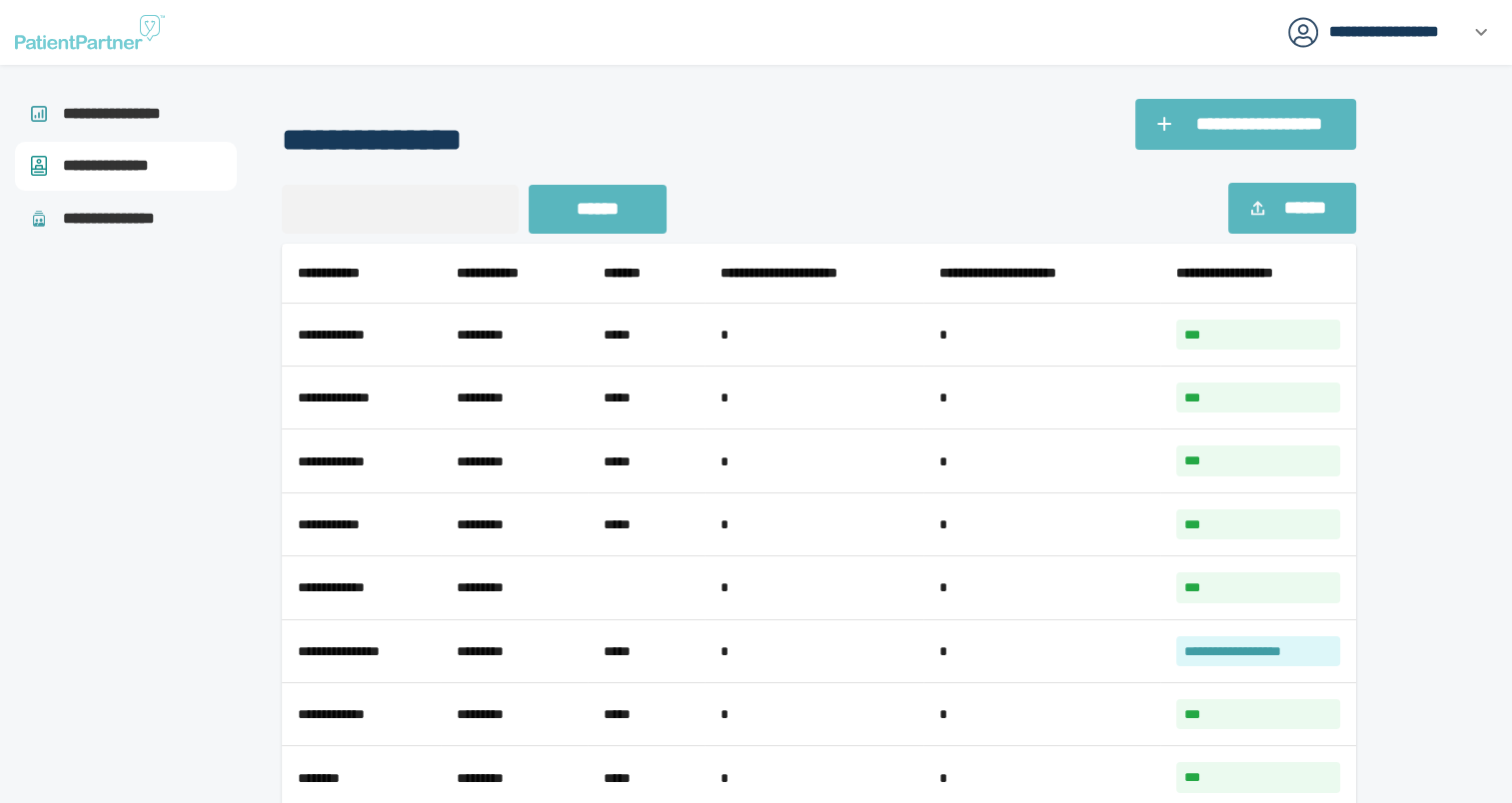 click on "******" at bounding box center (1305, 208) 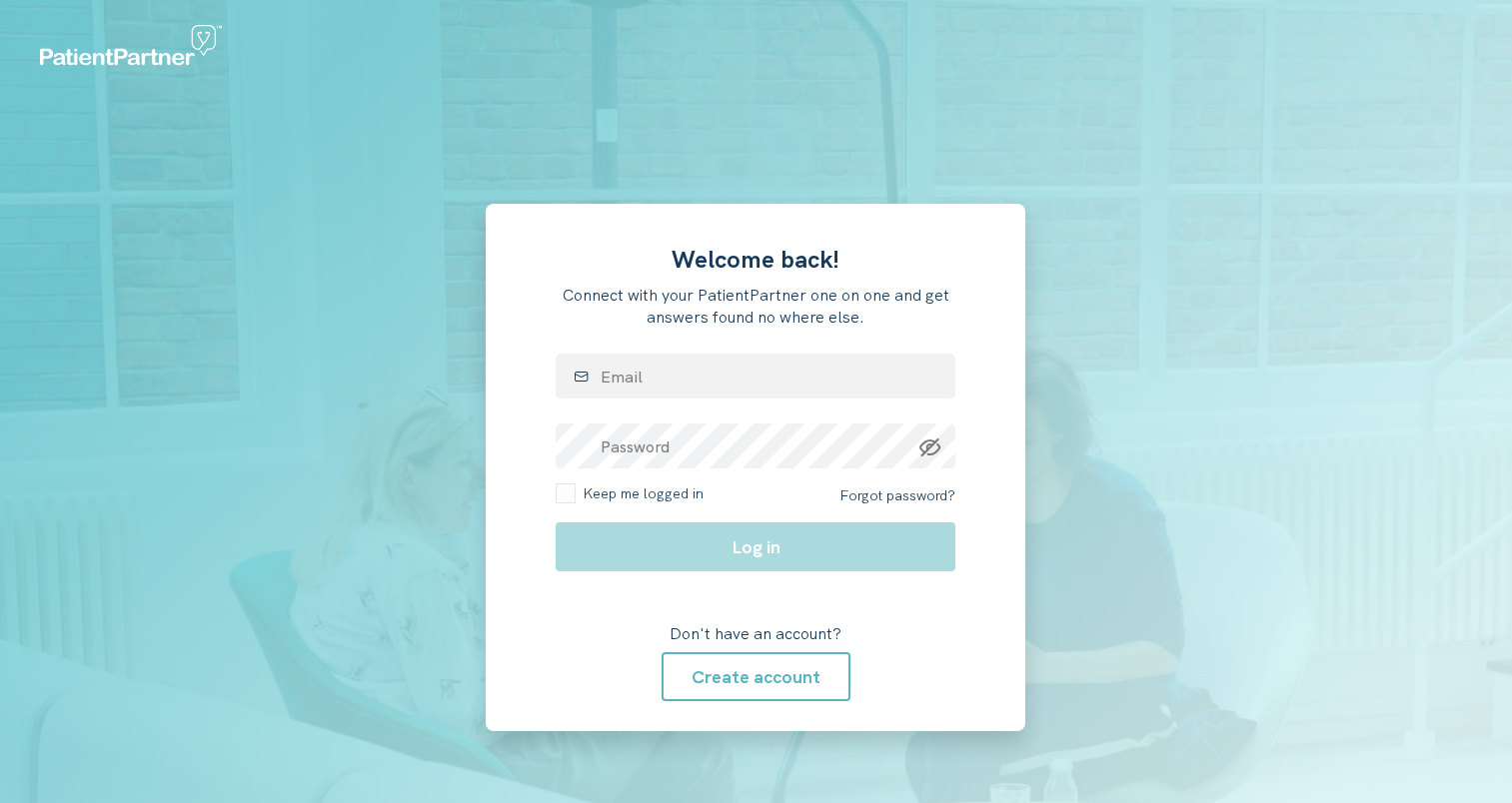 scroll, scrollTop: 0, scrollLeft: 0, axis: both 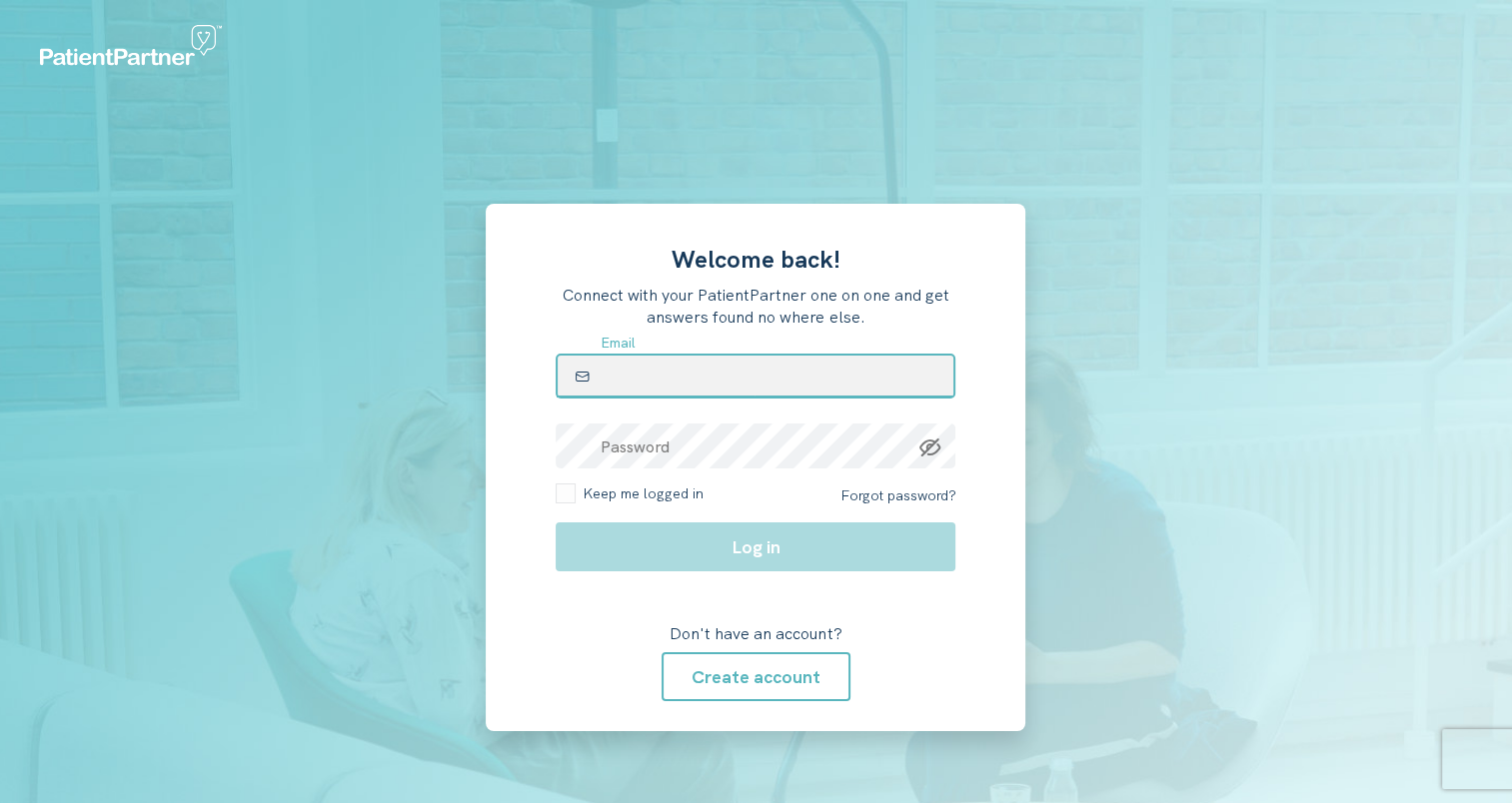 click at bounding box center (756, 376) 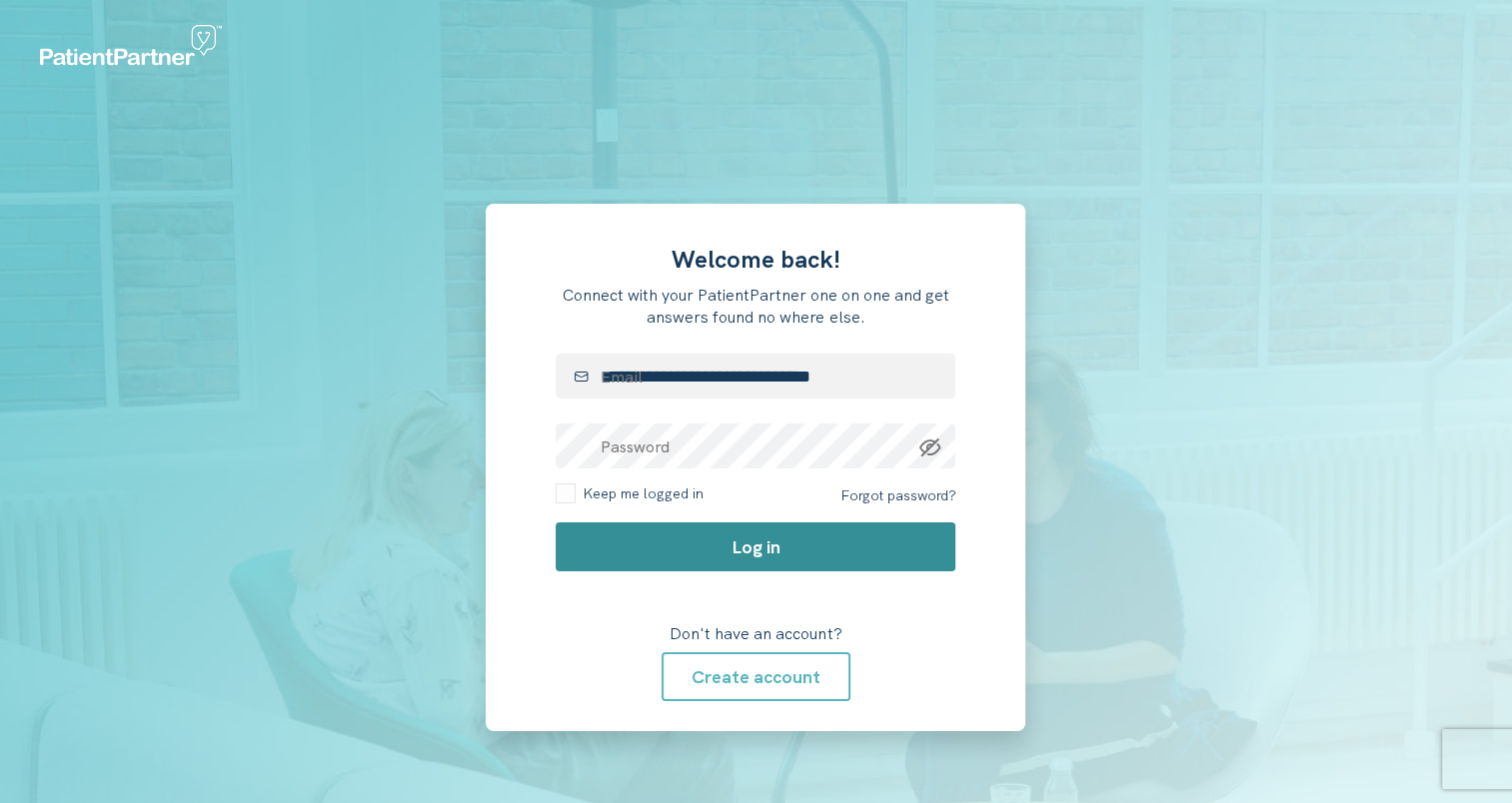 drag, startPoint x: 725, startPoint y: 388, endPoint x: 728, endPoint y: 528, distance: 140.0321 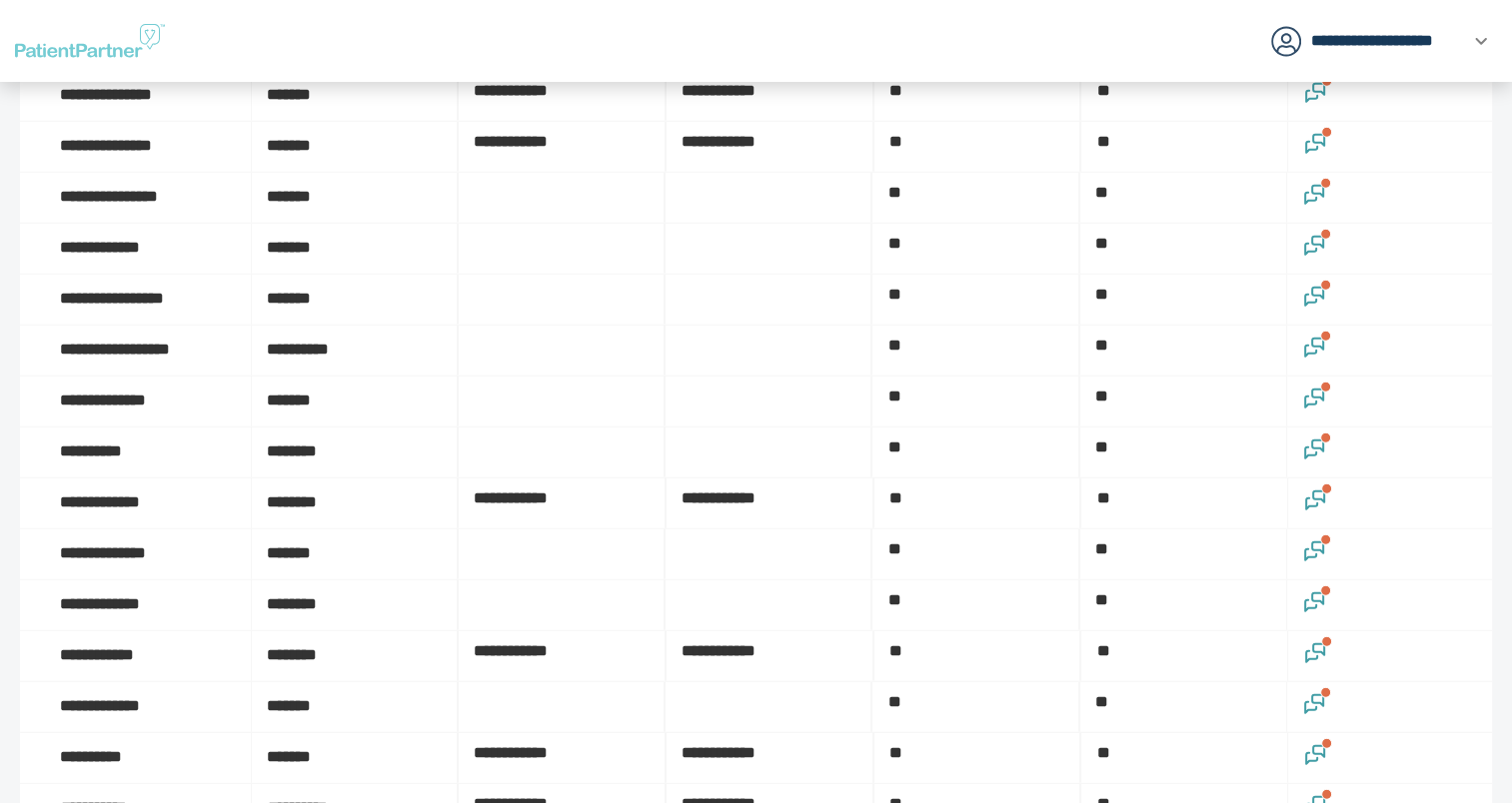 scroll, scrollTop: 5293, scrollLeft: 0, axis: vertical 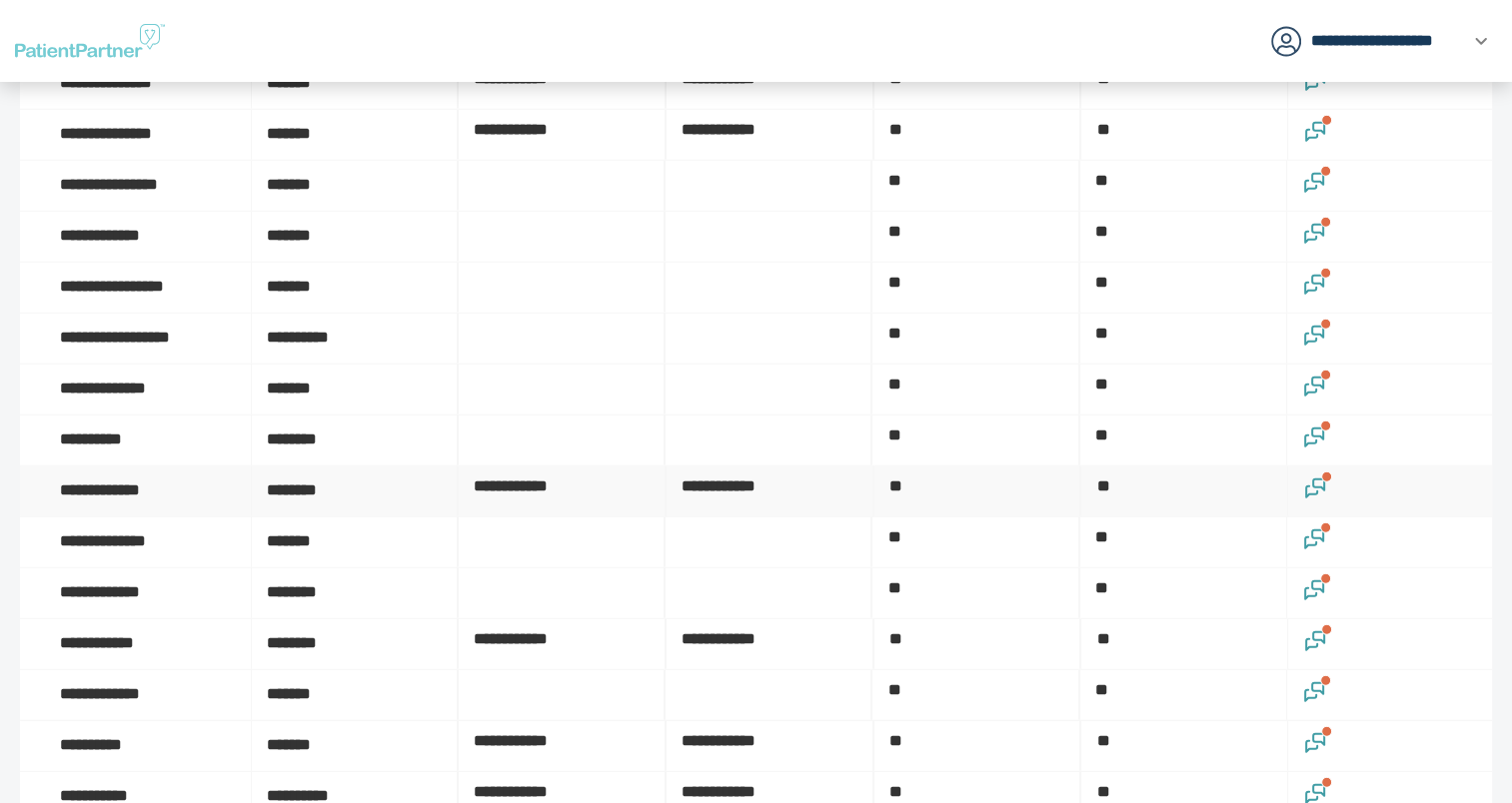 click 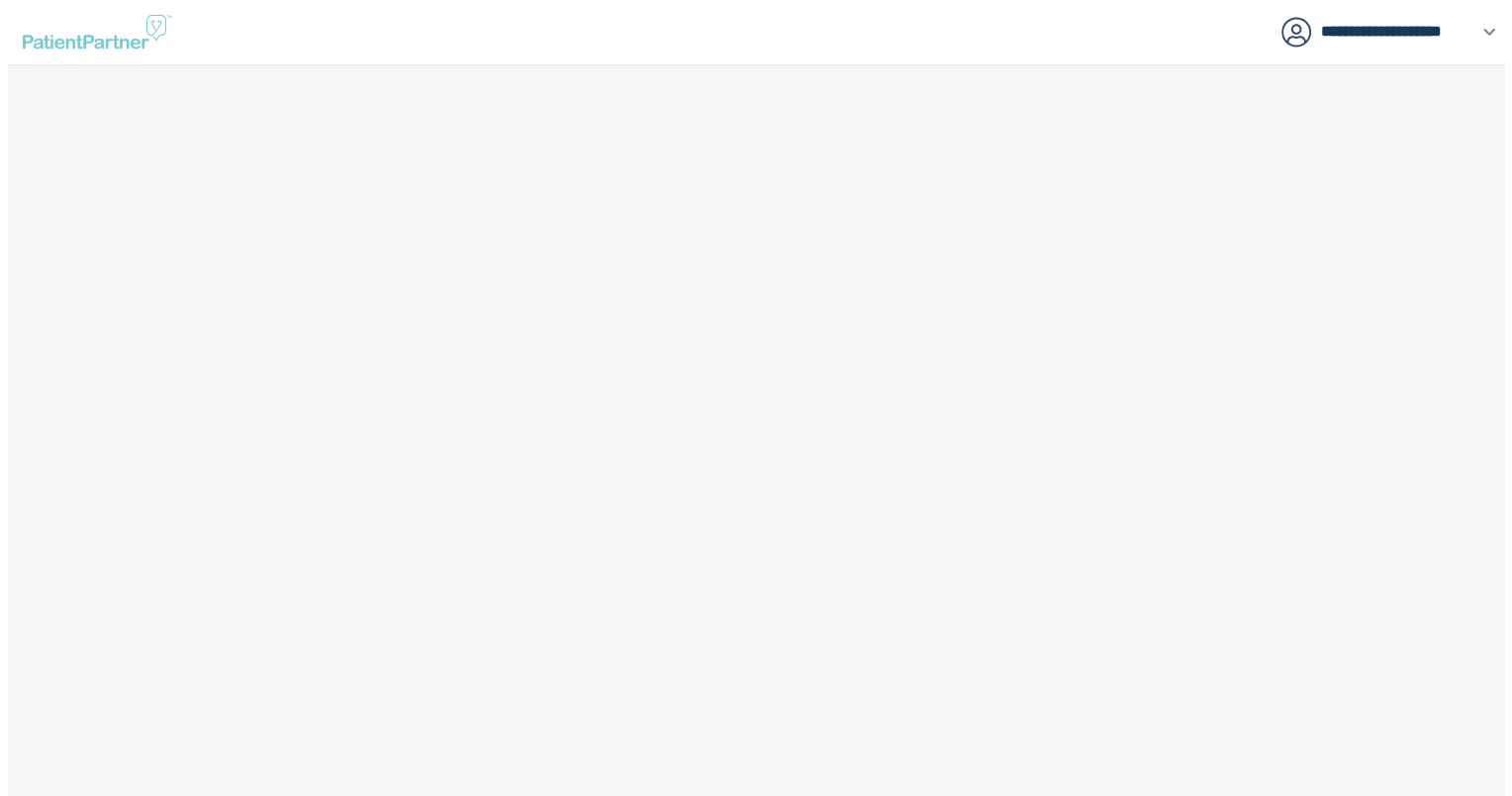 scroll, scrollTop: 0, scrollLeft: 0, axis: both 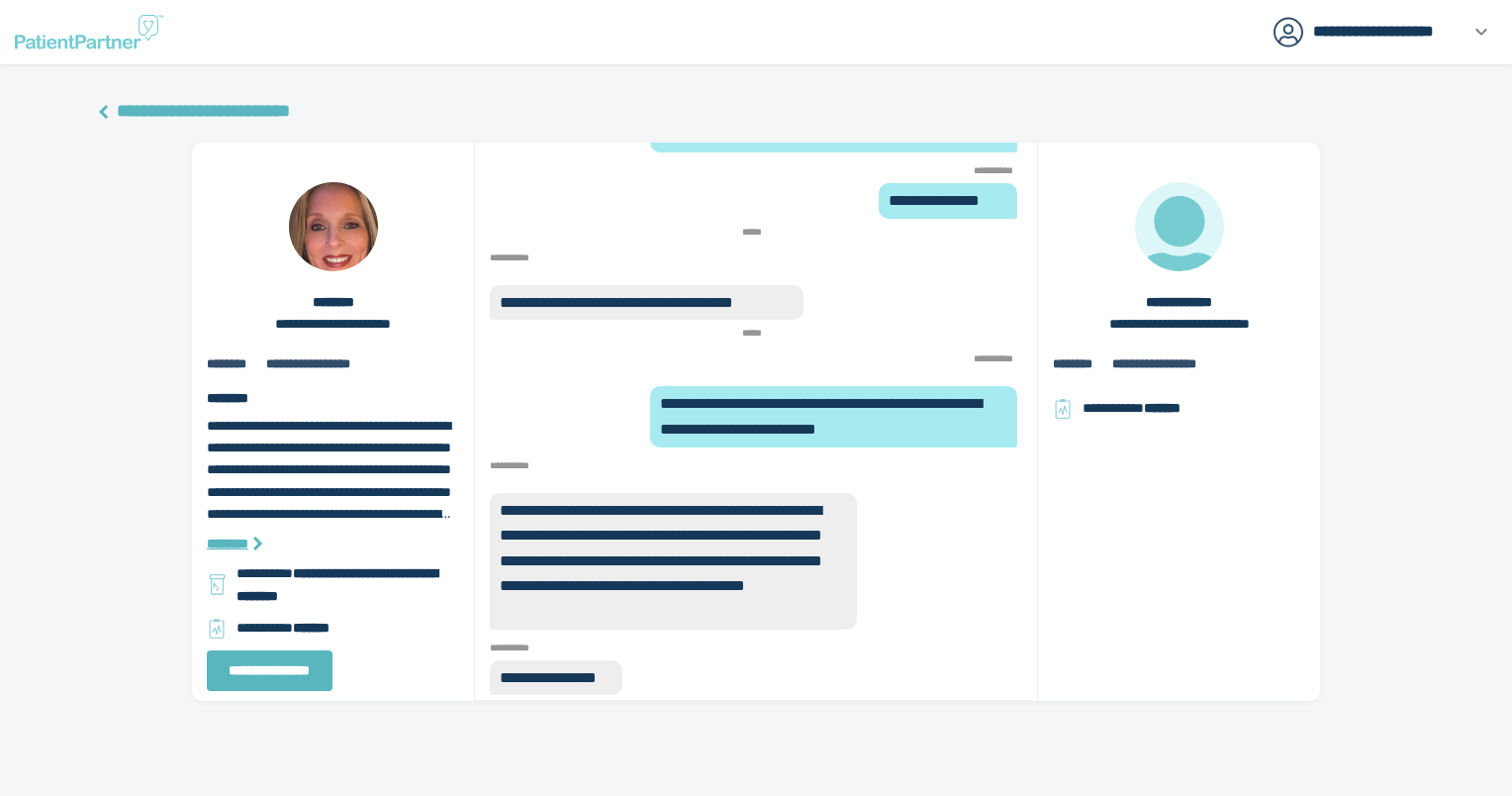 drag, startPoint x: 1388, startPoint y: 10, endPoint x: 719, endPoint y: 750, distance: 997.5776 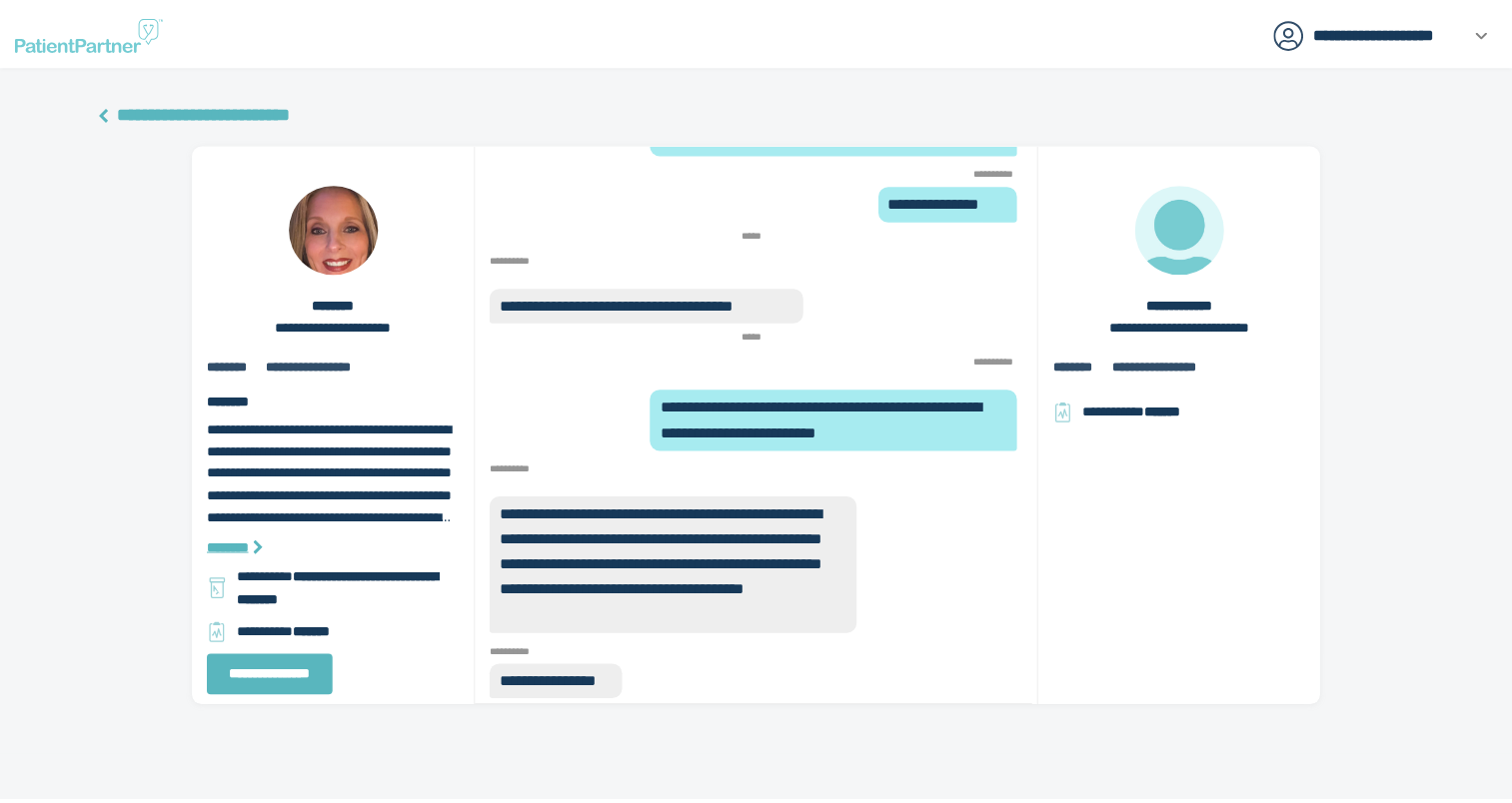 scroll, scrollTop: 0, scrollLeft: 0, axis: both 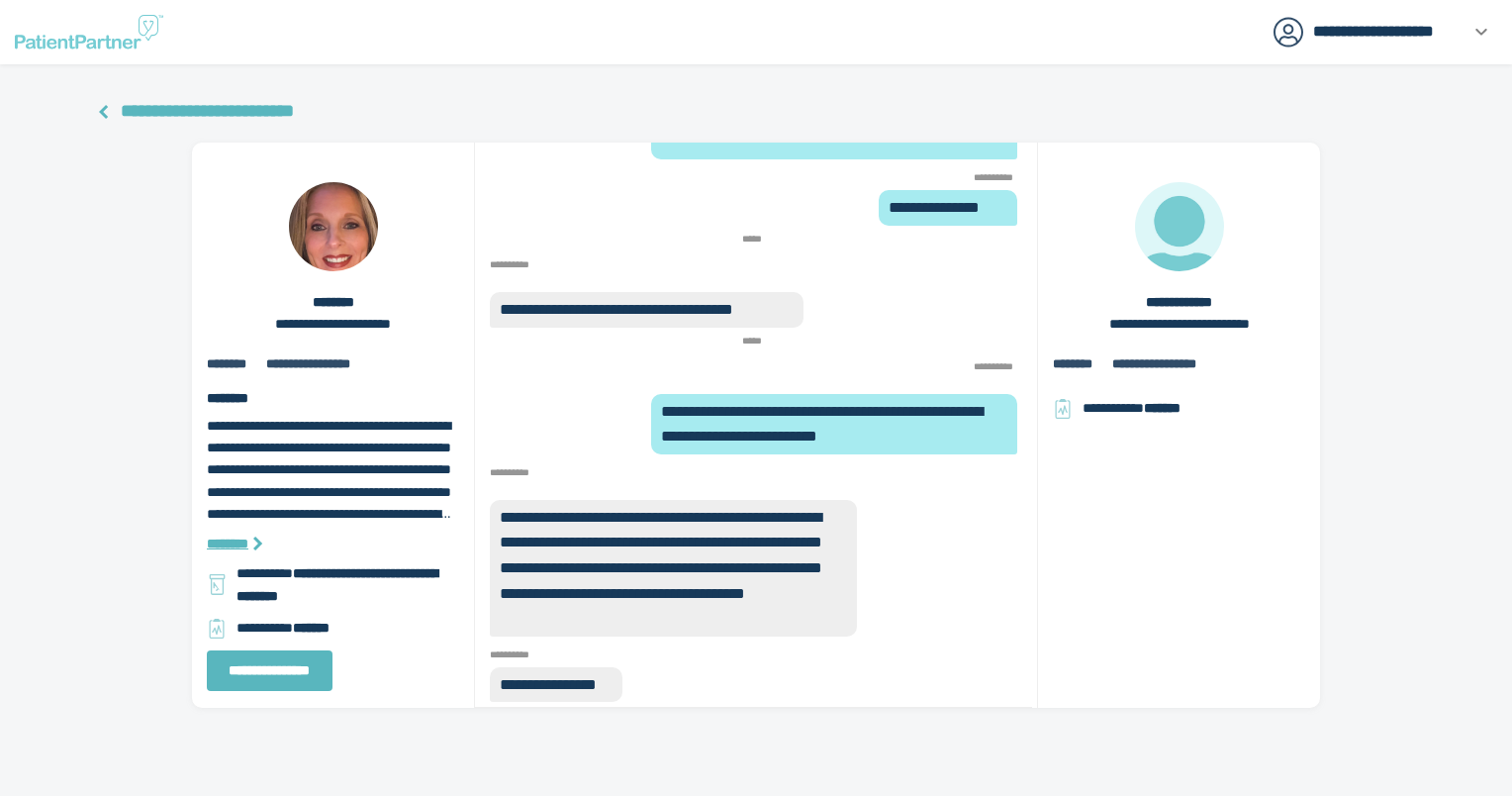 click on "**********" at bounding box center (207, 111) 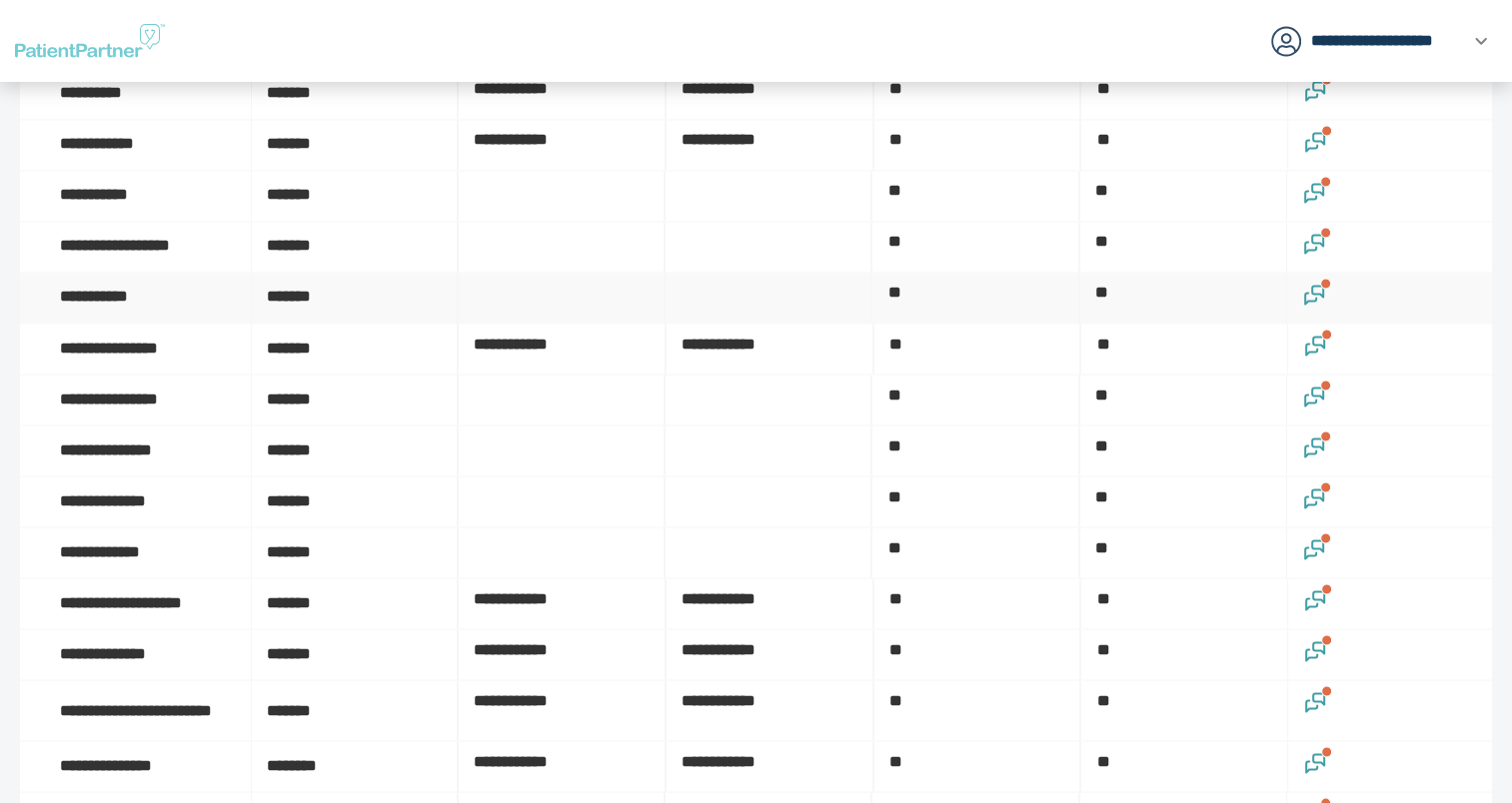 scroll, scrollTop: 3396, scrollLeft: 0, axis: vertical 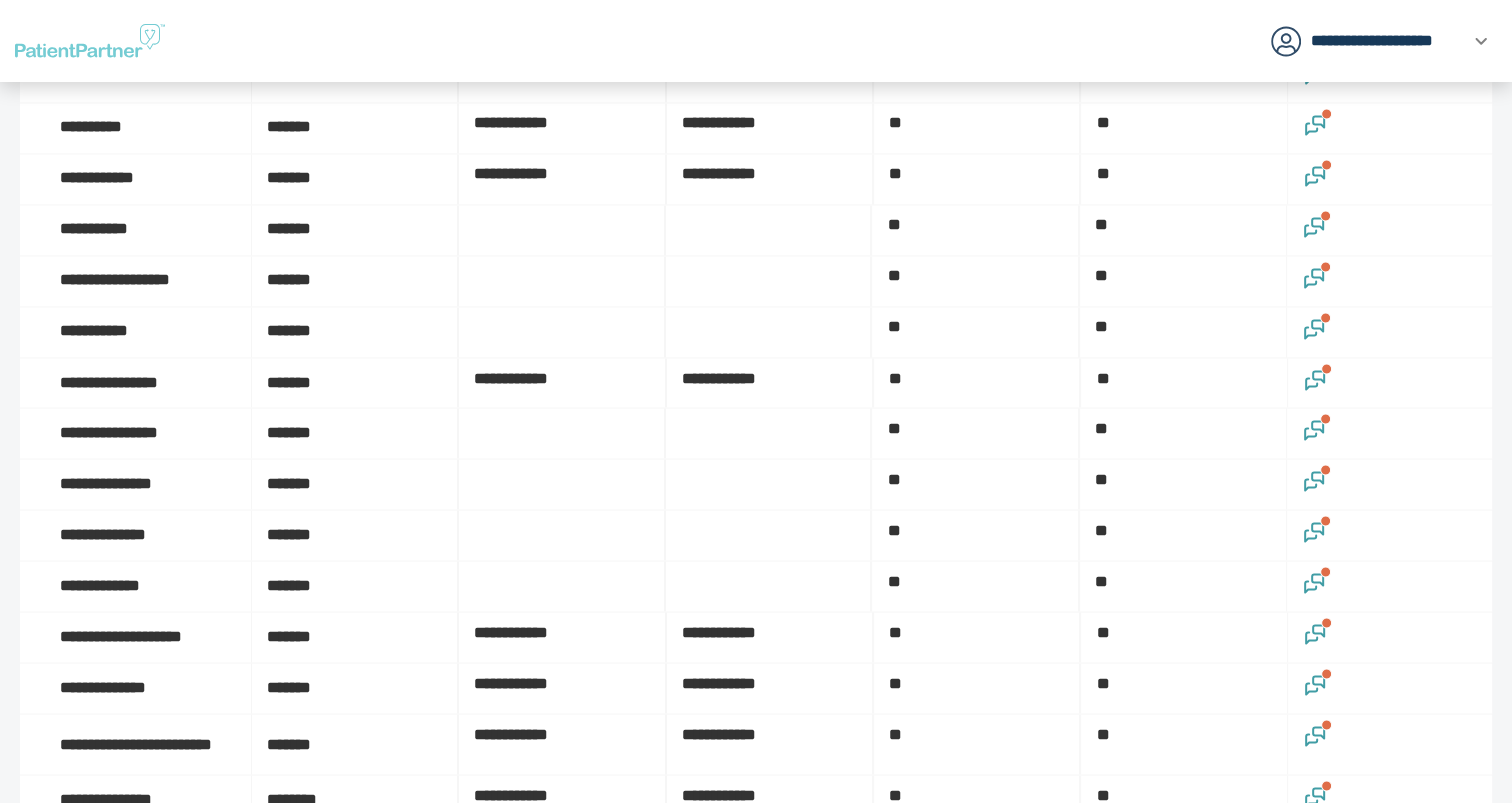 click 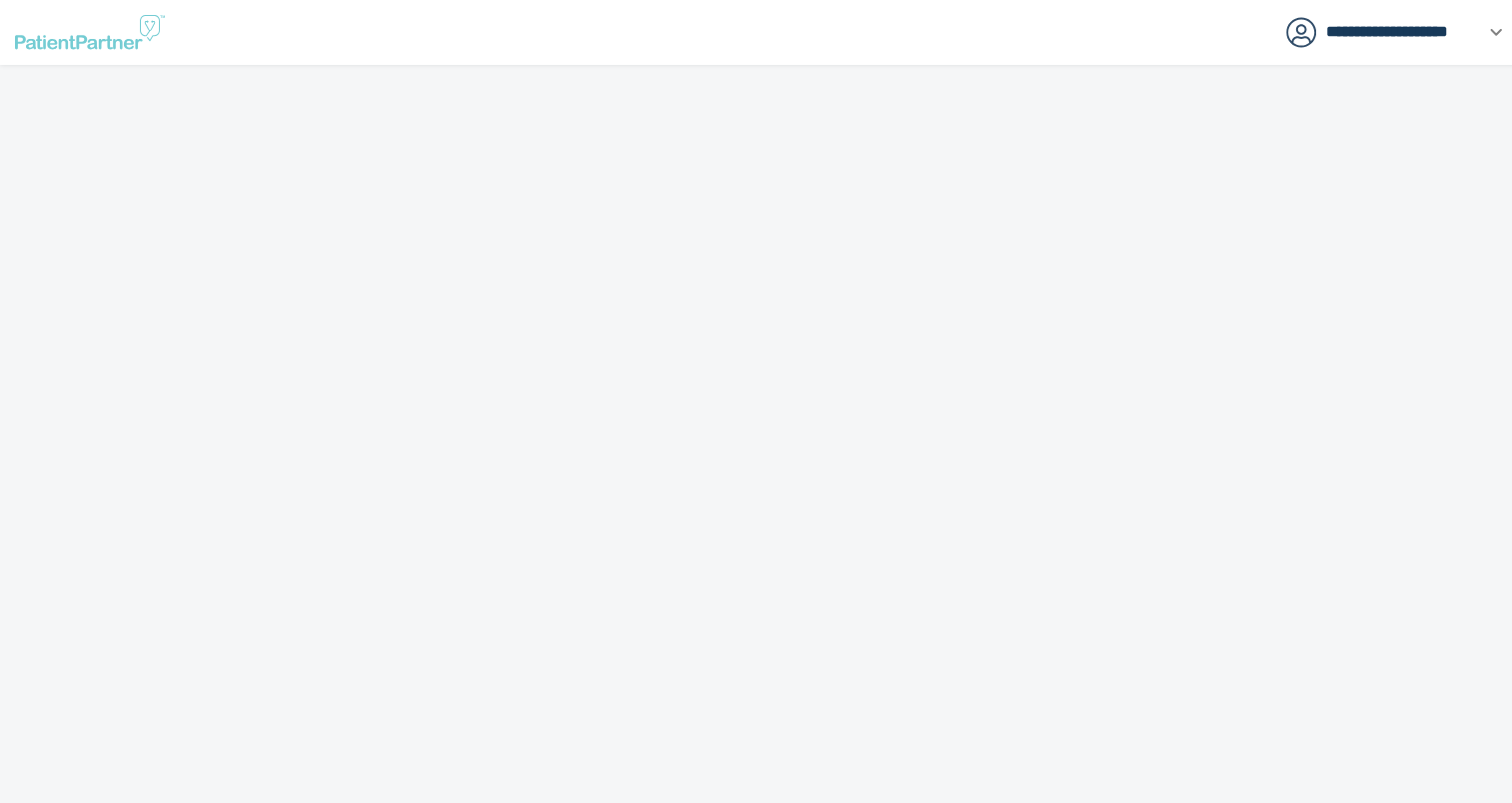 scroll, scrollTop: 0, scrollLeft: 0, axis: both 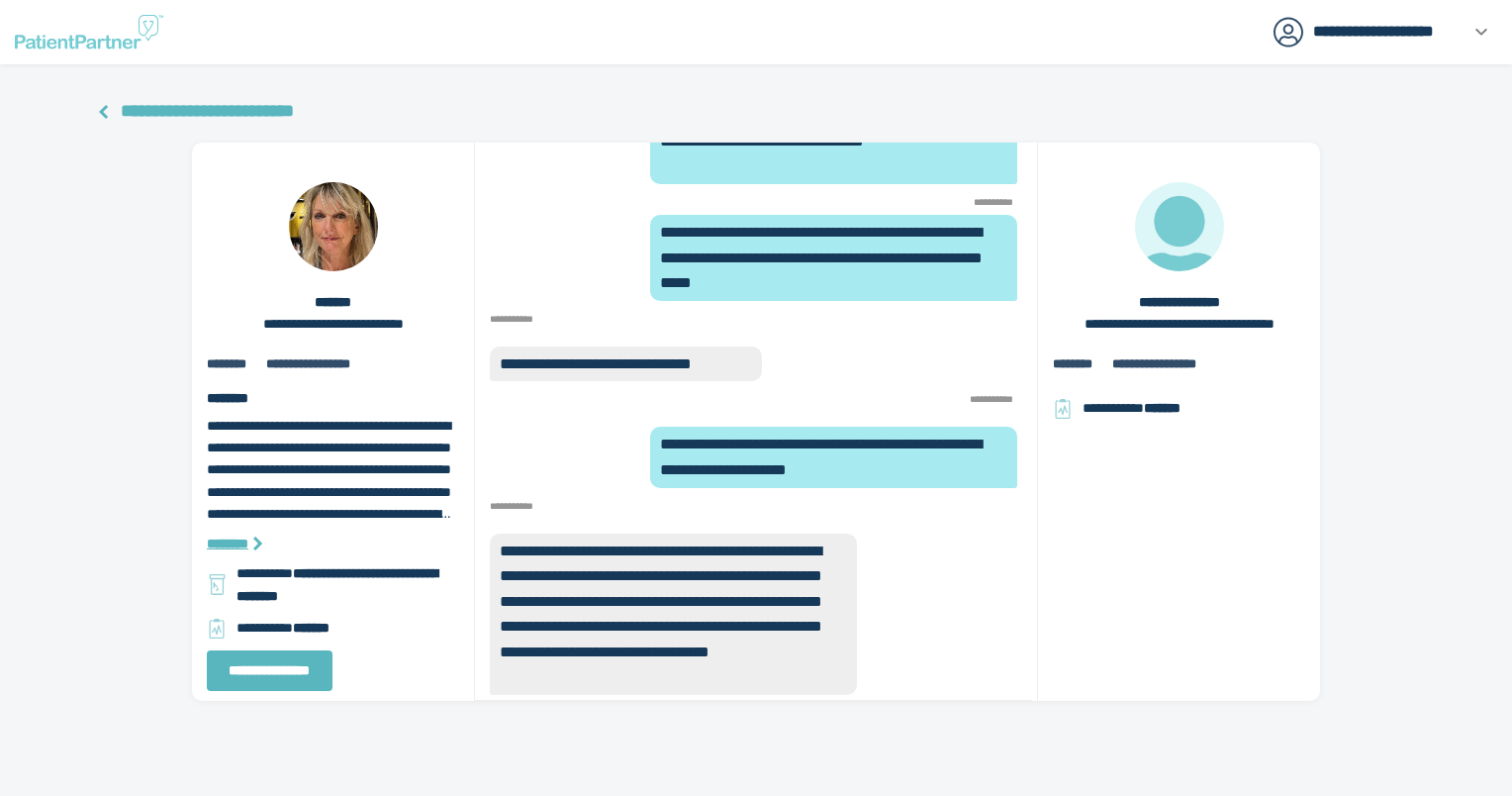 click on "**********" at bounding box center [207, 111] 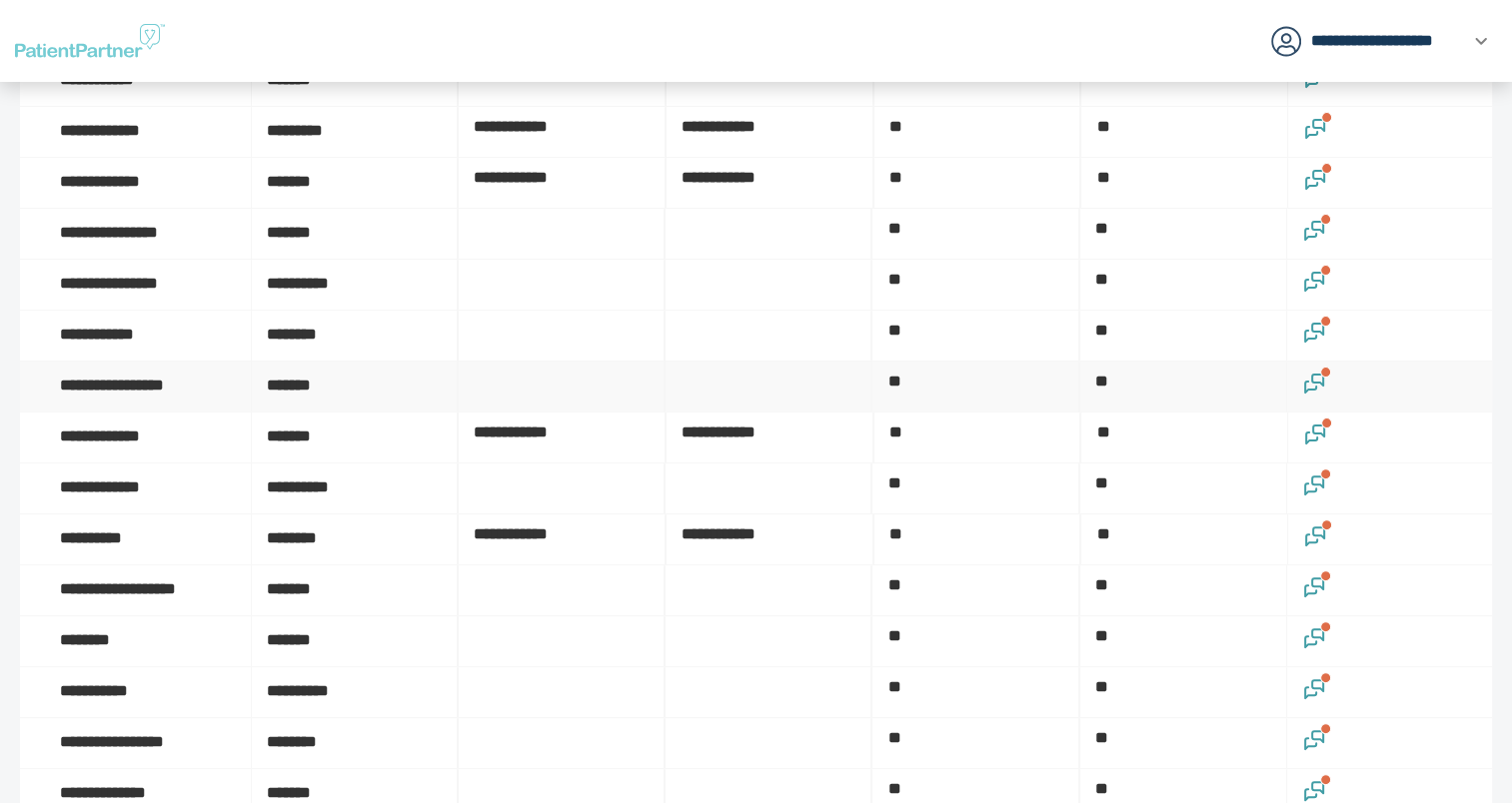 scroll, scrollTop: 599, scrollLeft: 0, axis: vertical 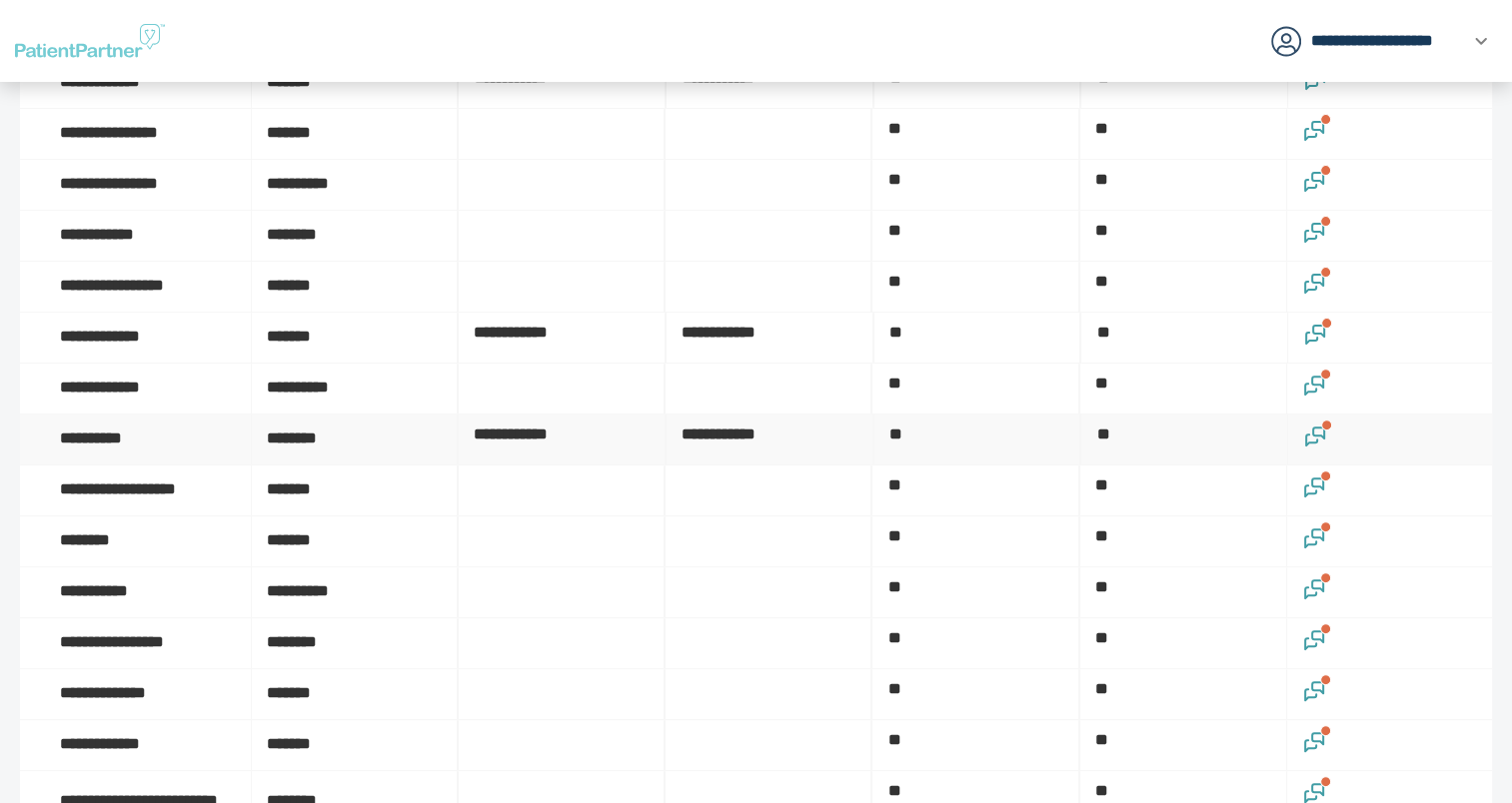 click 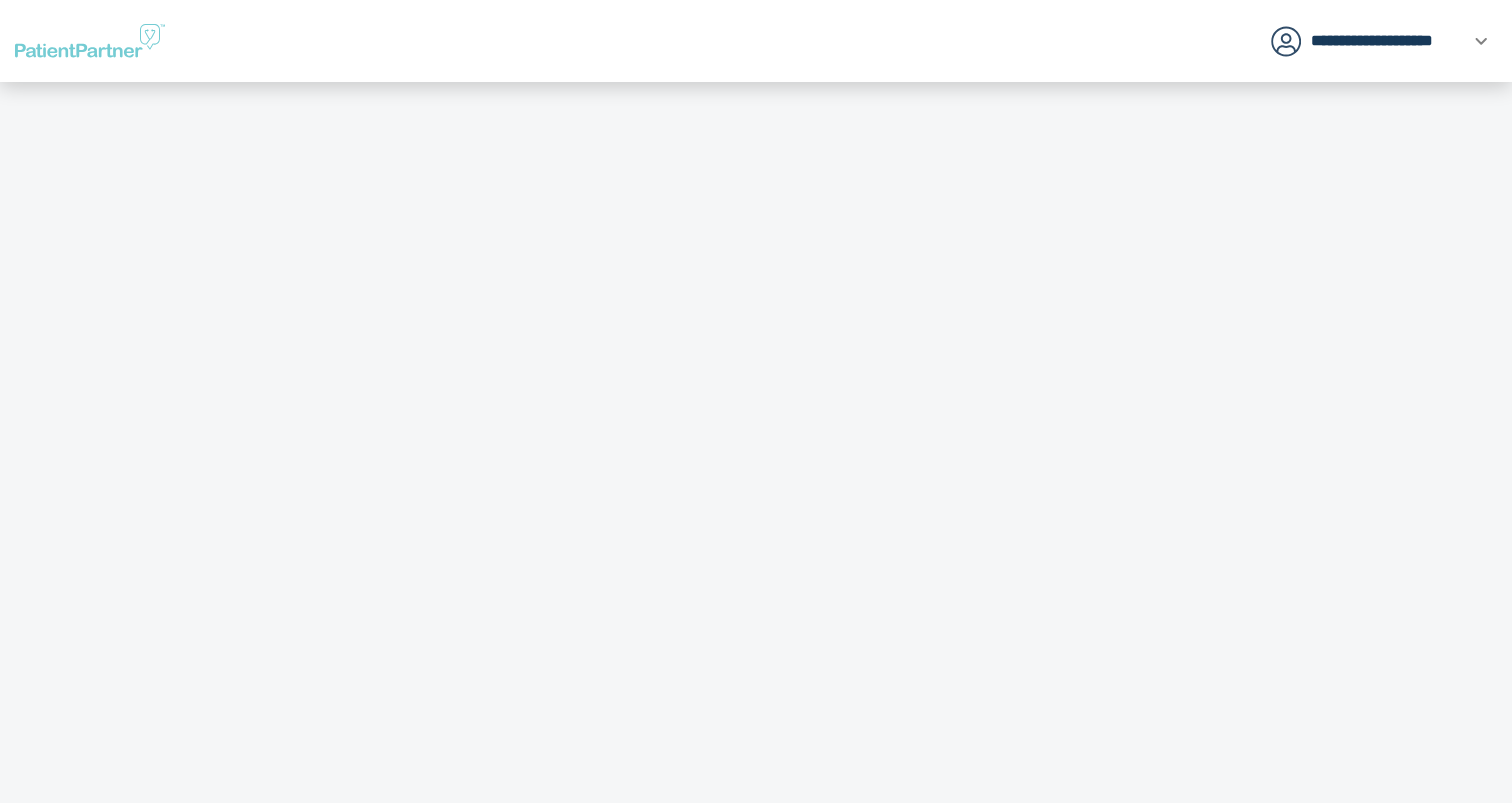 scroll, scrollTop: 0, scrollLeft: 0, axis: both 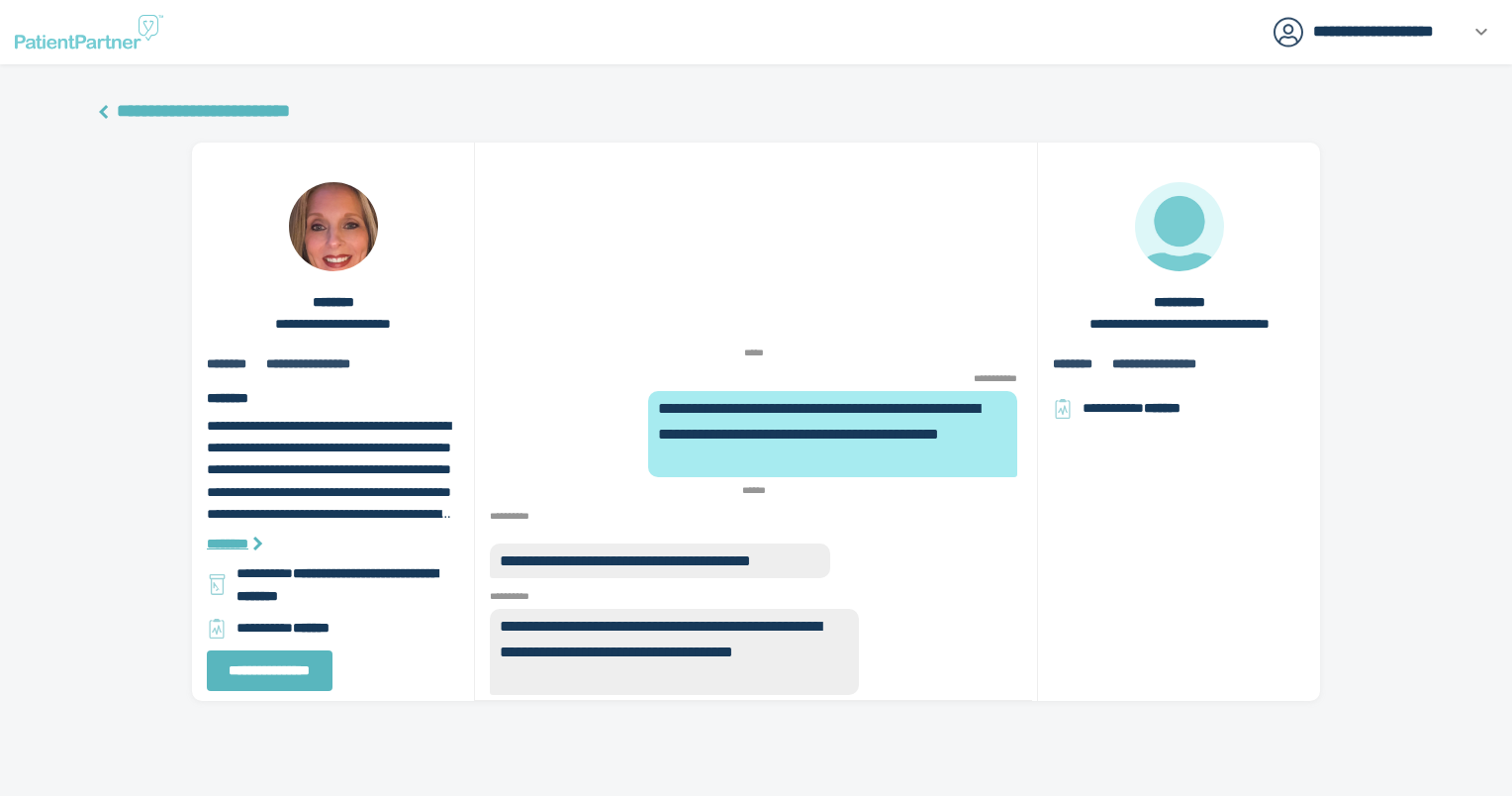 click on "**********" at bounding box center [756, 408] 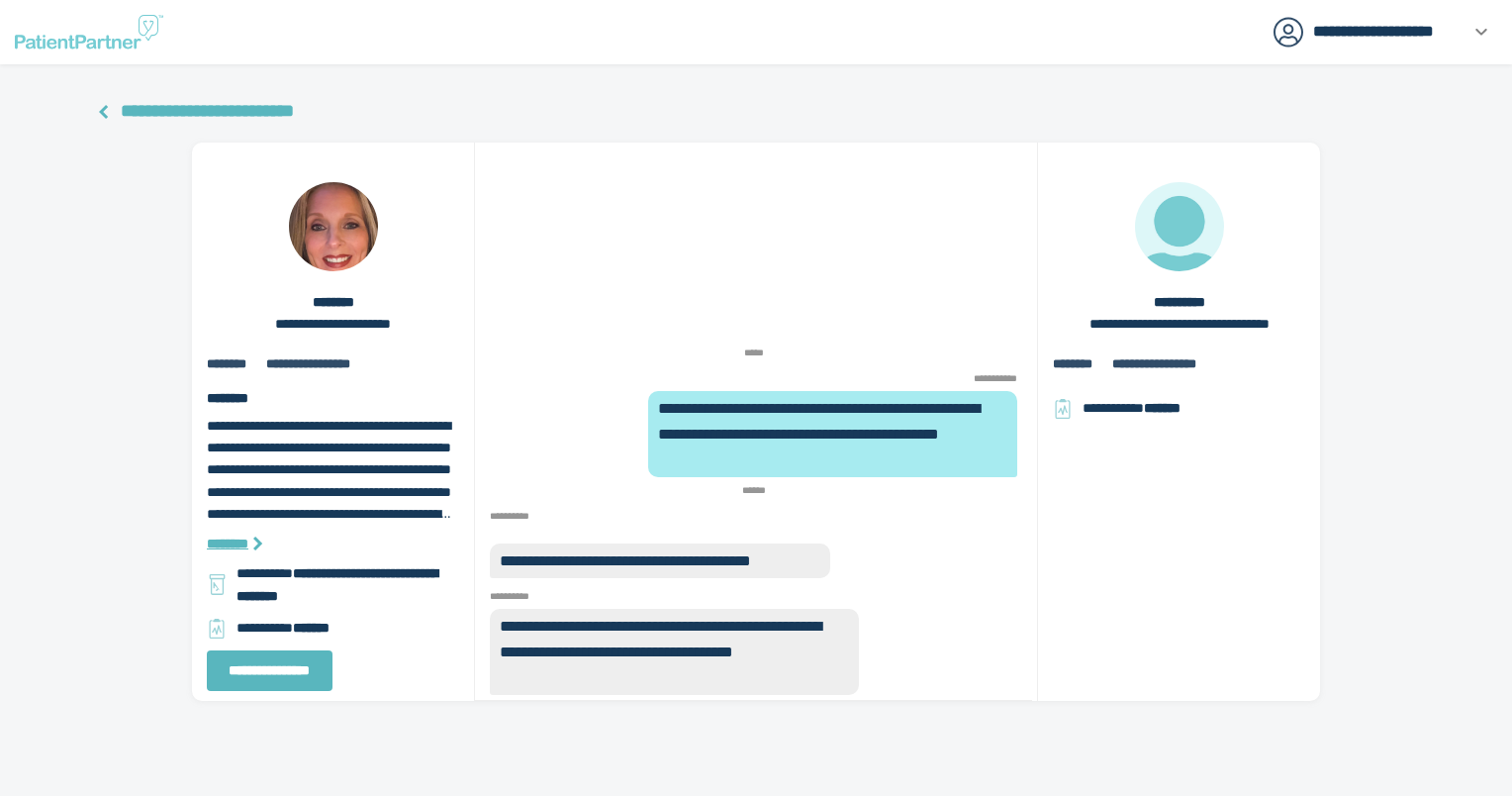 click on "**********" at bounding box center (207, 111) 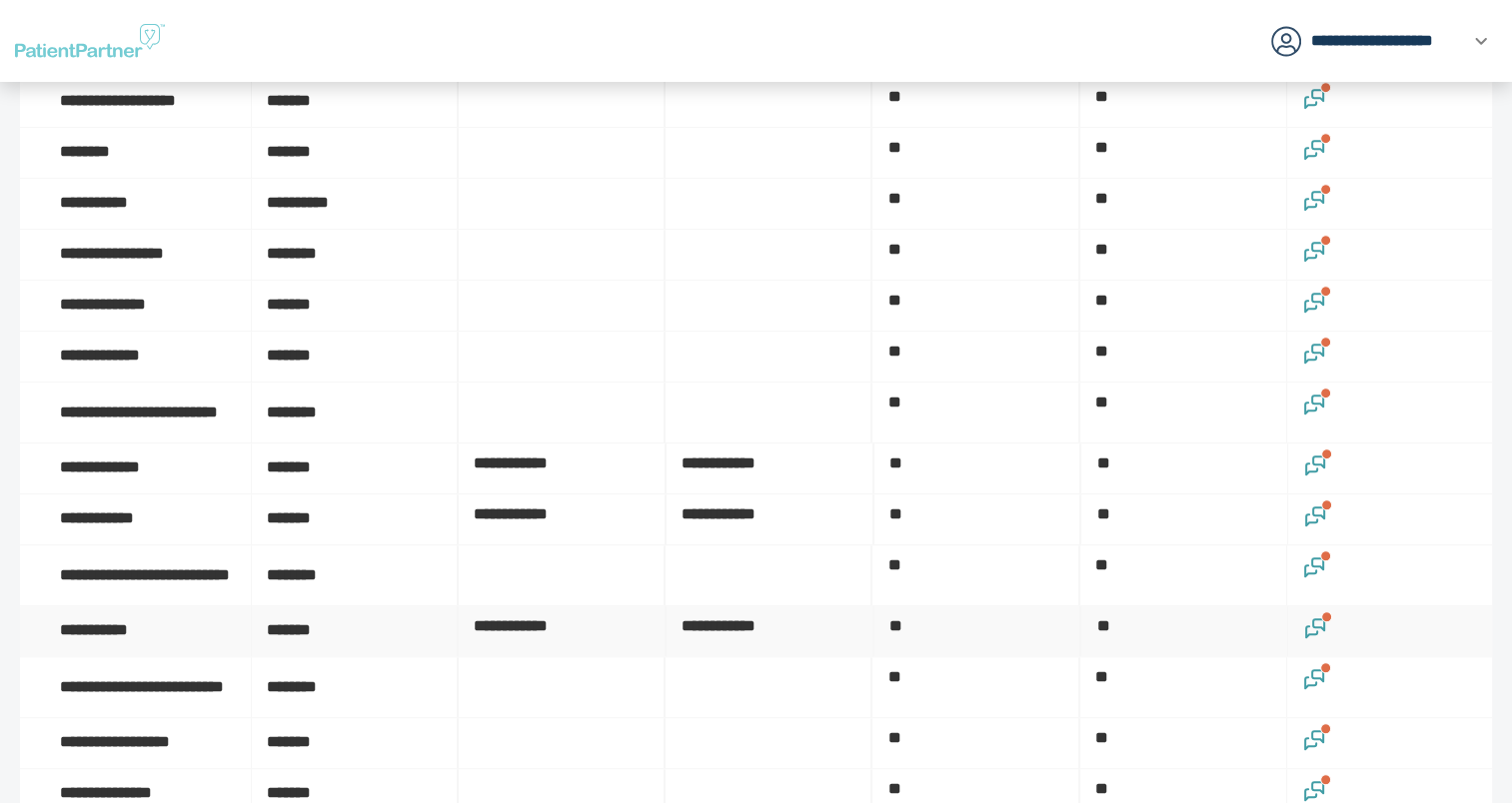 scroll, scrollTop: 999, scrollLeft: 0, axis: vertical 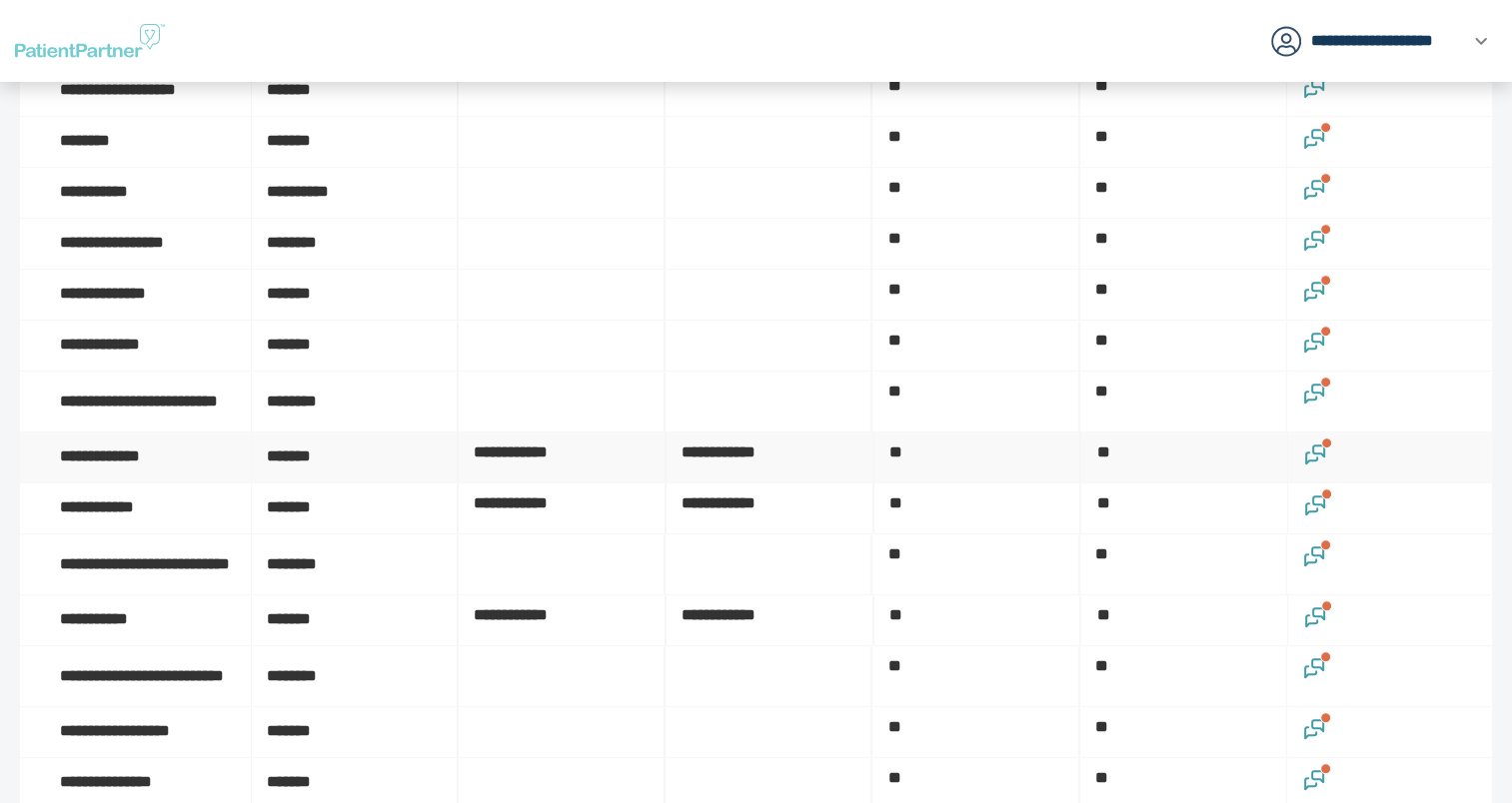 click at bounding box center [1315, 457] 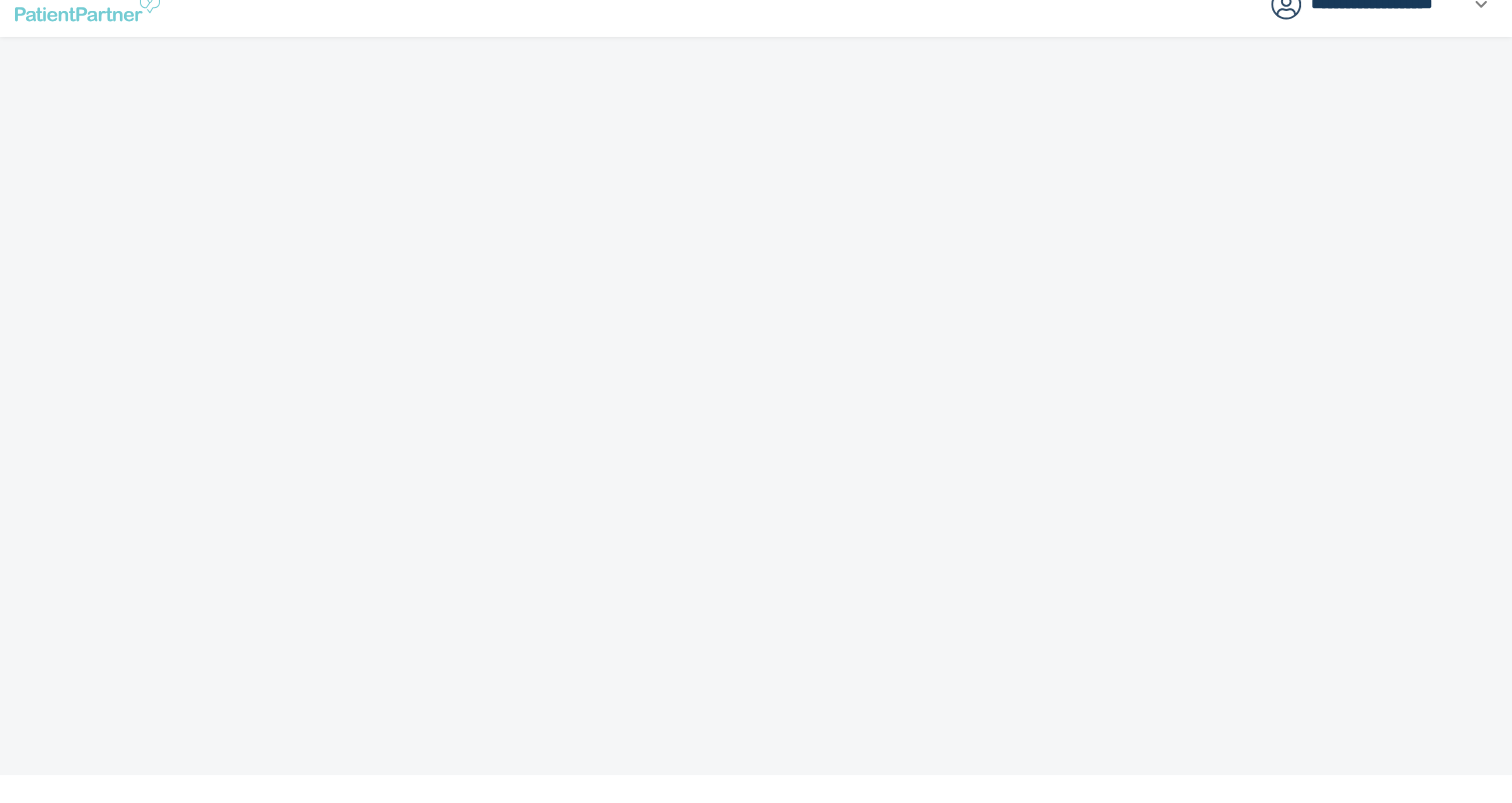 scroll, scrollTop: 0, scrollLeft: 0, axis: both 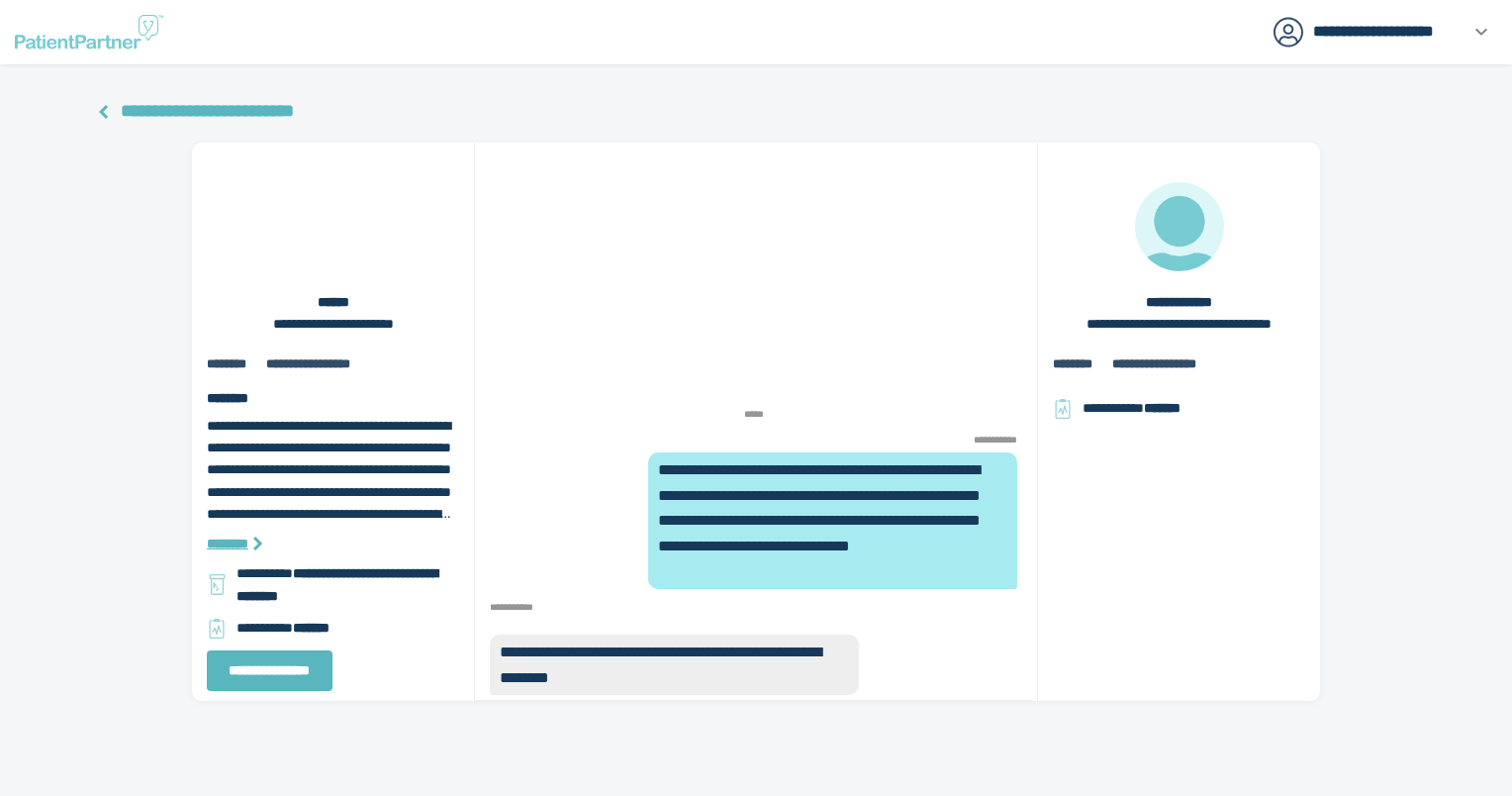 click on "**********" at bounding box center (207, 111) 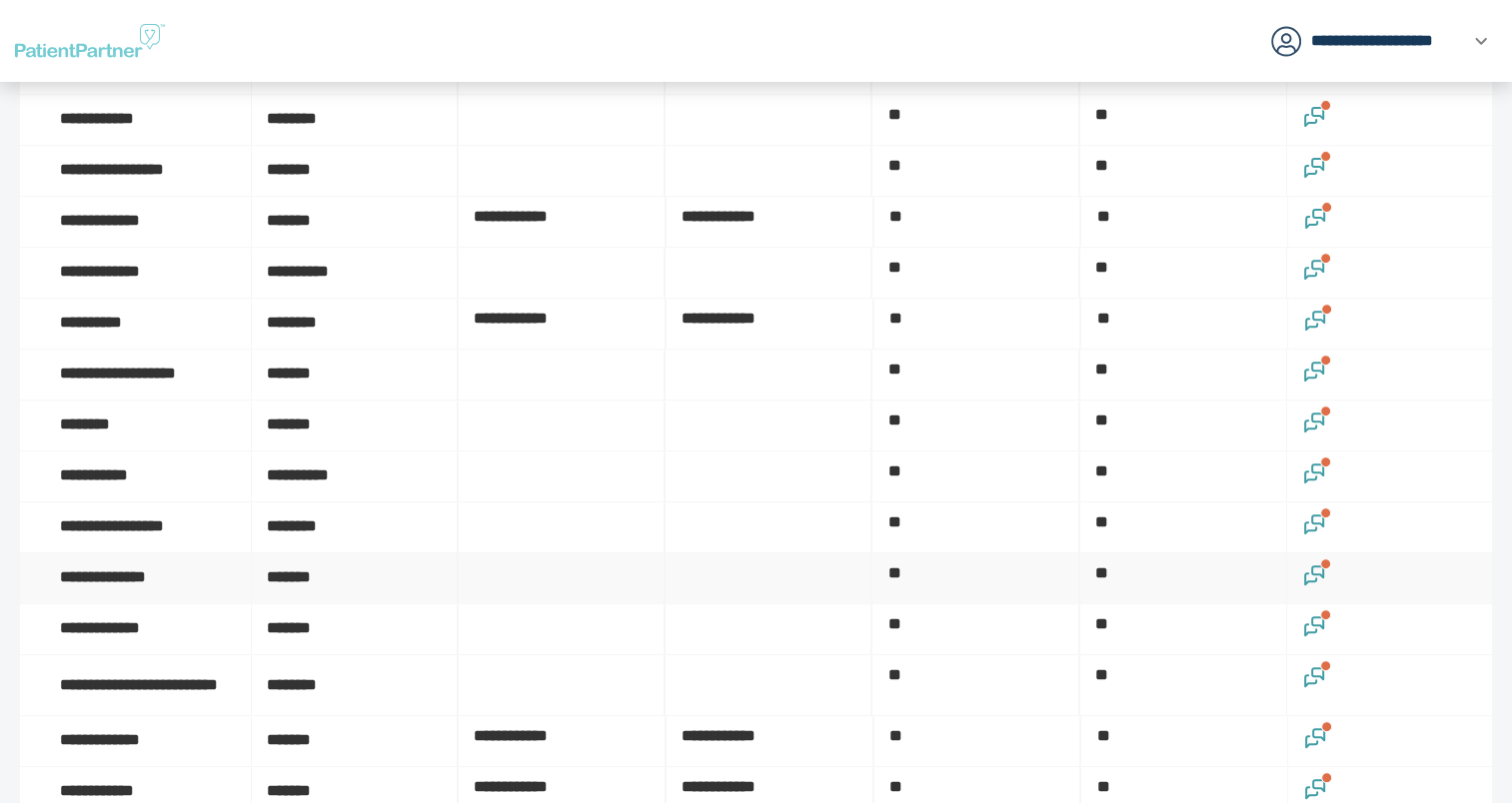 scroll, scrollTop: 999, scrollLeft: 0, axis: vertical 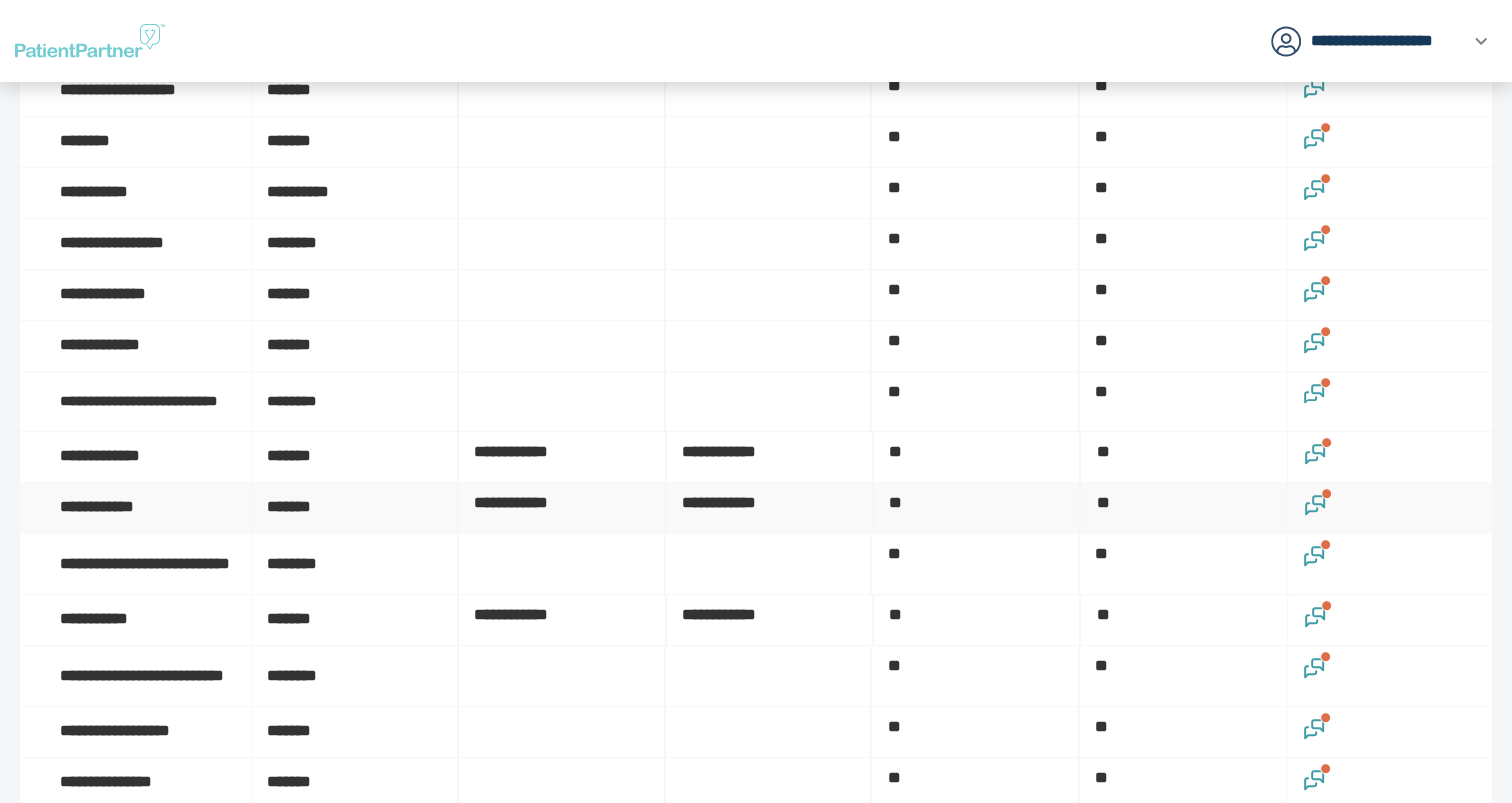 click at bounding box center (1326, 493) 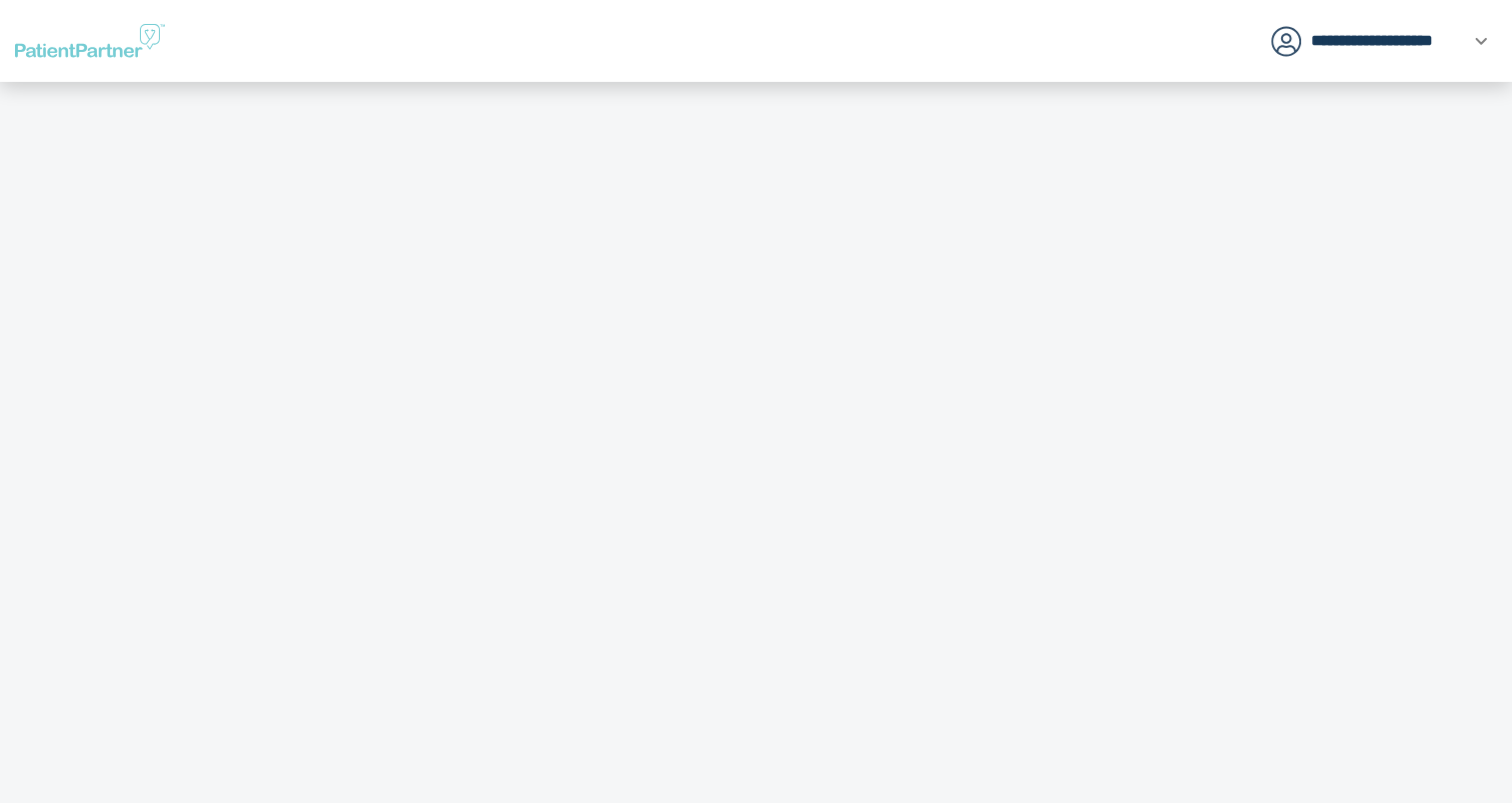 scroll, scrollTop: 0, scrollLeft: 0, axis: both 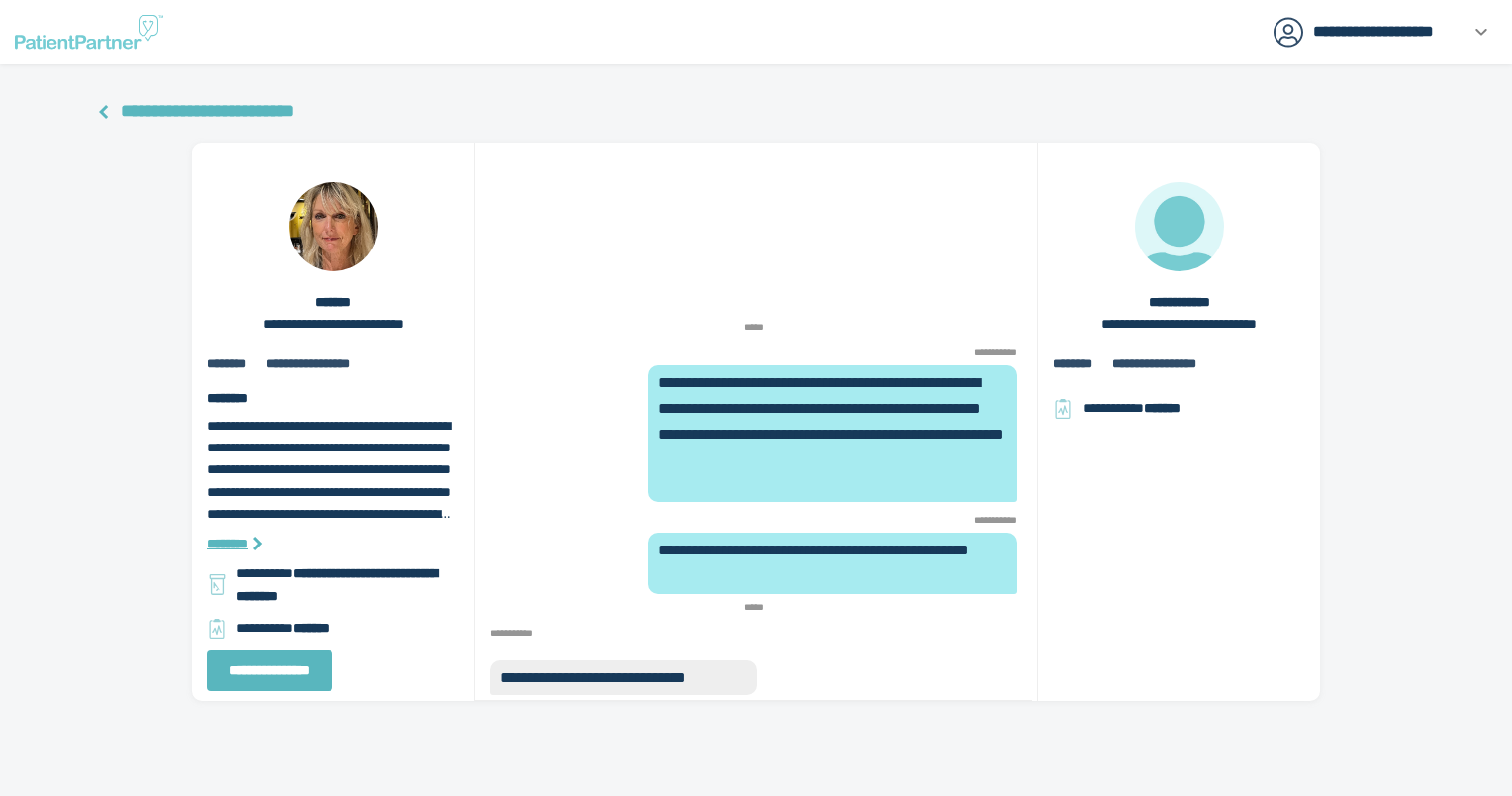 click on "**********" at bounding box center [207, 111] 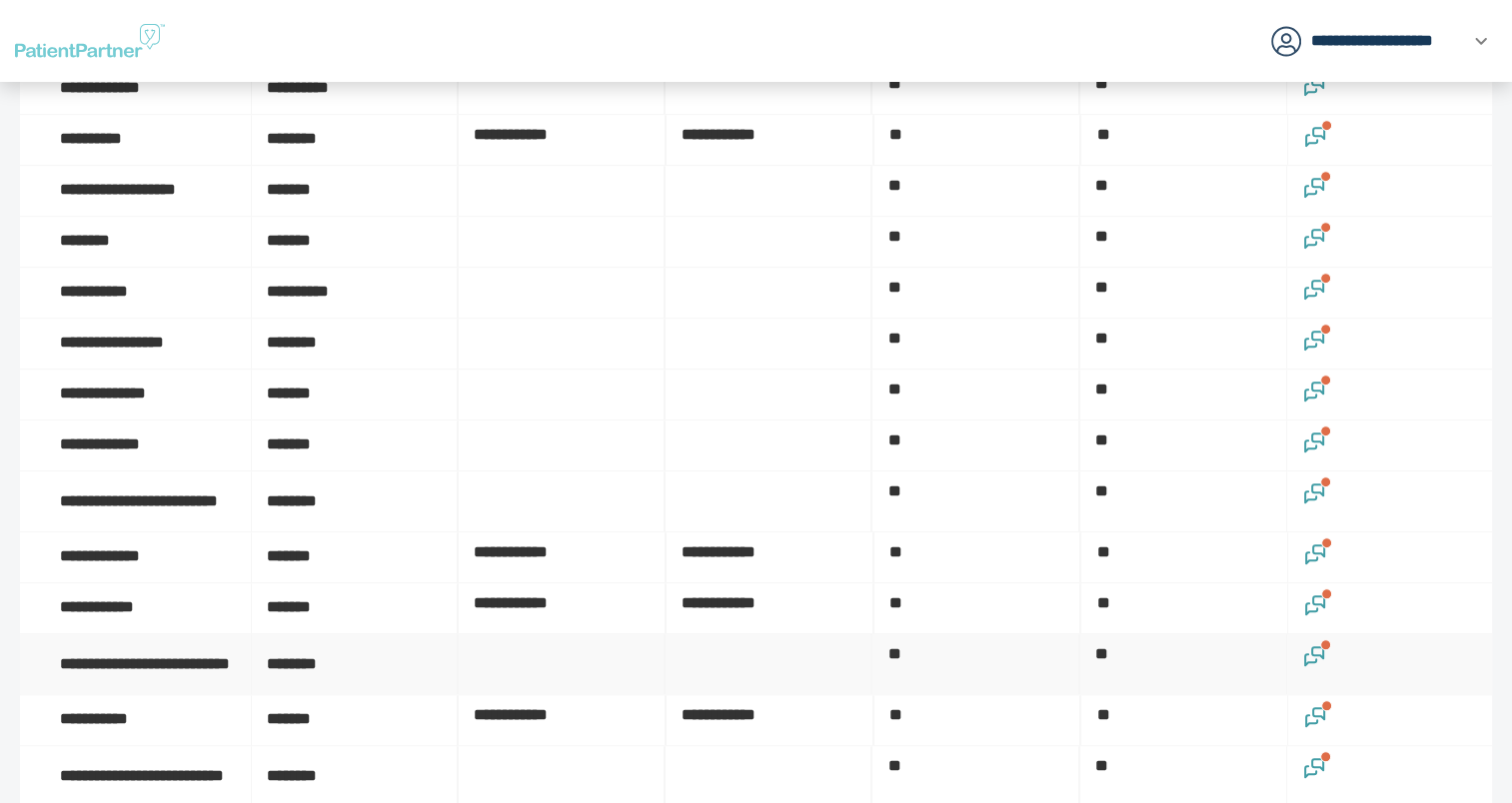 scroll, scrollTop: 999, scrollLeft: 0, axis: vertical 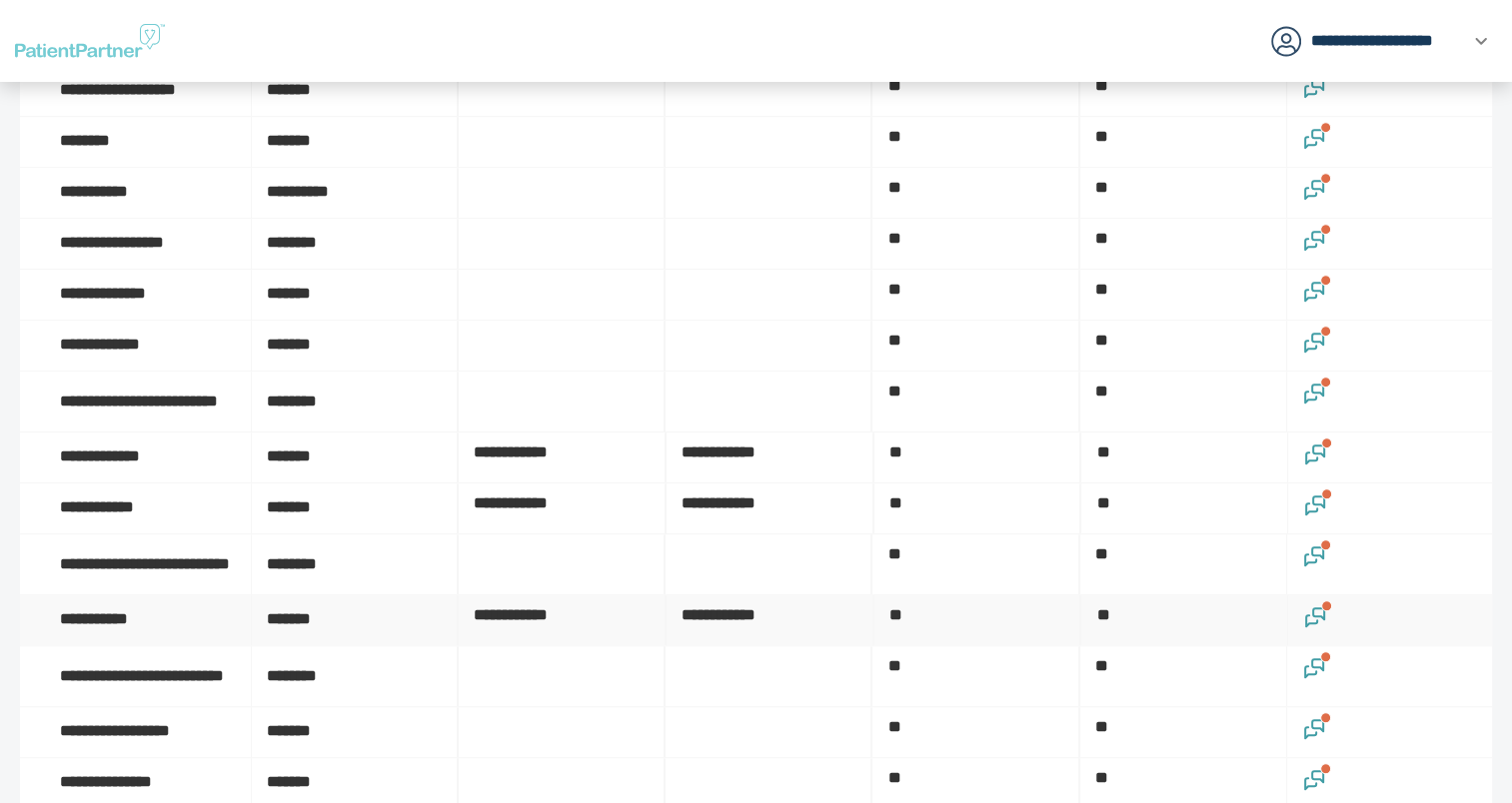 click 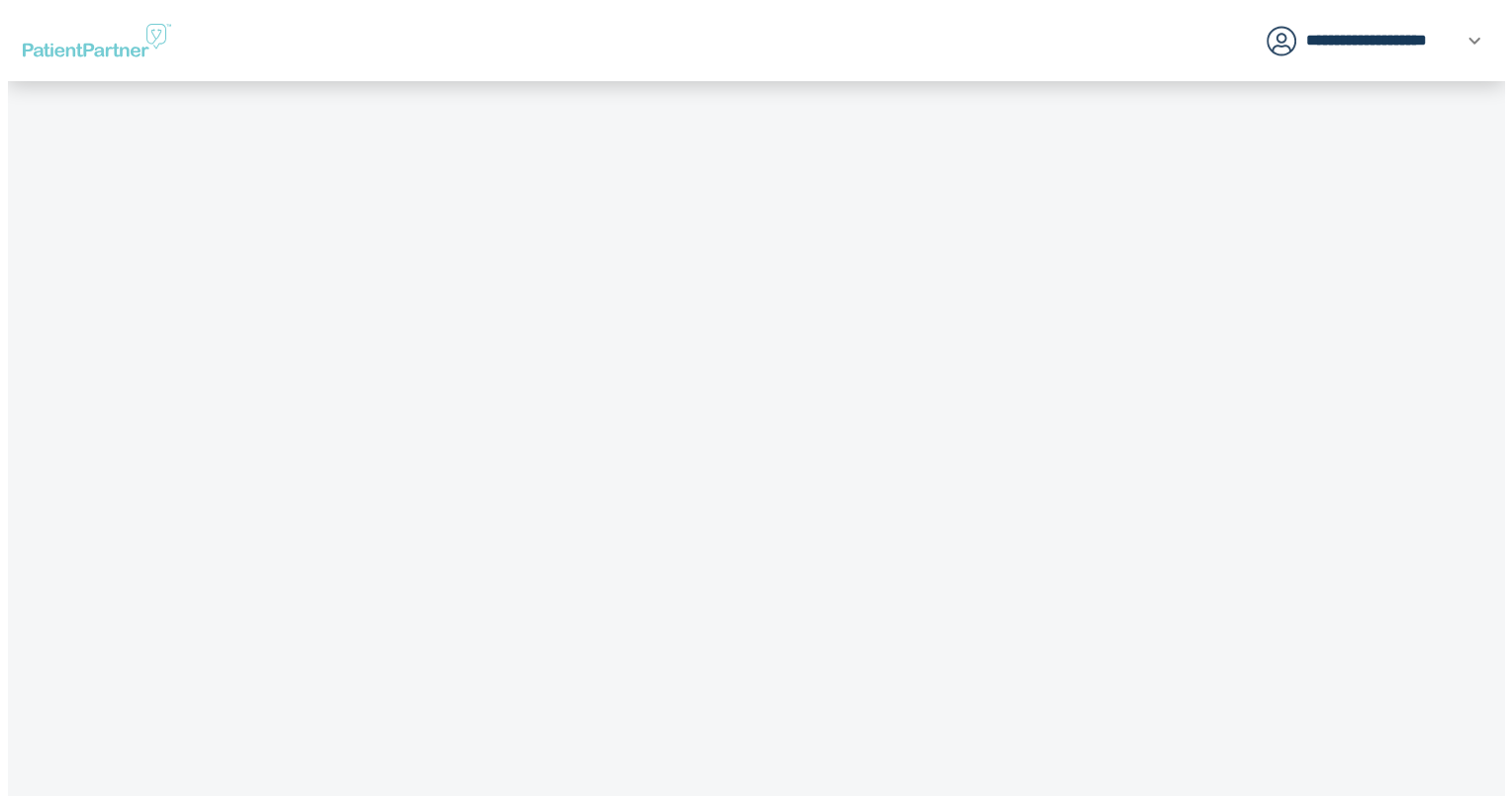 scroll, scrollTop: 0, scrollLeft: 0, axis: both 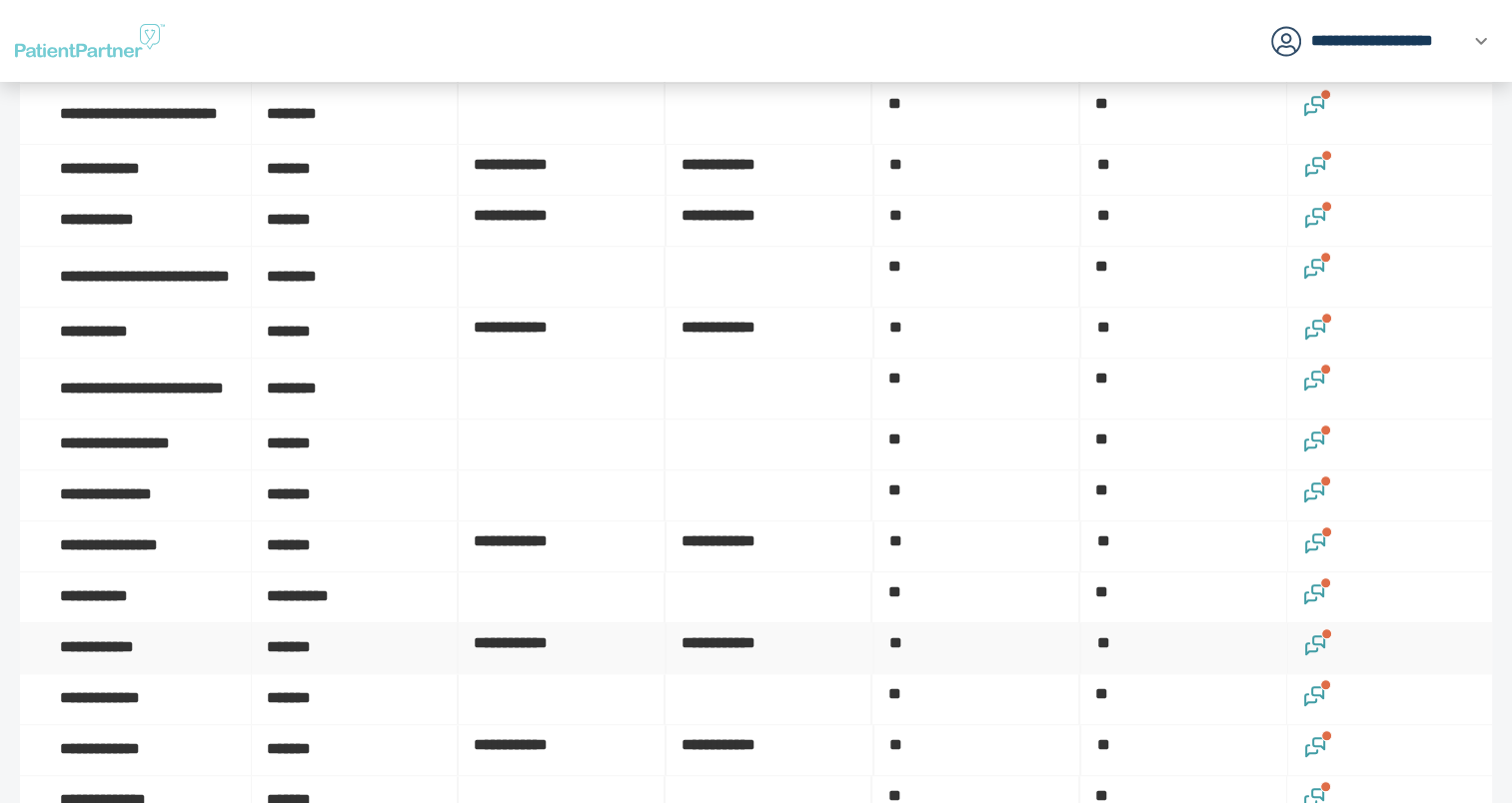 click 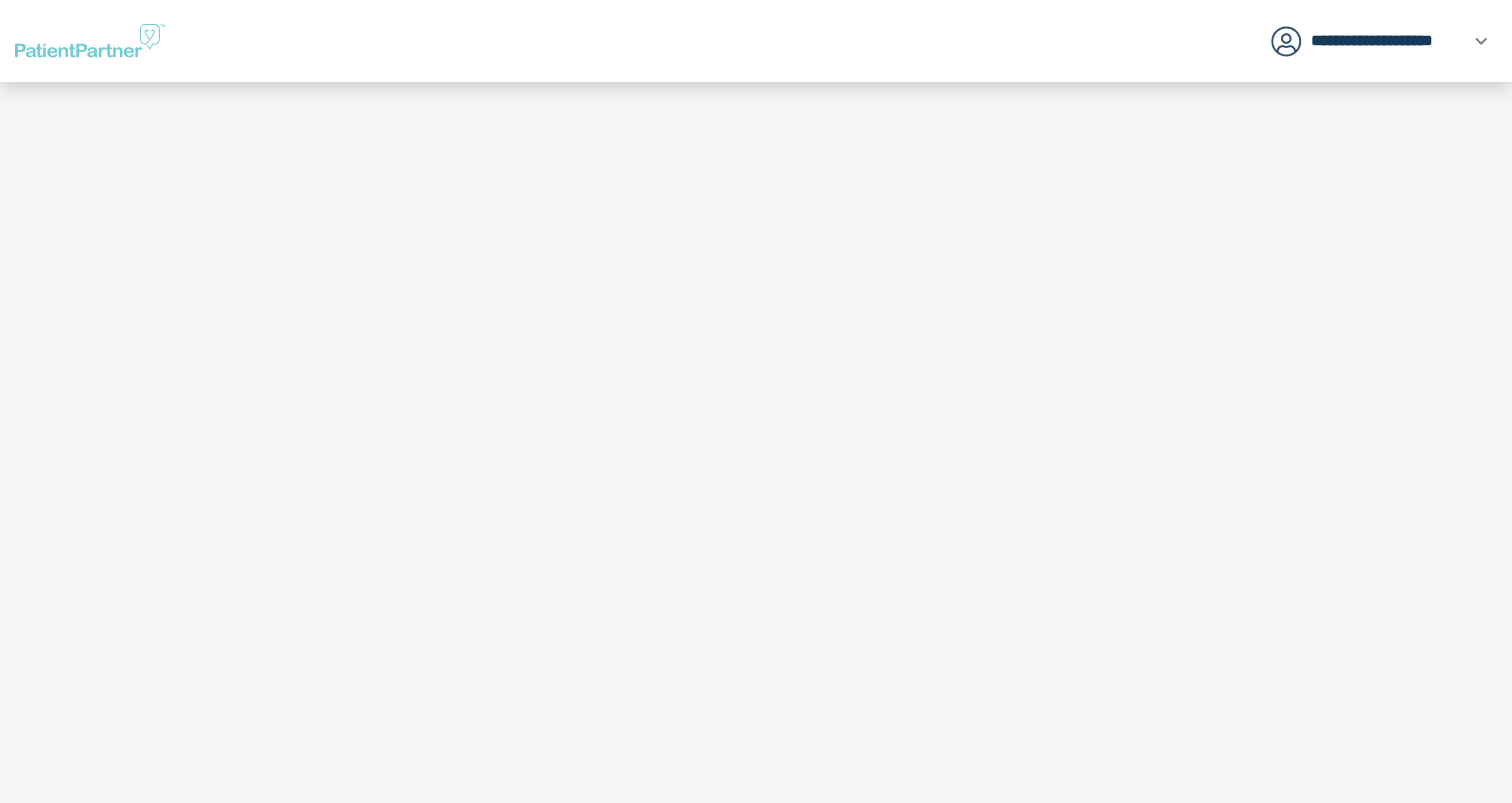 scroll, scrollTop: 0, scrollLeft: 0, axis: both 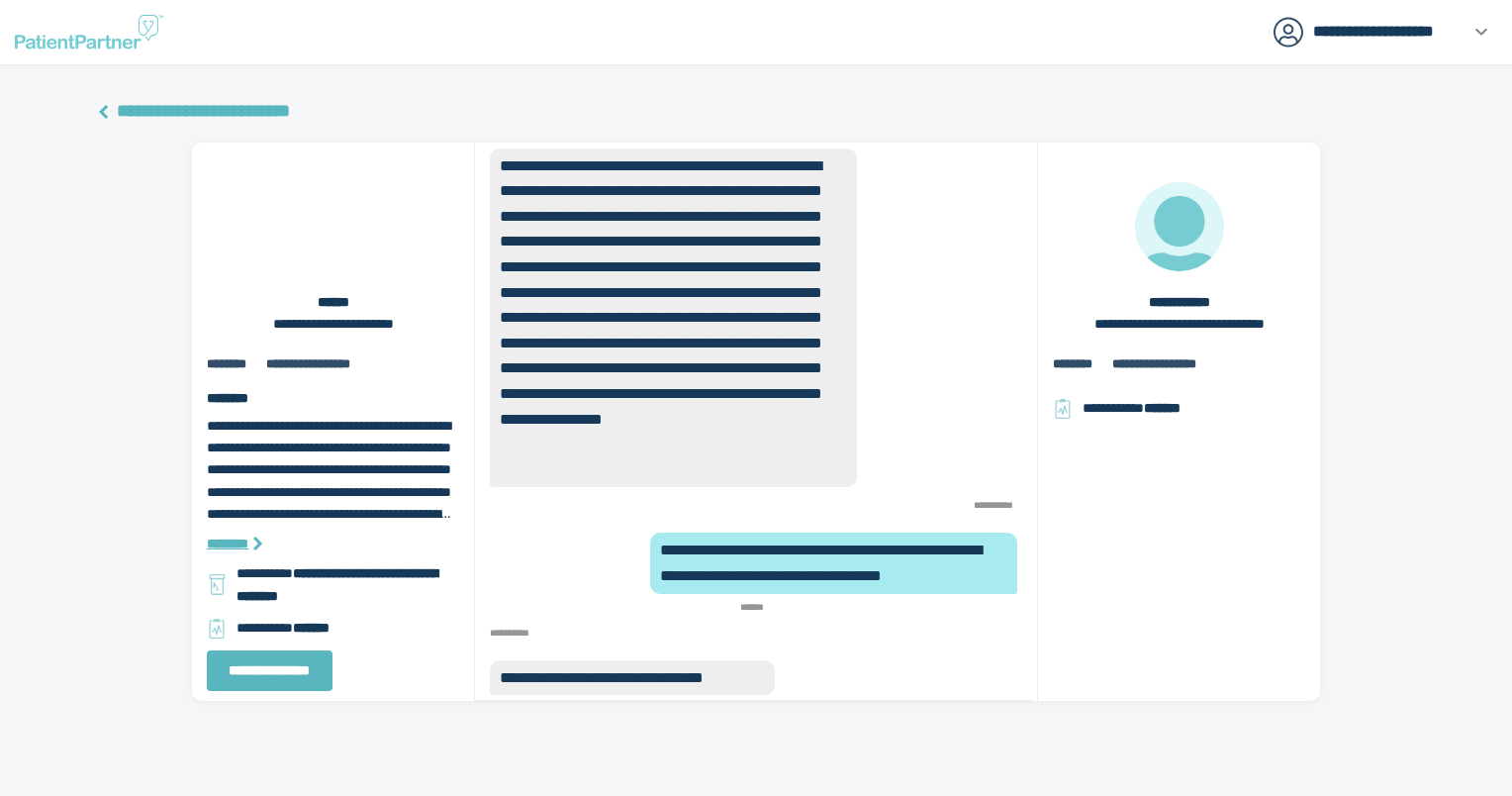 click on "**********" at bounding box center [756, 408] 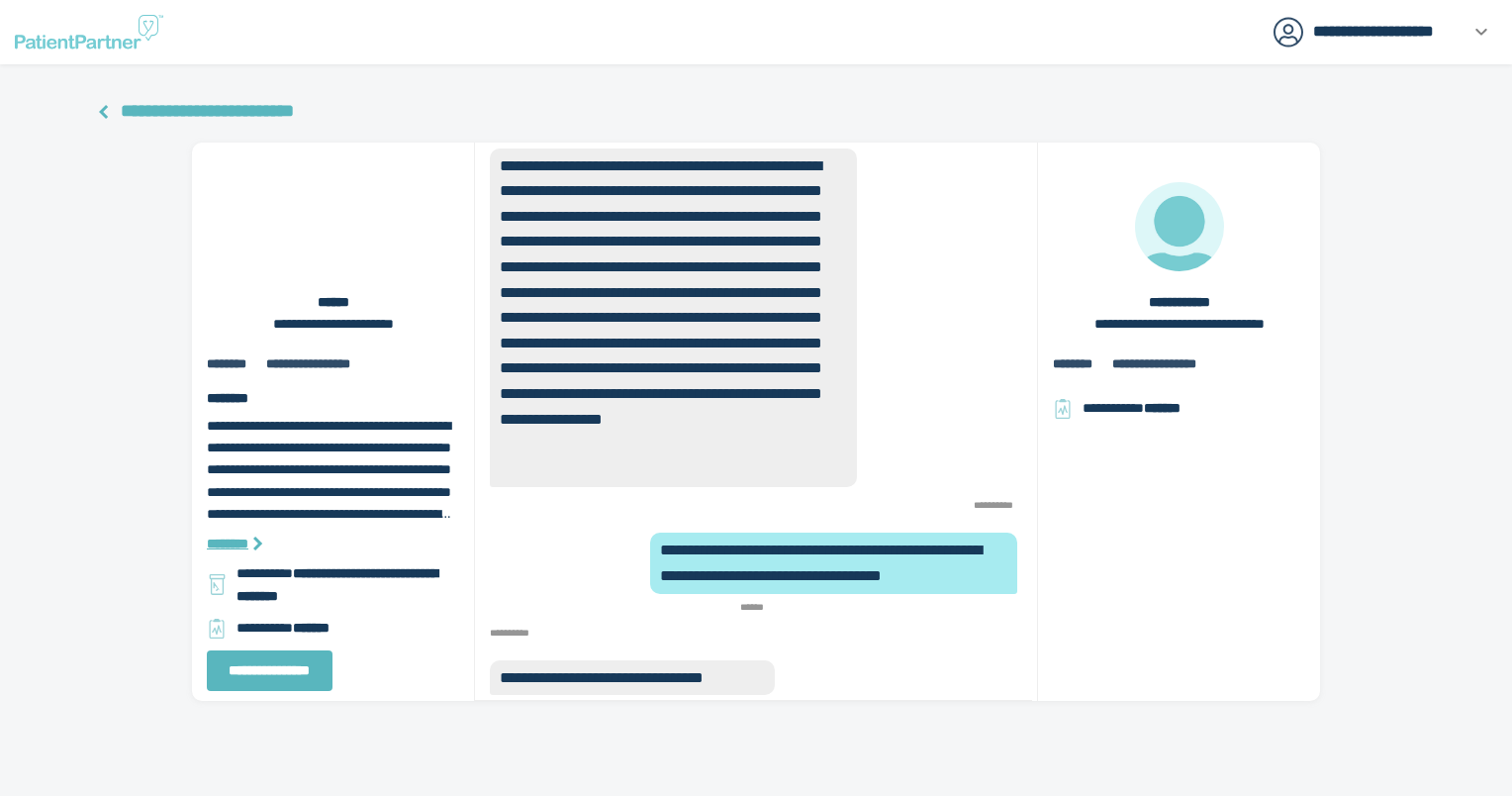 click on "**********" at bounding box center [207, 111] 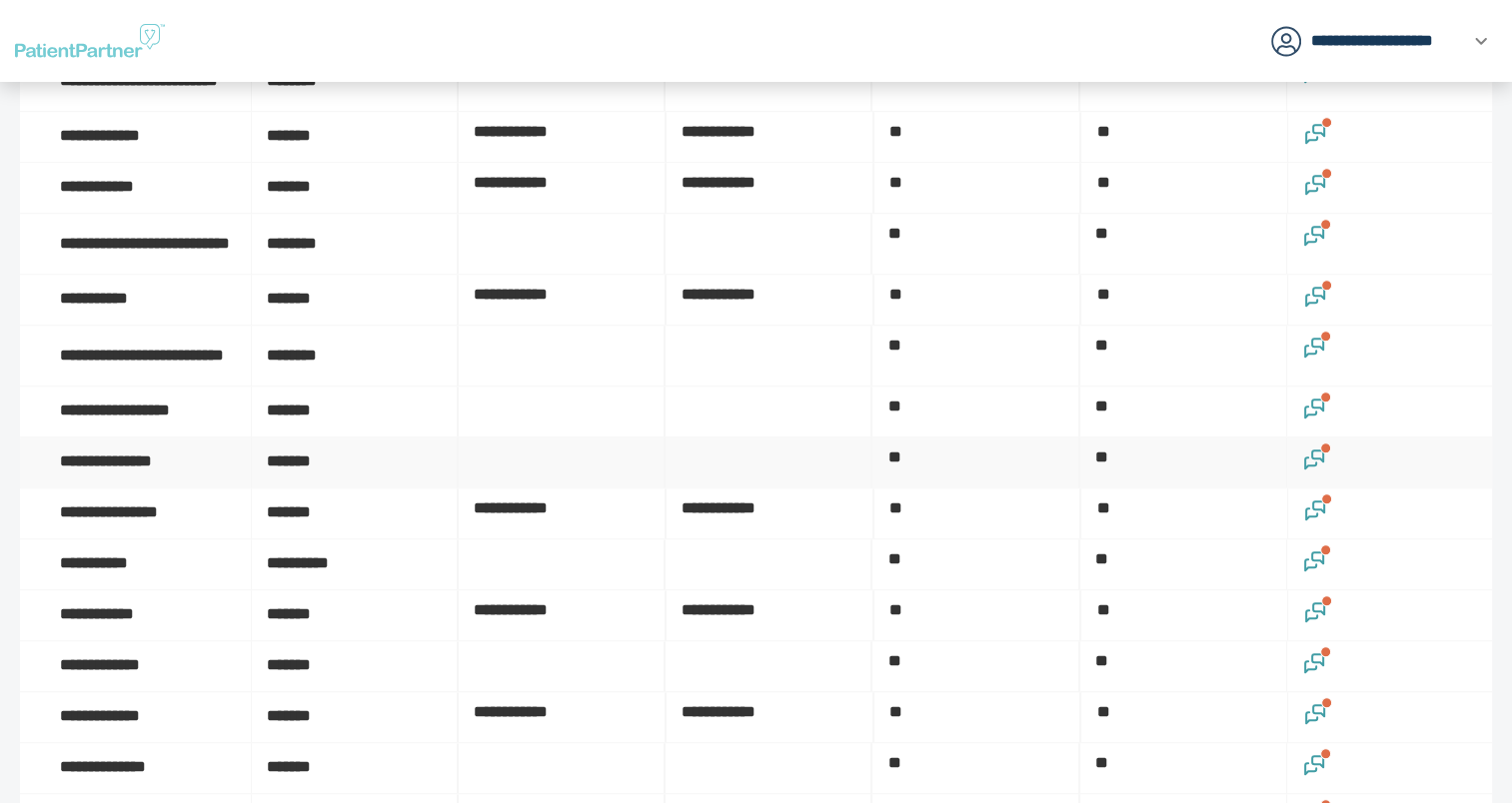 scroll, scrollTop: 1398, scrollLeft: 0, axis: vertical 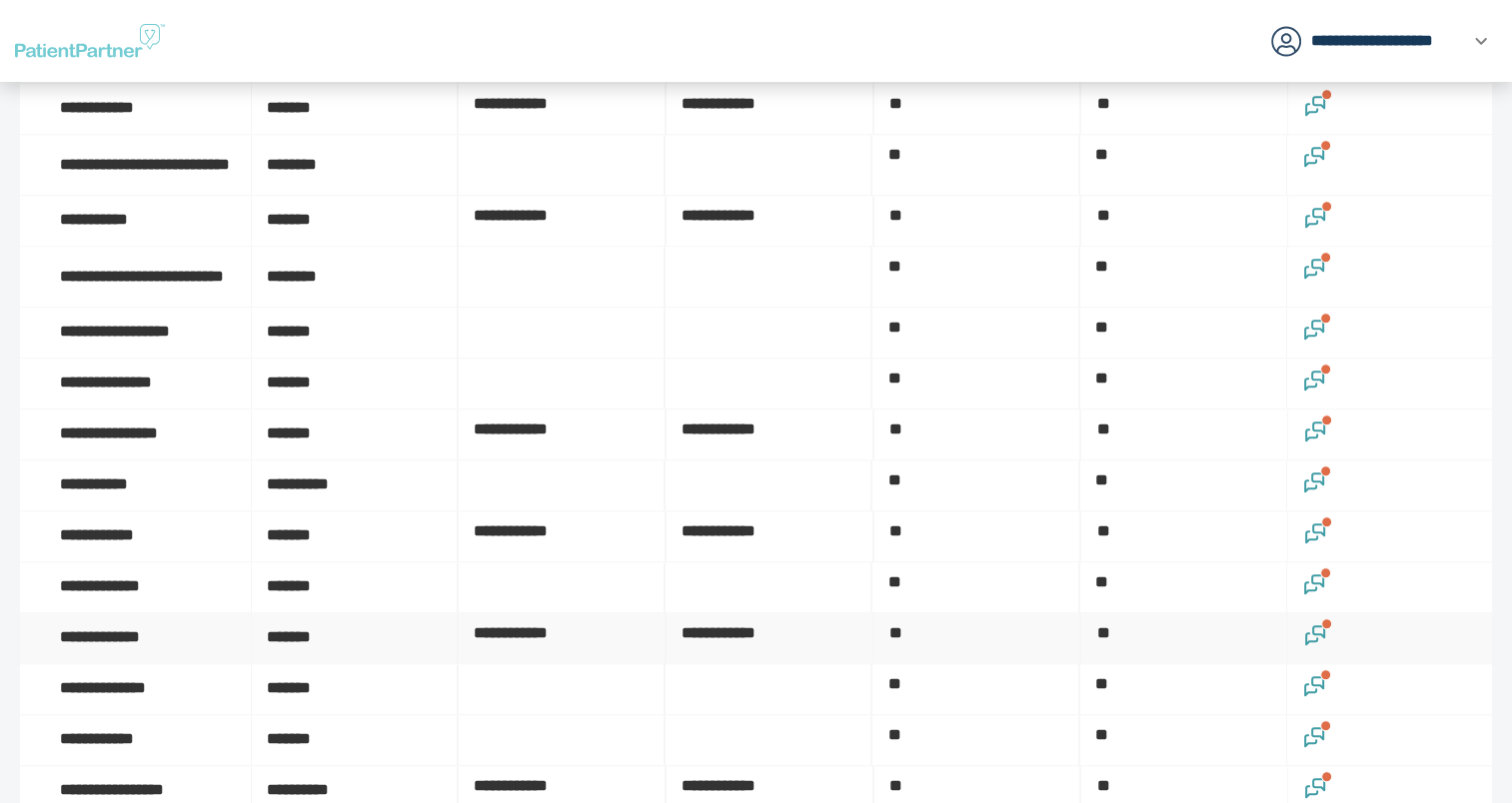 click at bounding box center [1390, 638] 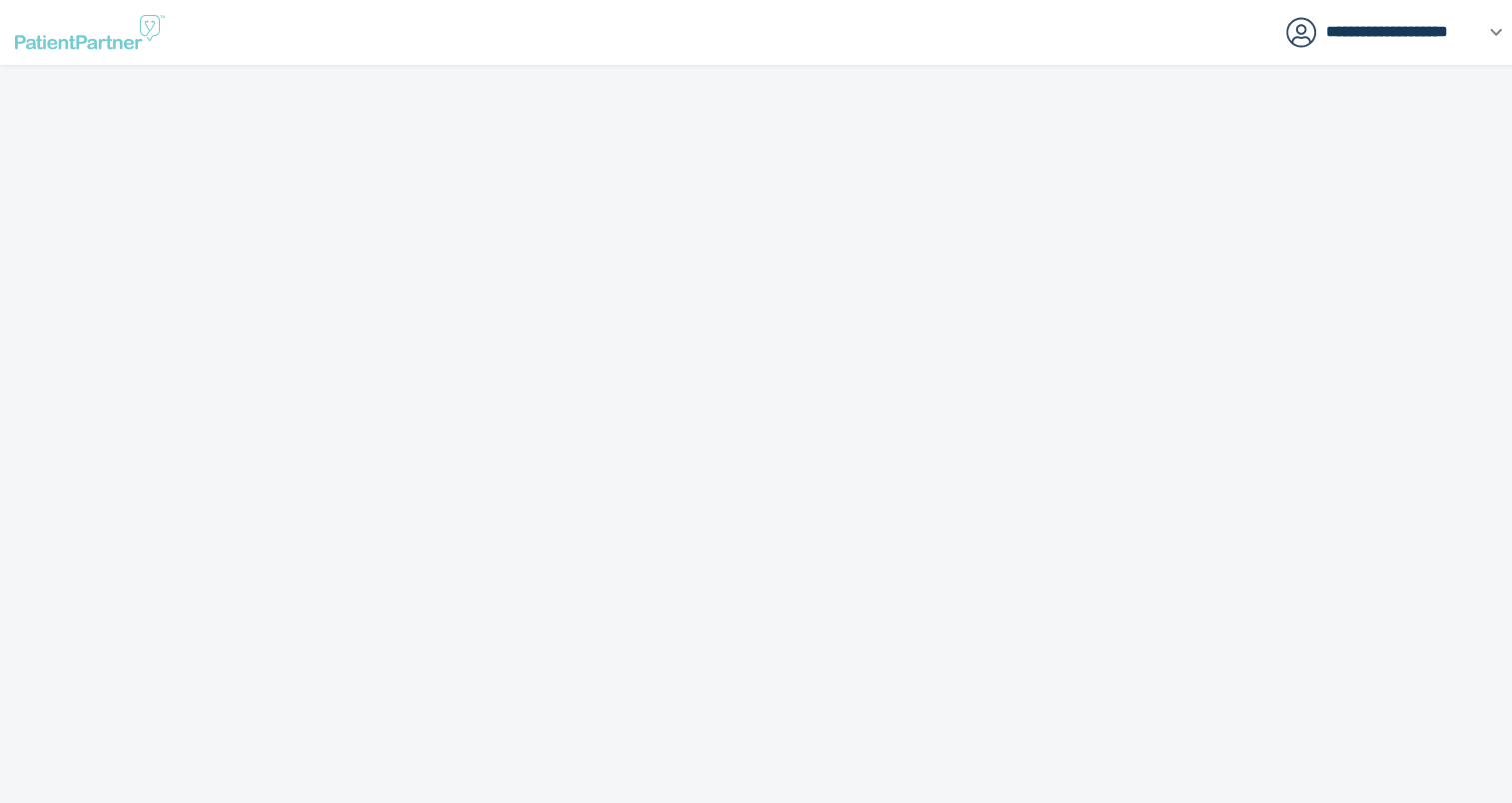 scroll, scrollTop: 0, scrollLeft: 0, axis: both 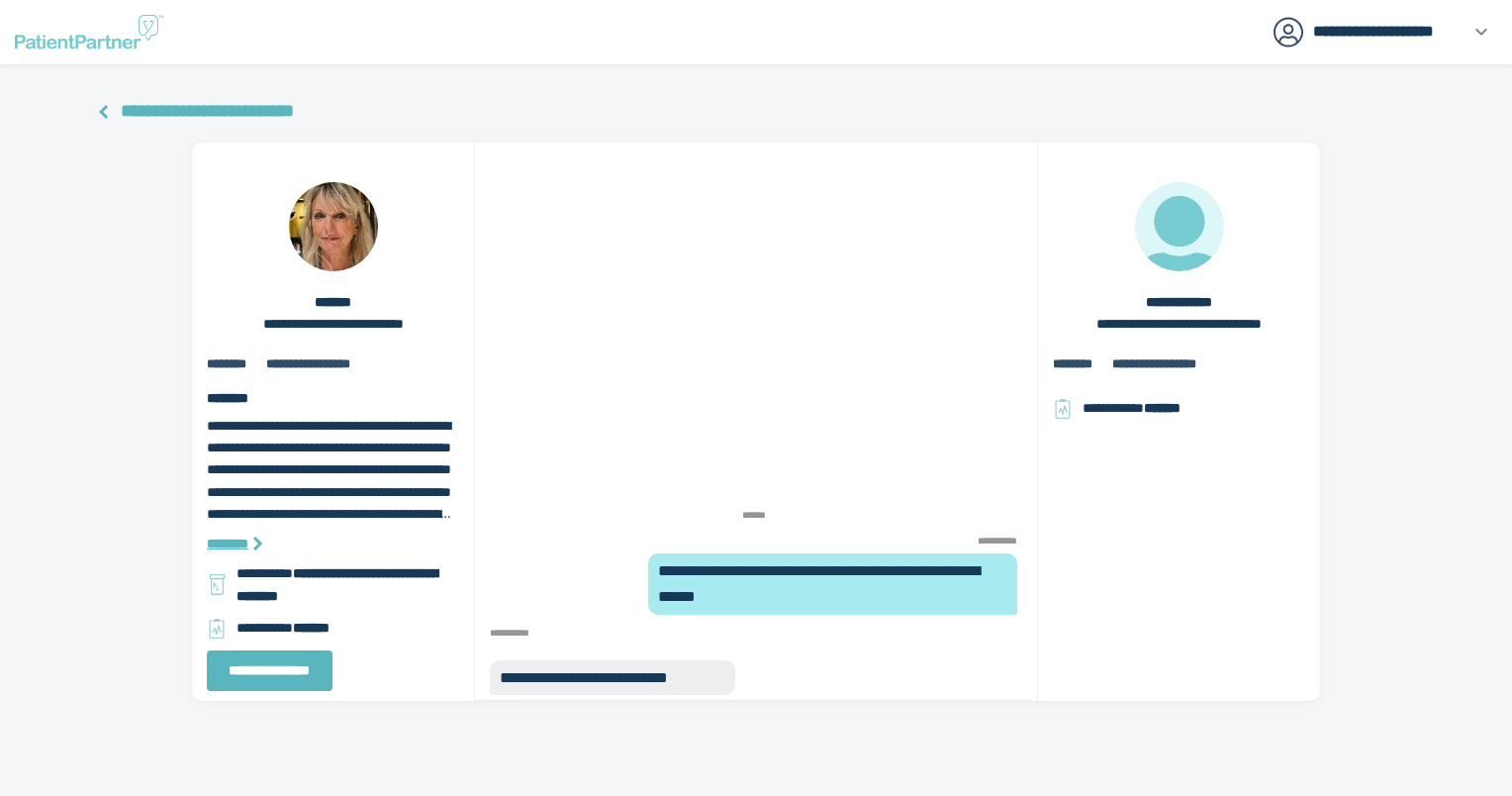 click on "**********" at bounding box center [207, 111] 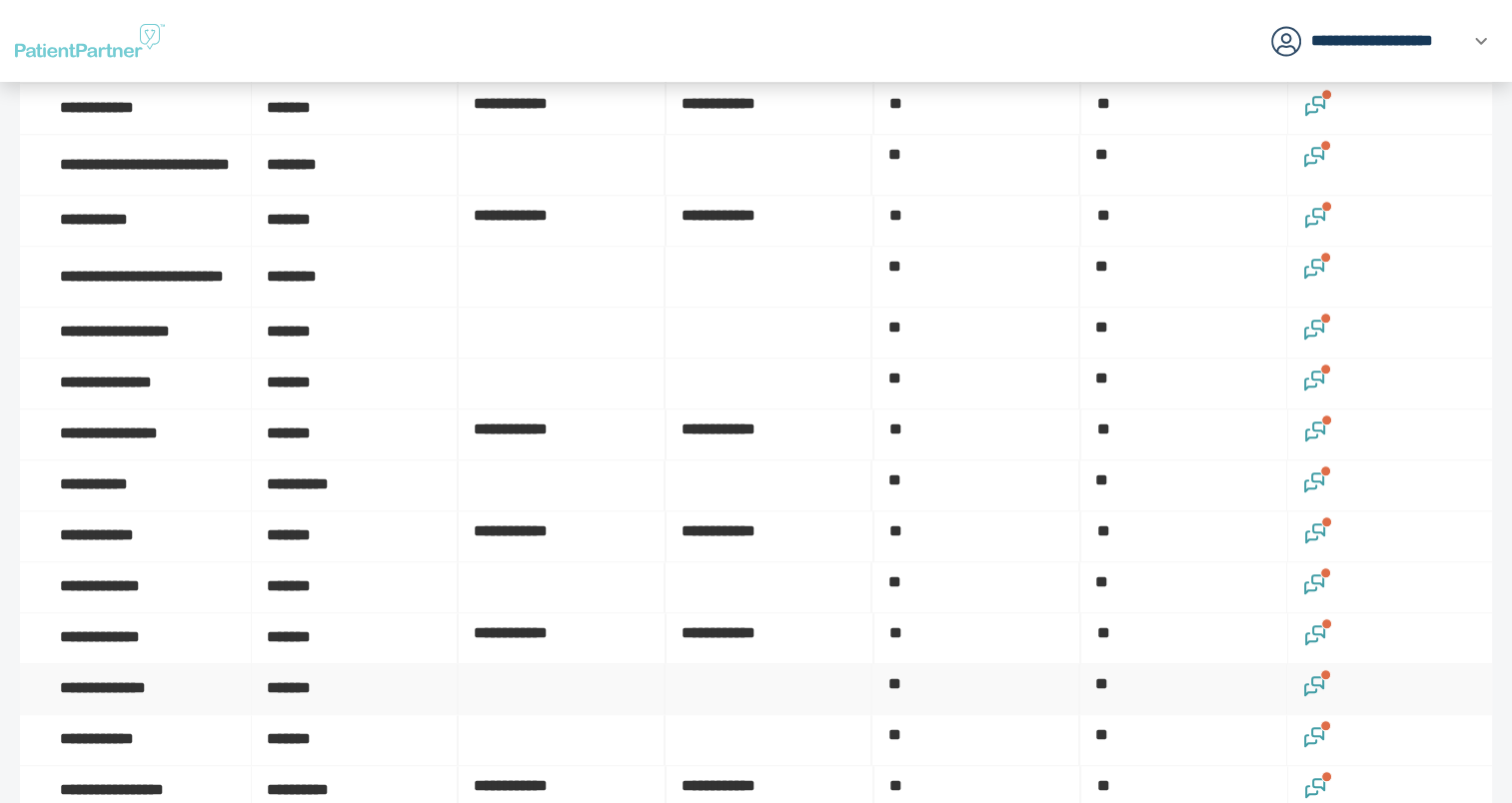 scroll, scrollTop: 1598, scrollLeft: 0, axis: vertical 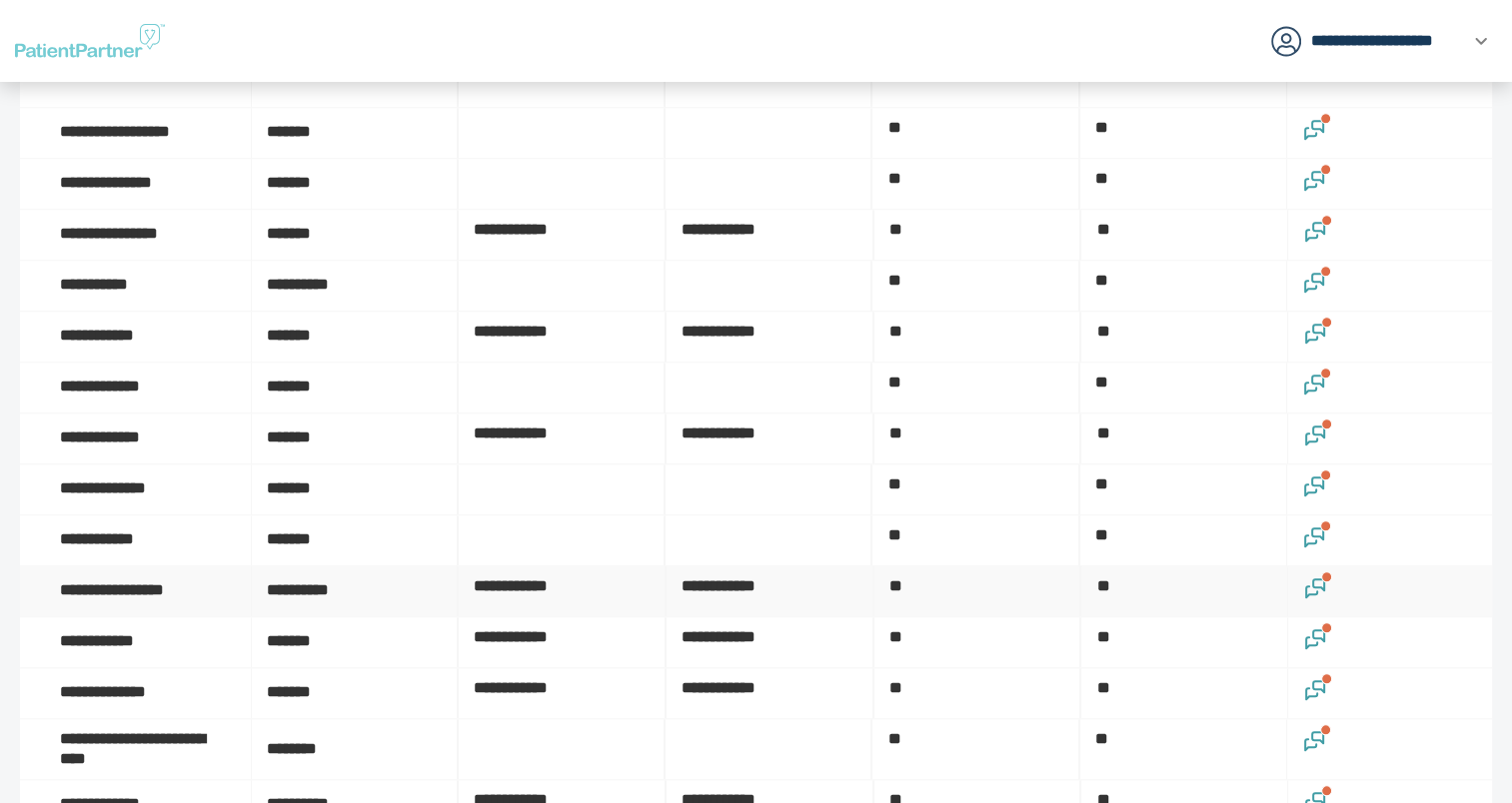 click 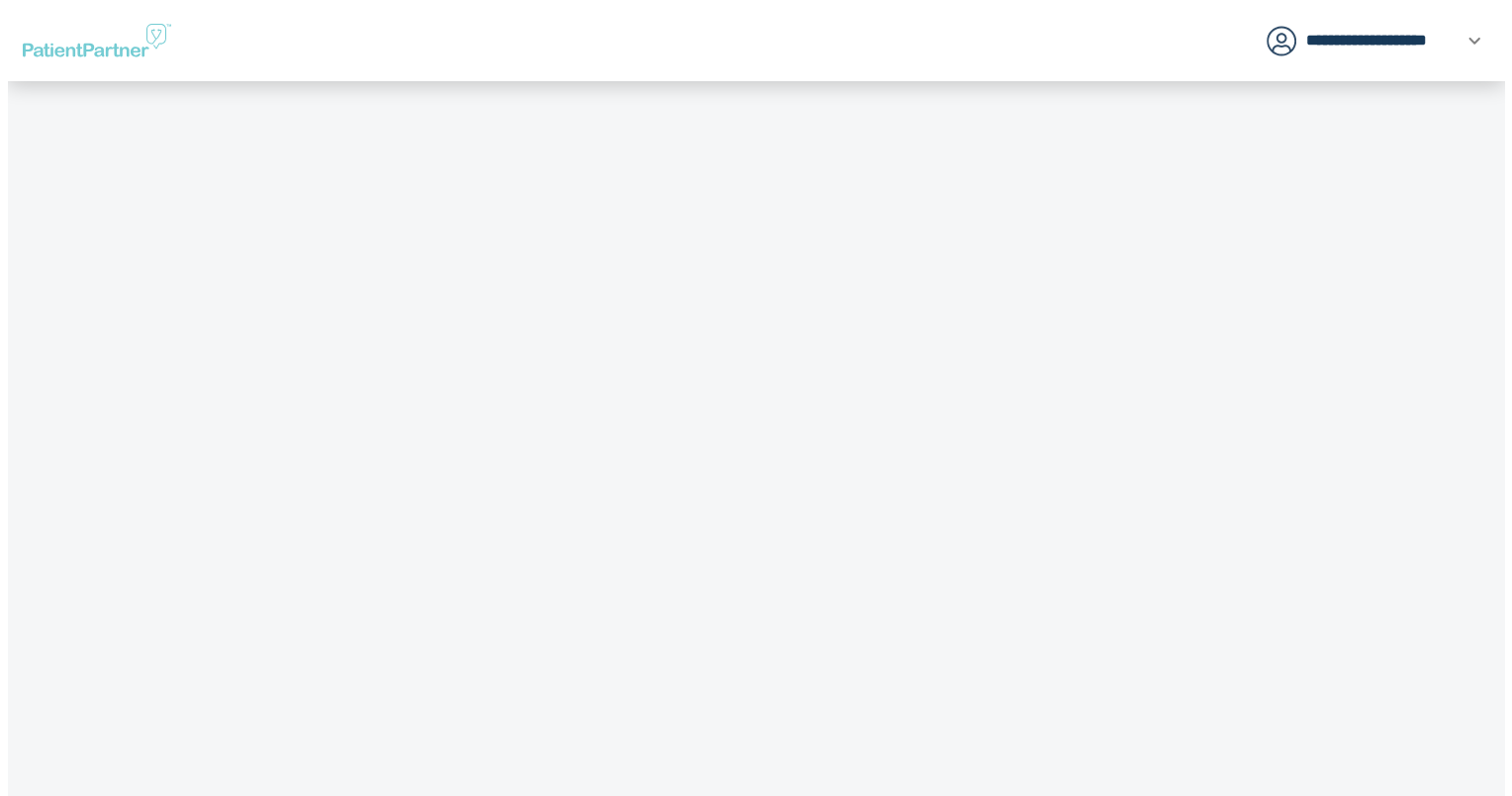 scroll, scrollTop: 0, scrollLeft: 0, axis: both 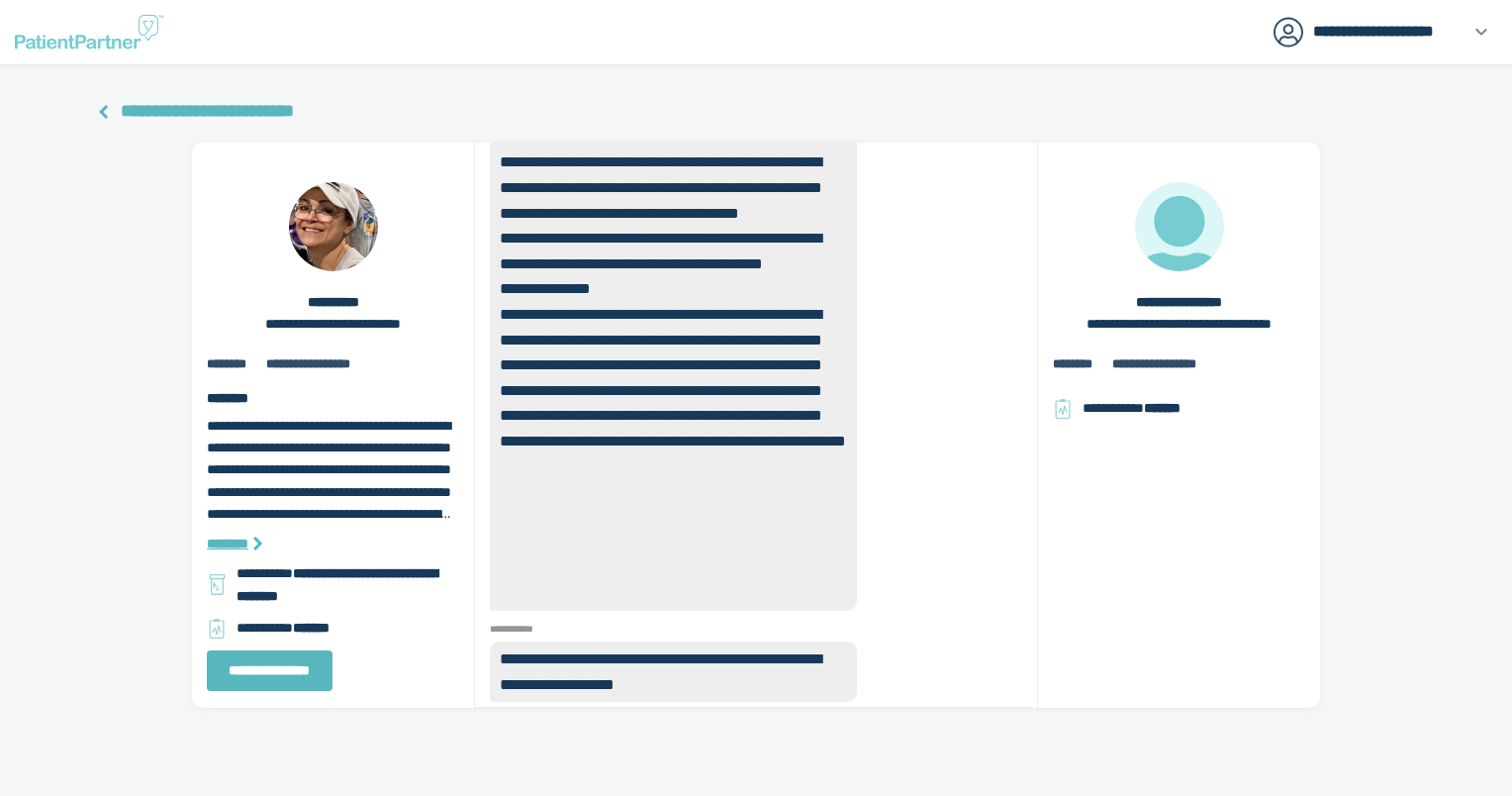 click on "**********" at bounding box center (207, 111) 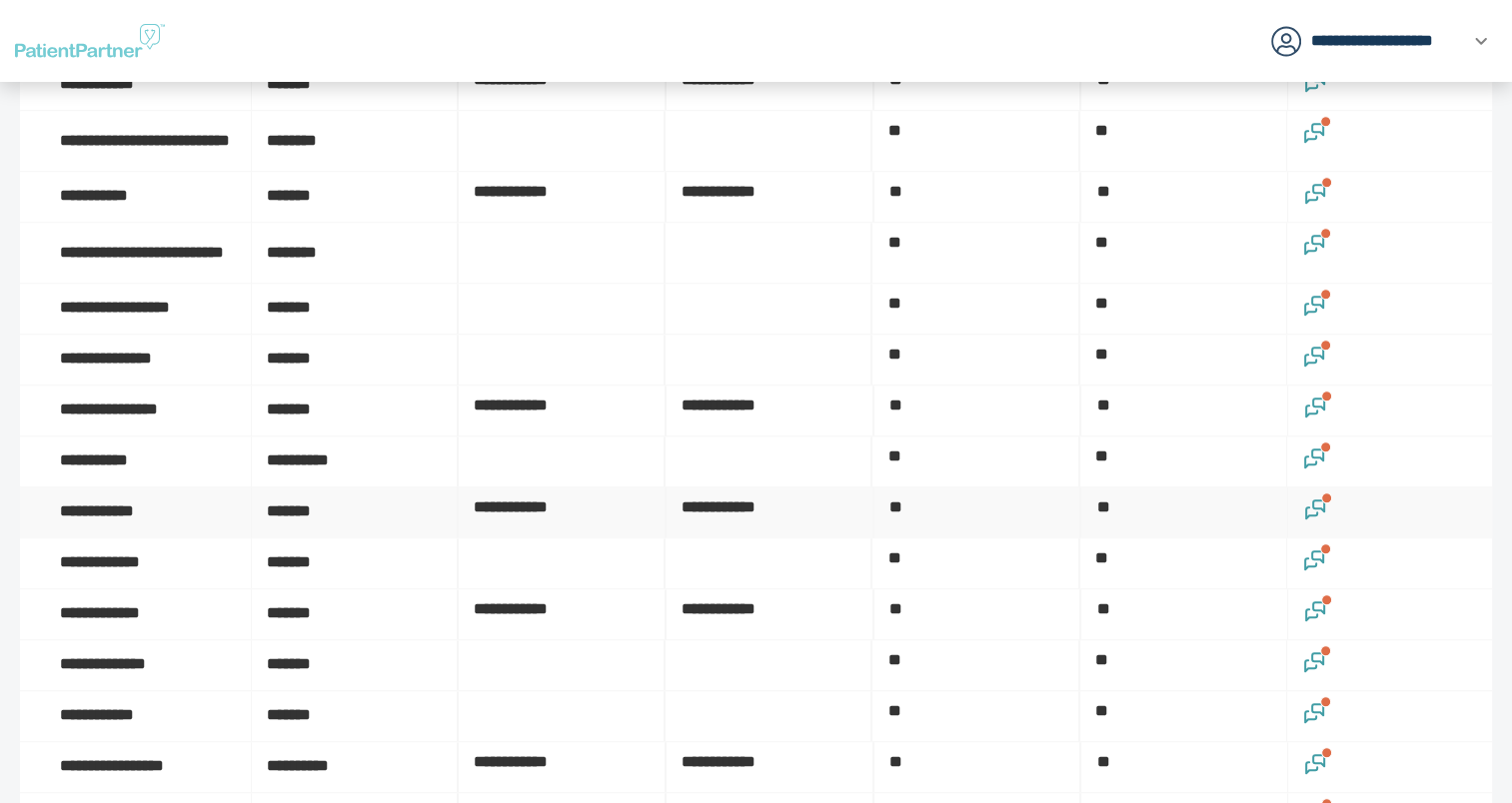 scroll, scrollTop: 1498, scrollLeft: 0, axis: vertical 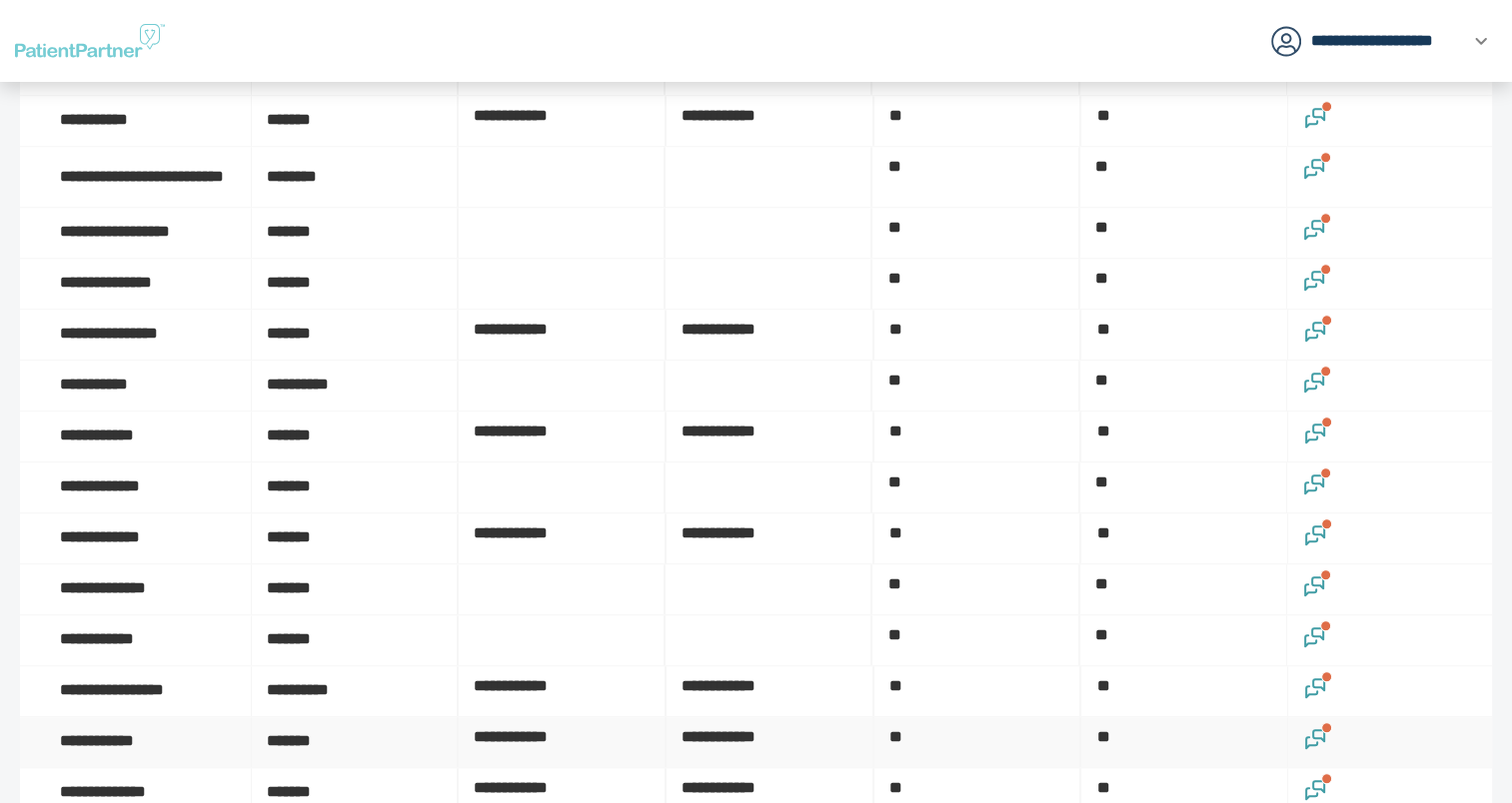 click at bounding box center (1390, 742) 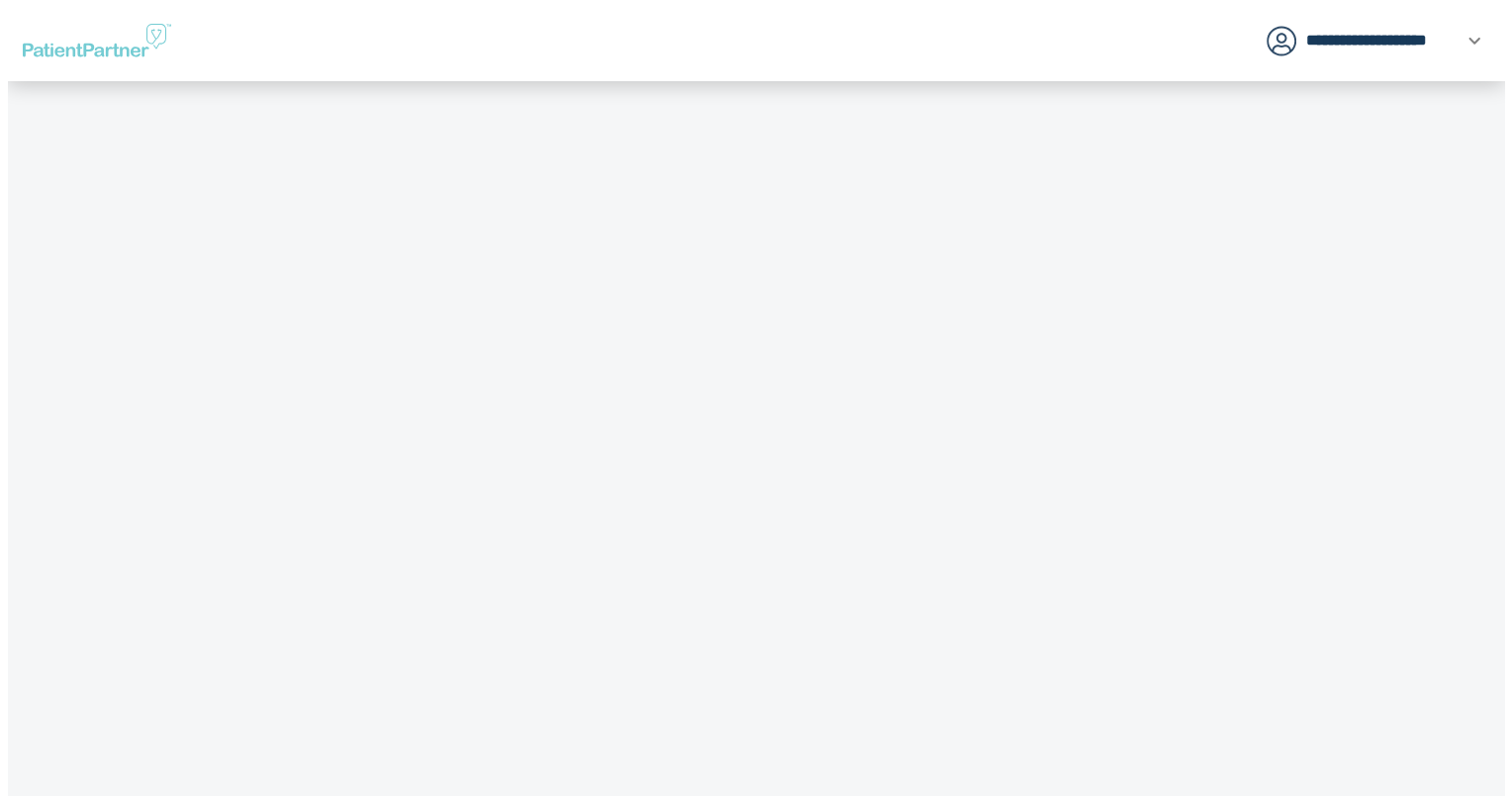 scroll, scrollTop: 0, scrollLeft: 0, axis: both 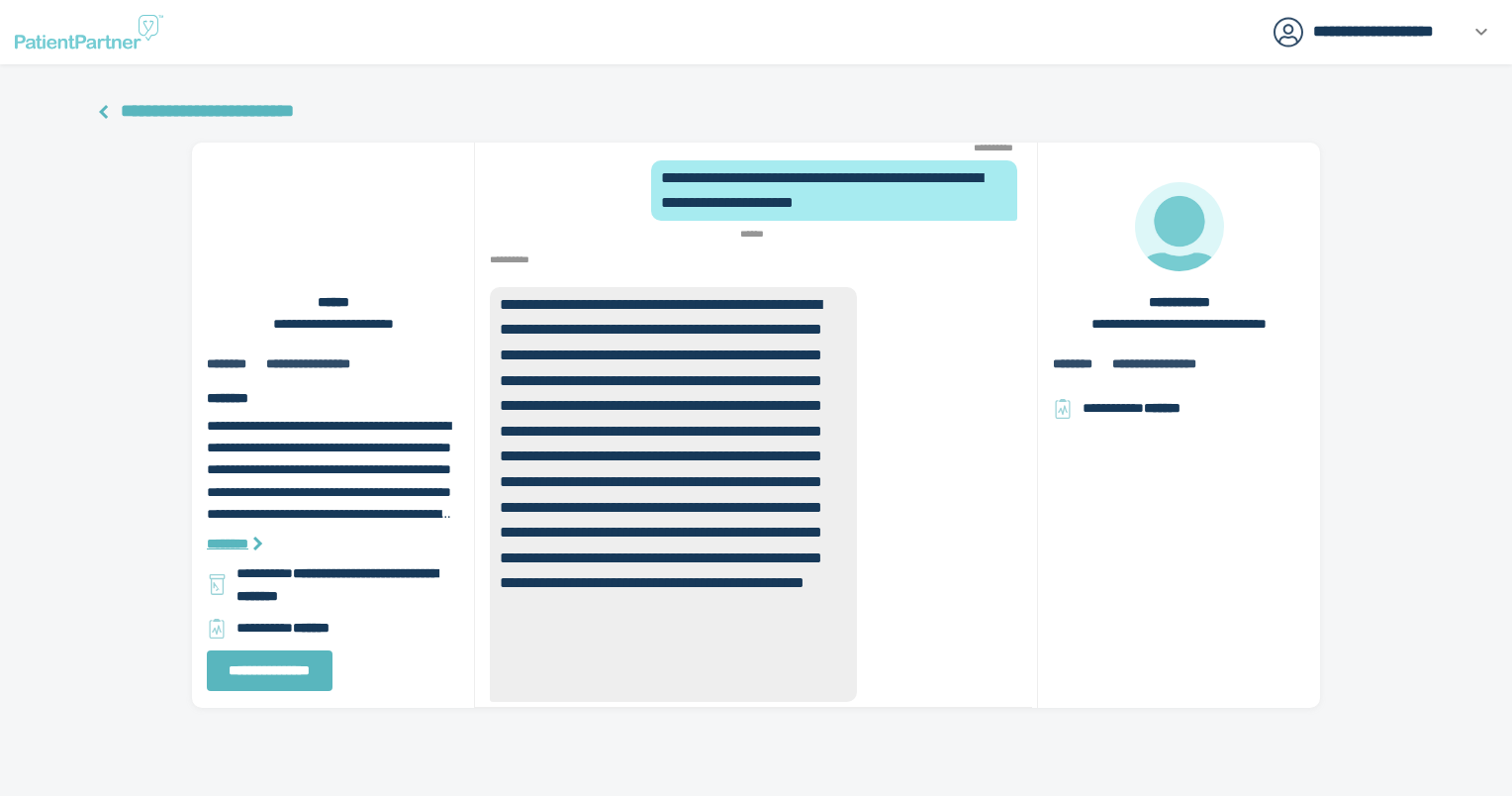 click on "**********" at bounding box center (207, 111) 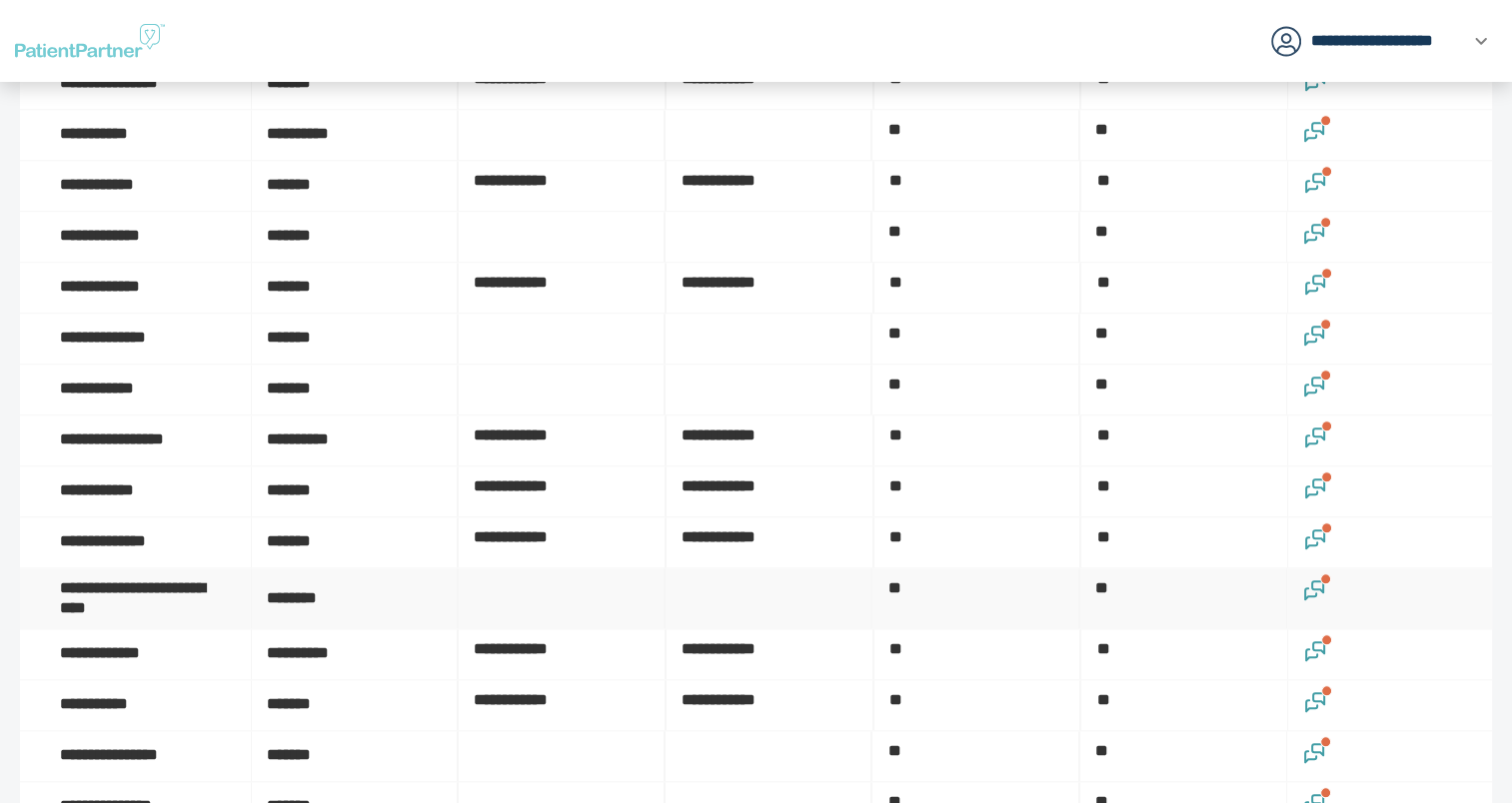 scroll, scrollTop: 1798, scrollLeft: 0, axis: vertical 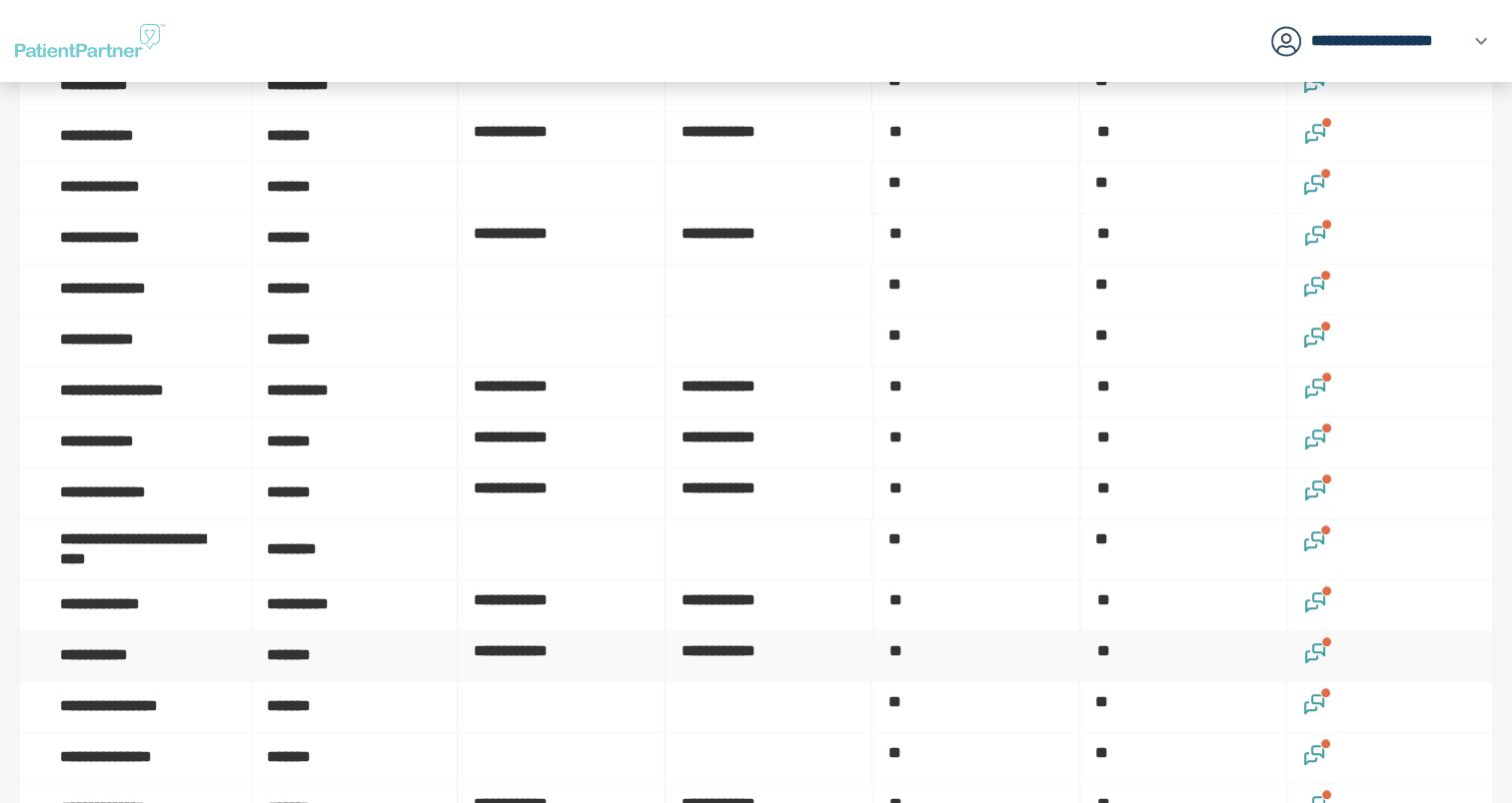 click 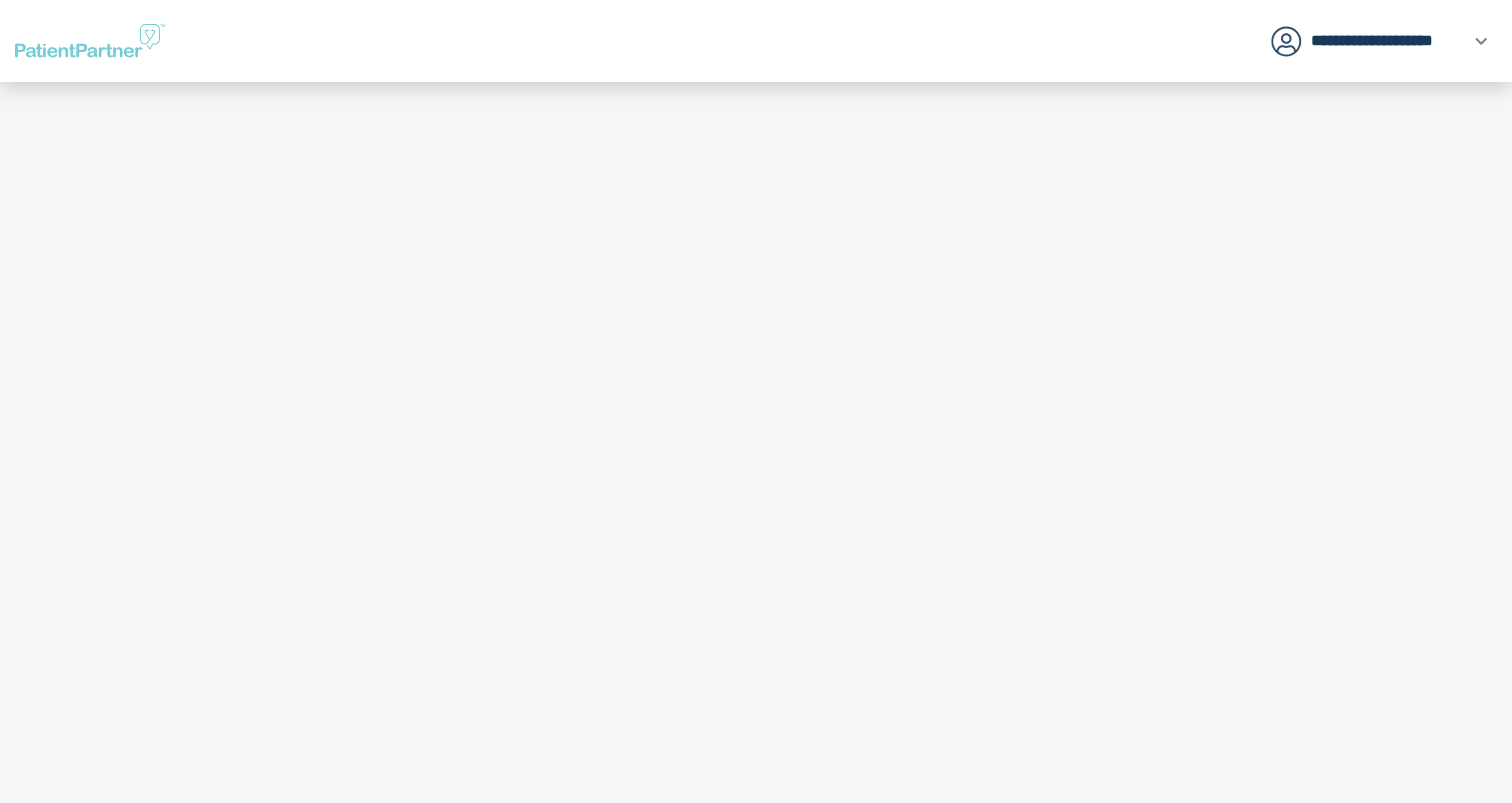 scroll, scrollTop: 0, scrollLeft: 0, axis: both 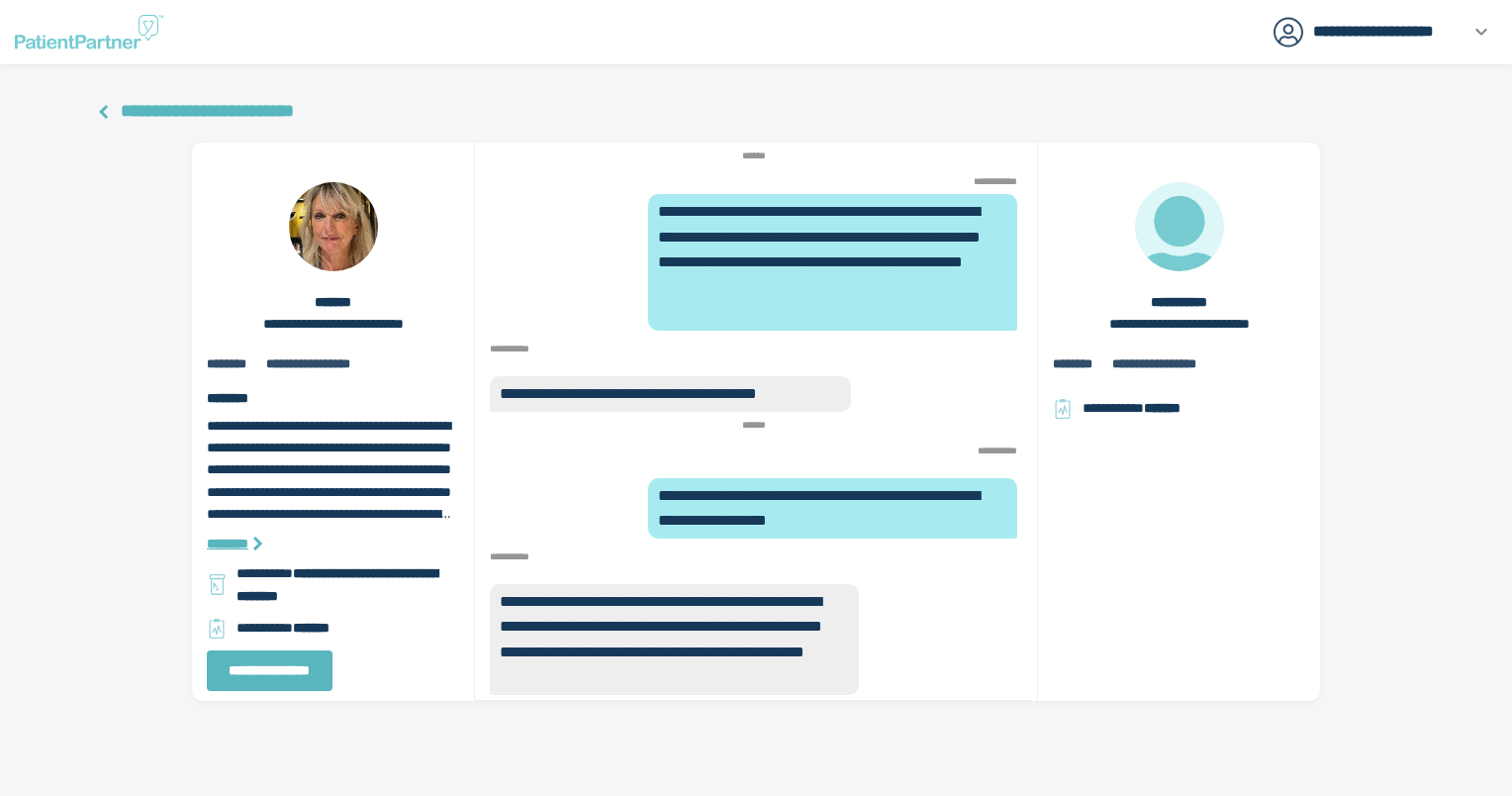 click on "**********" at bounding box center [207, 111] 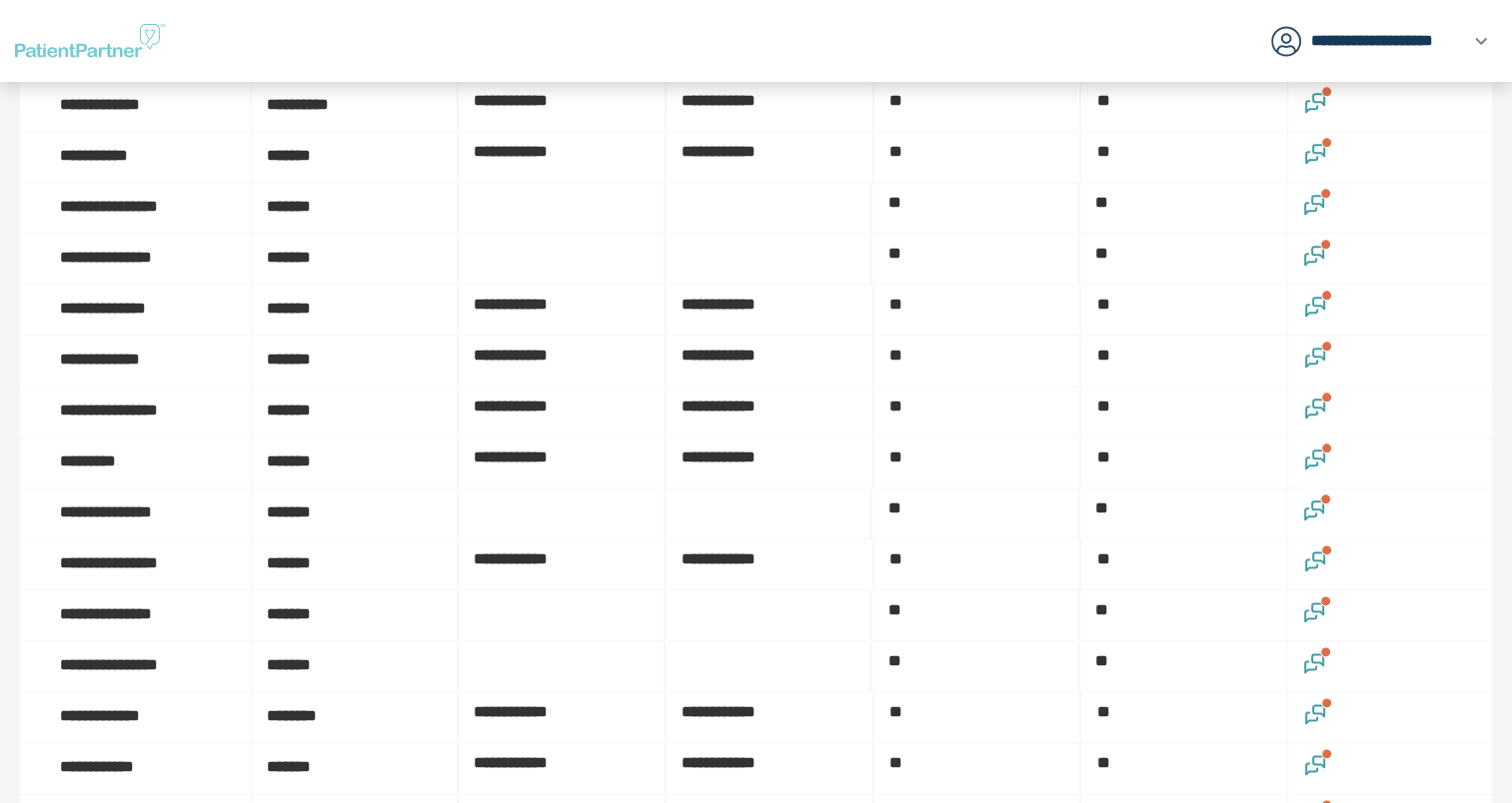 scroll, scrollTop: 2797, scrollLeft: 0, axis: vertical 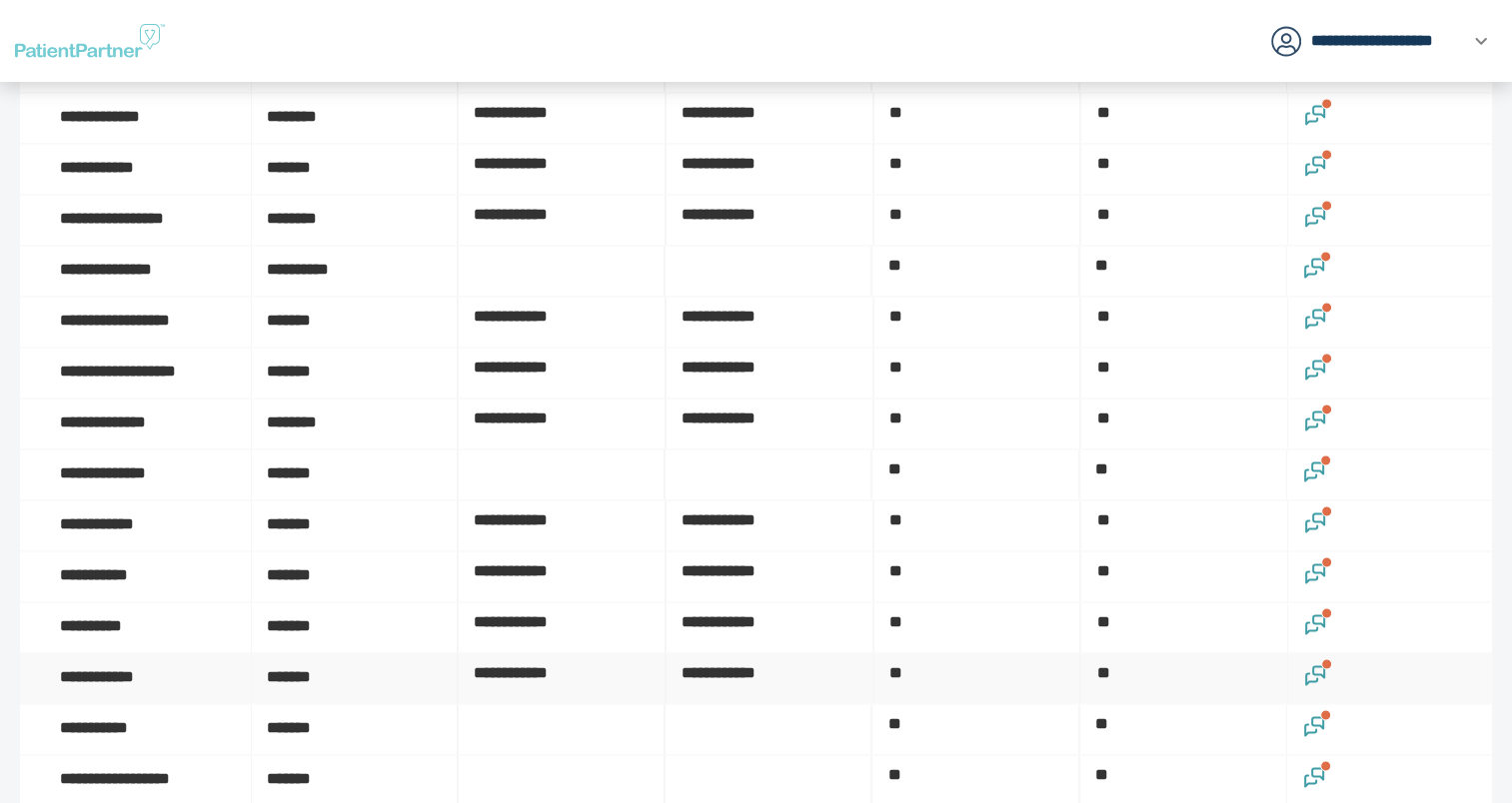 click 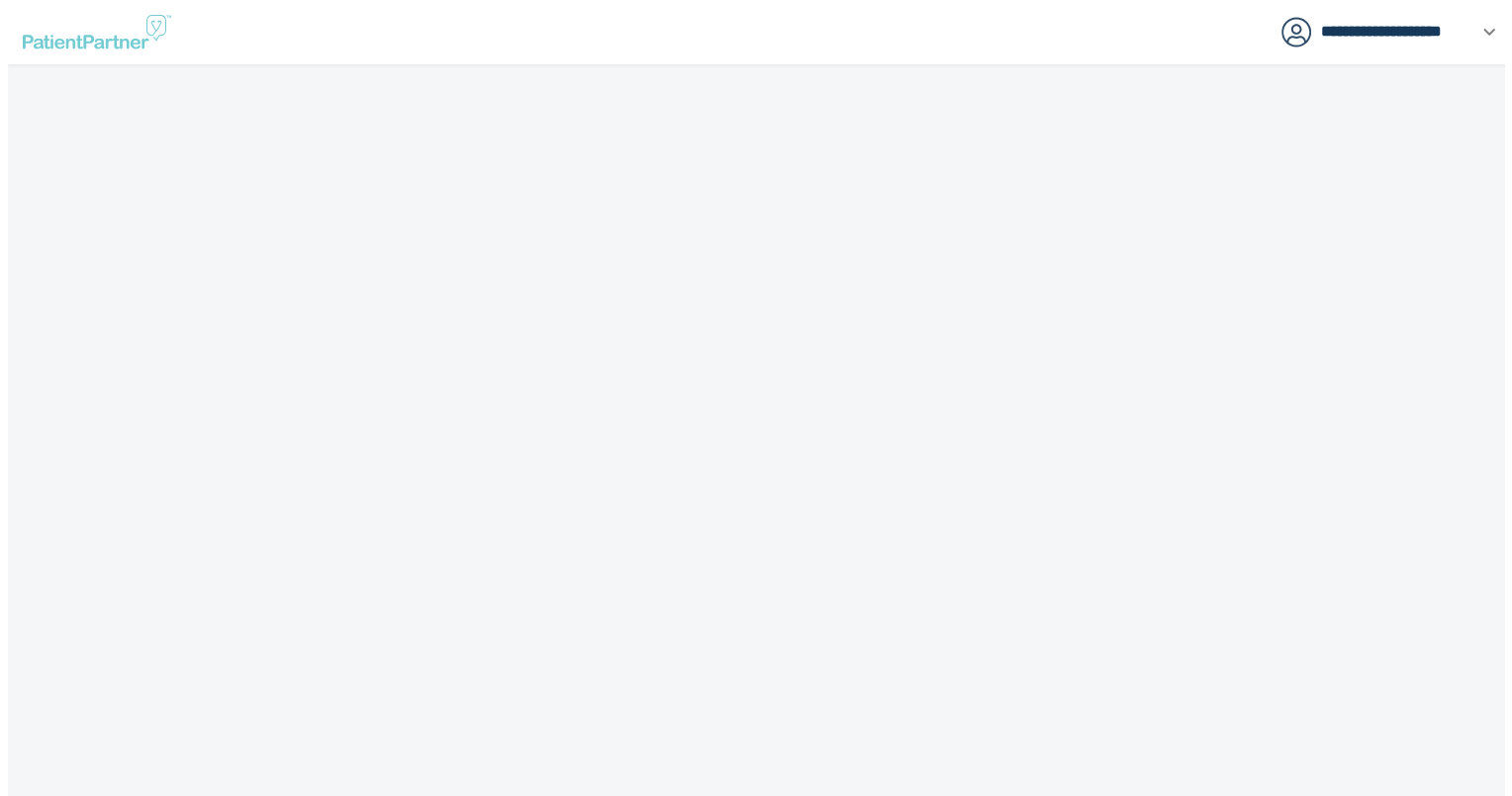 scroll, scrollTop: 0, scrollLeft: 0, axis: both 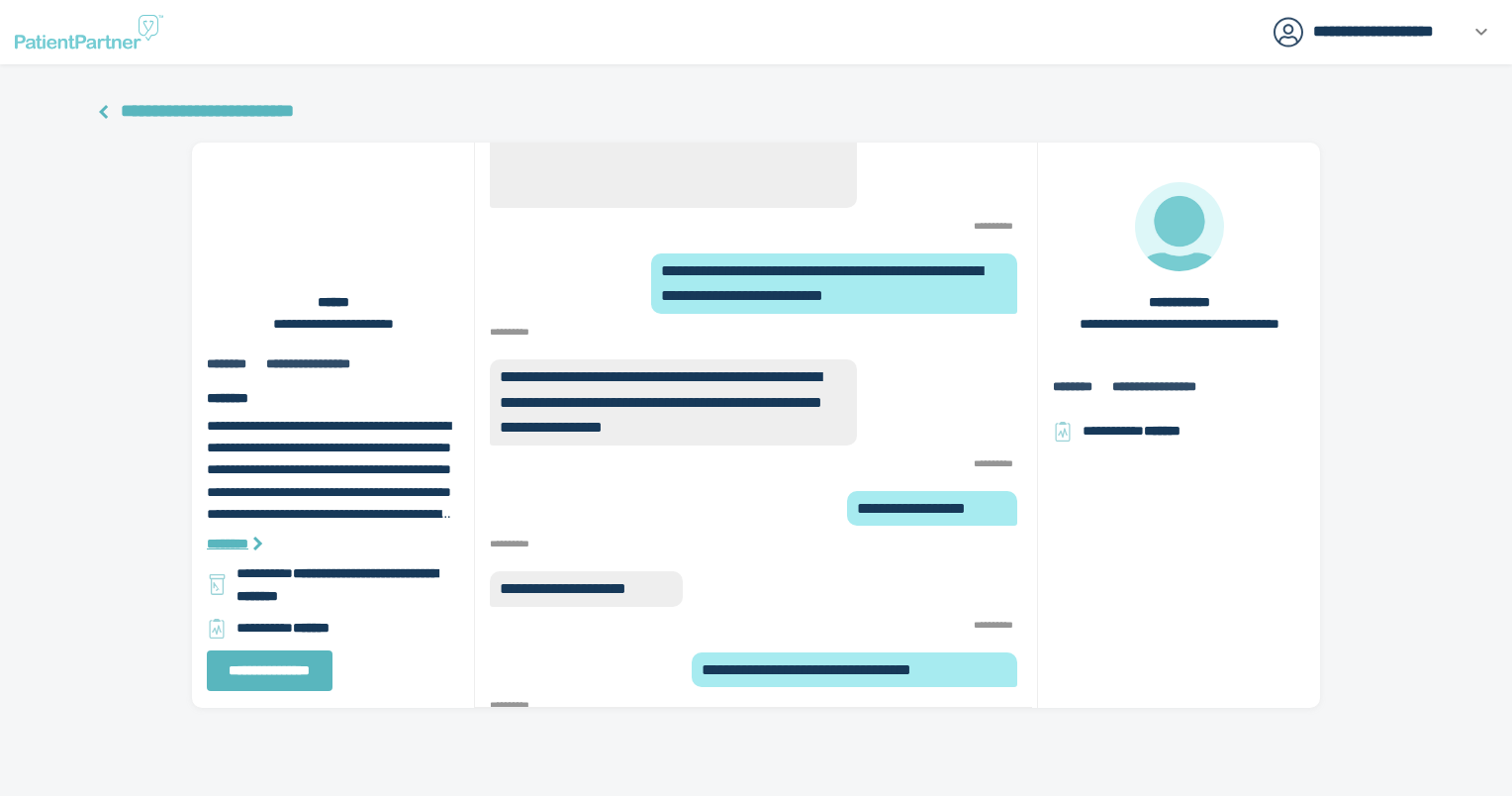 click on "**********" at bounding box center [207, 111] 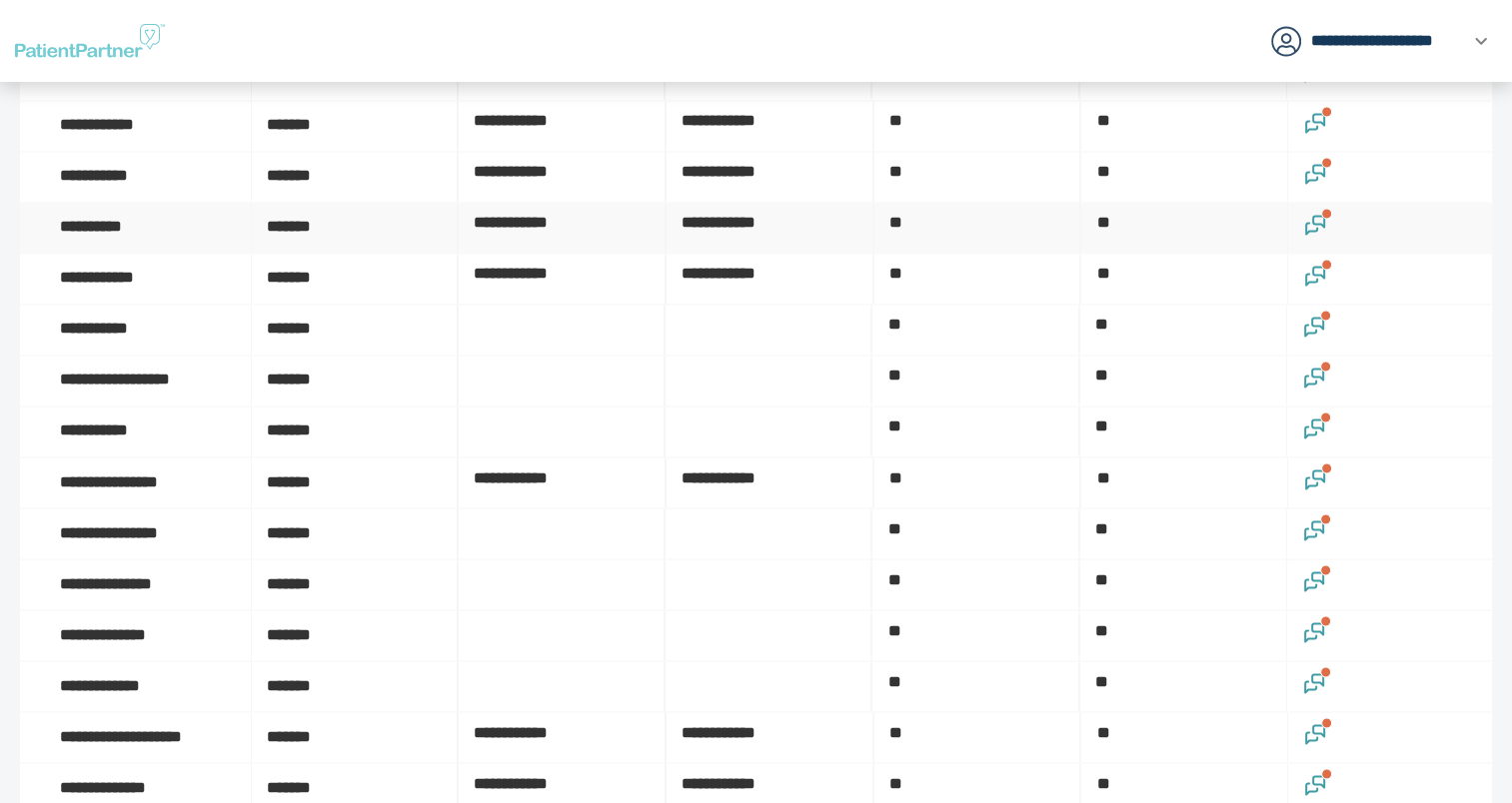 scroll, scrollTop: 3496, scrollLeft: 0, axis: vertical 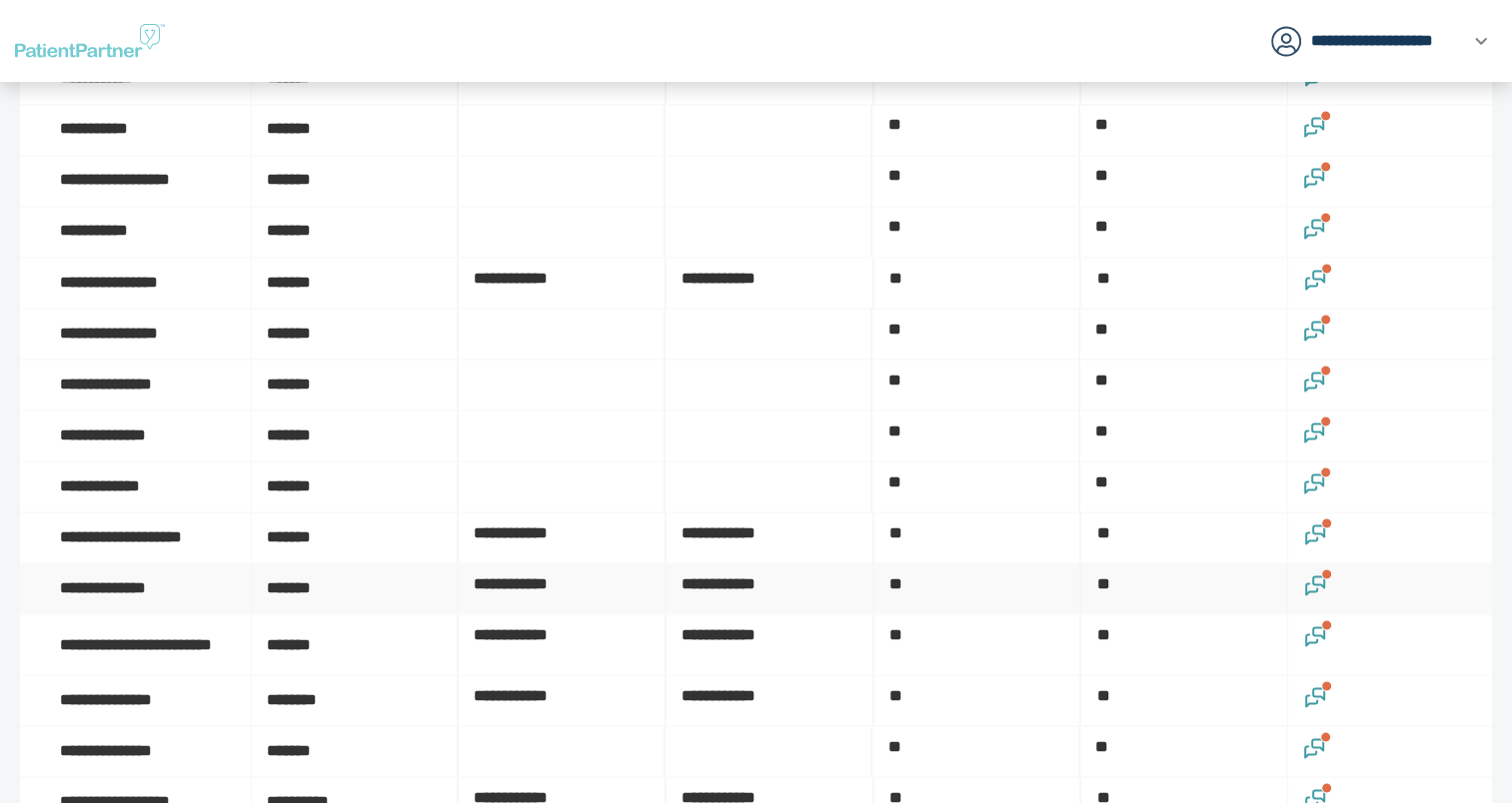 click 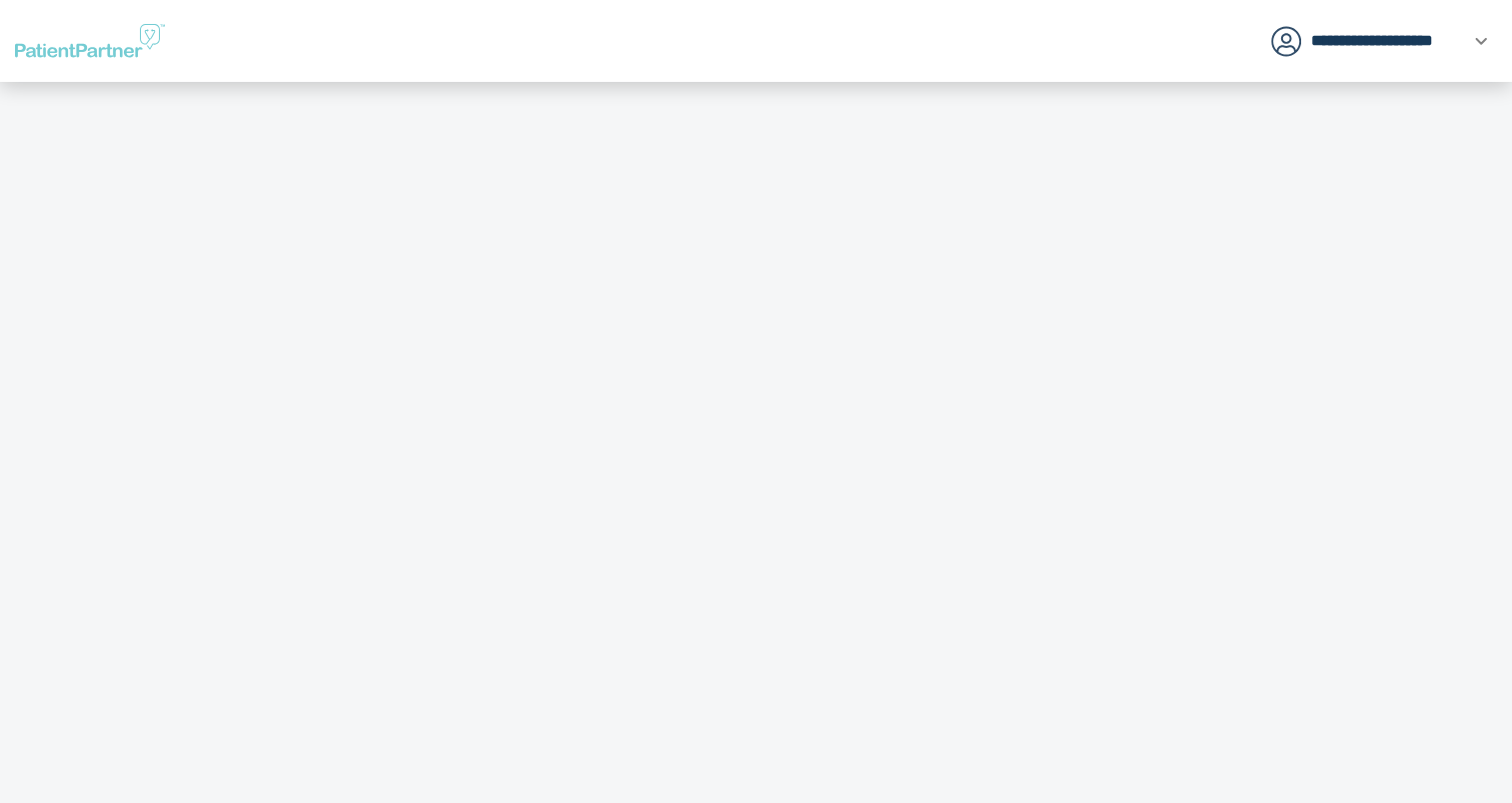 scroll, scrollTop: 0, scrollLeft: 0, axis: both 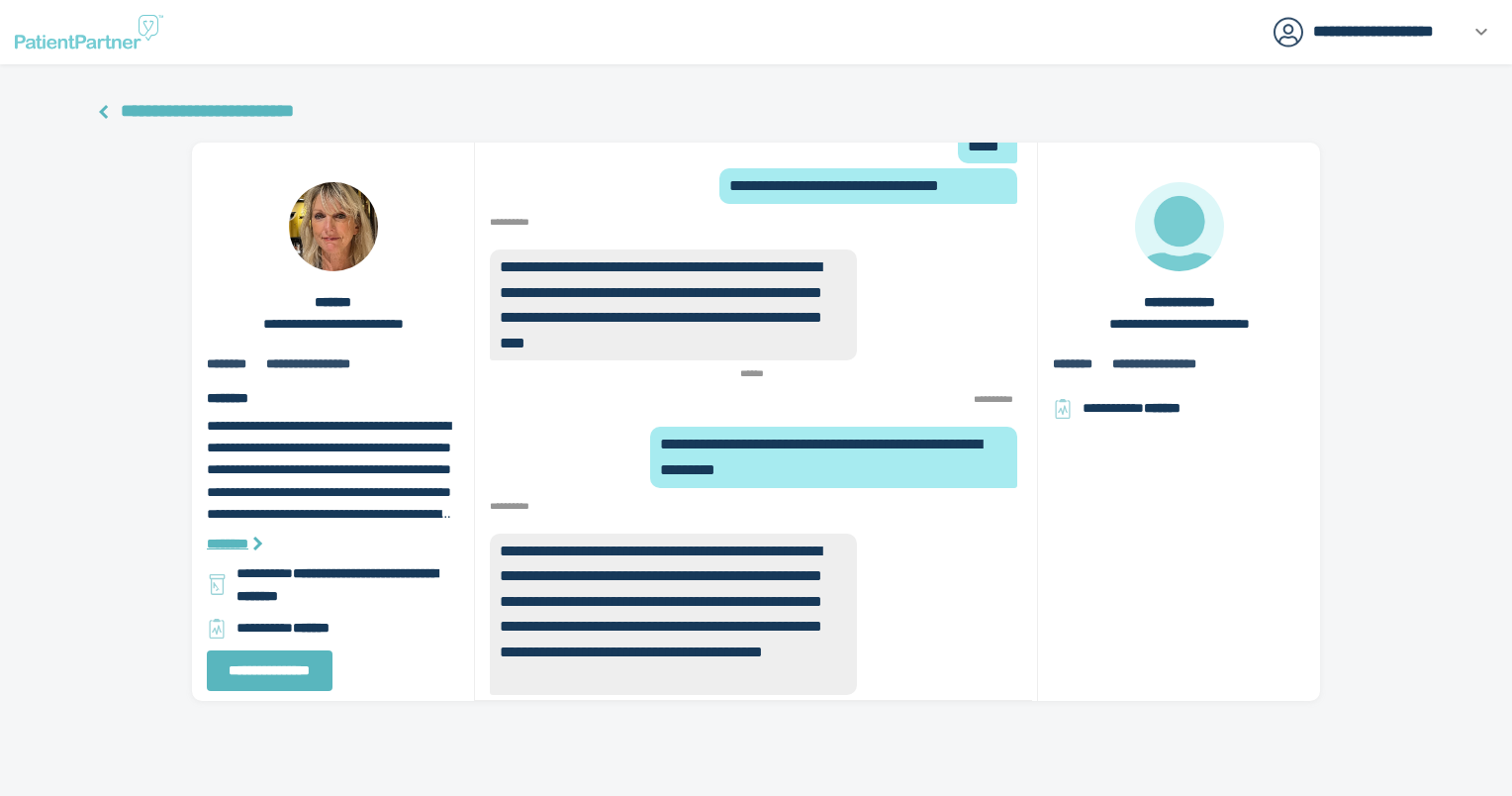 click on "**********" at bounding box center [207, 111] 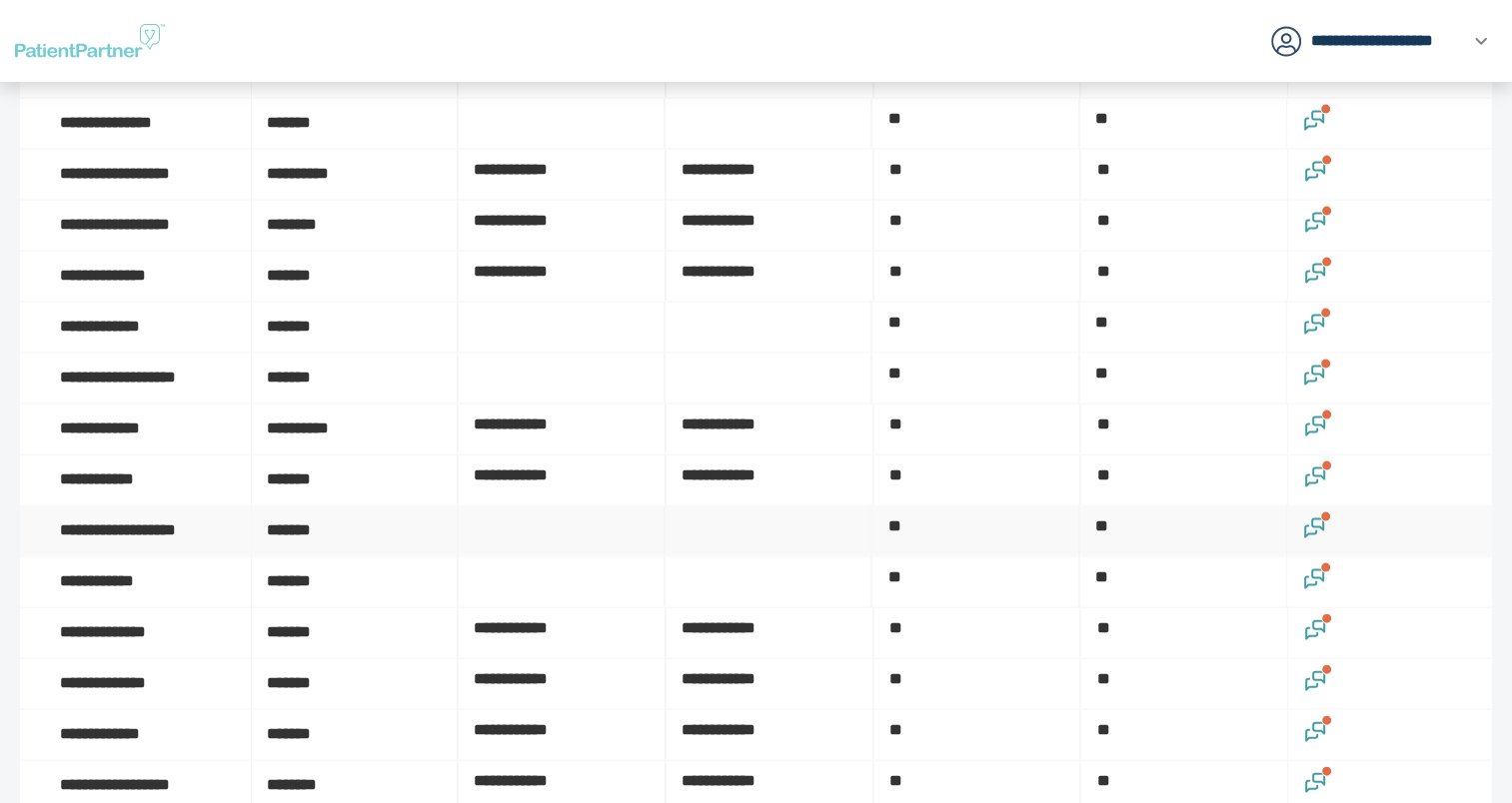 scroll, scrollTop: 4195, scrollLeft: 0, axis: vertical 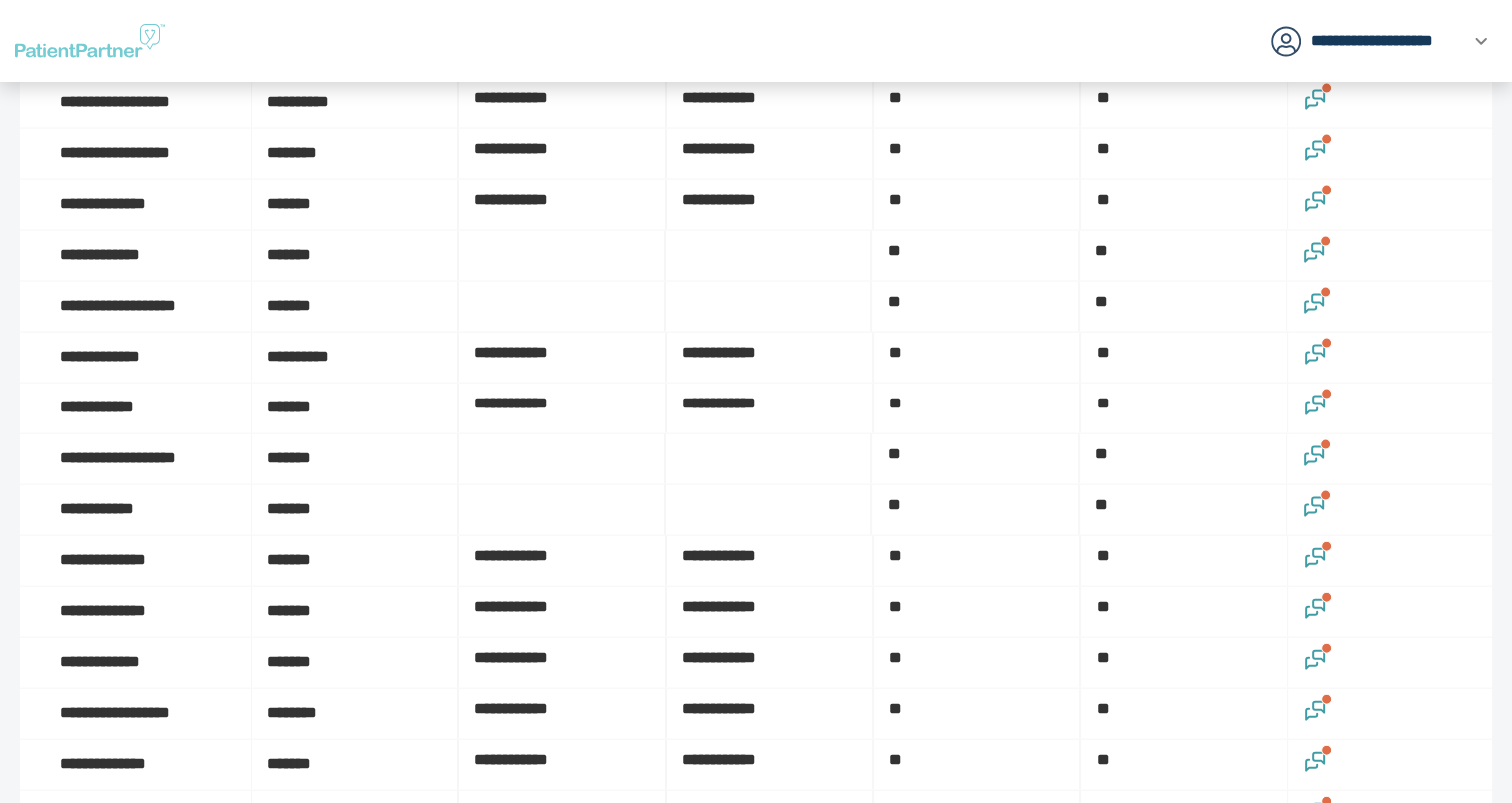 click 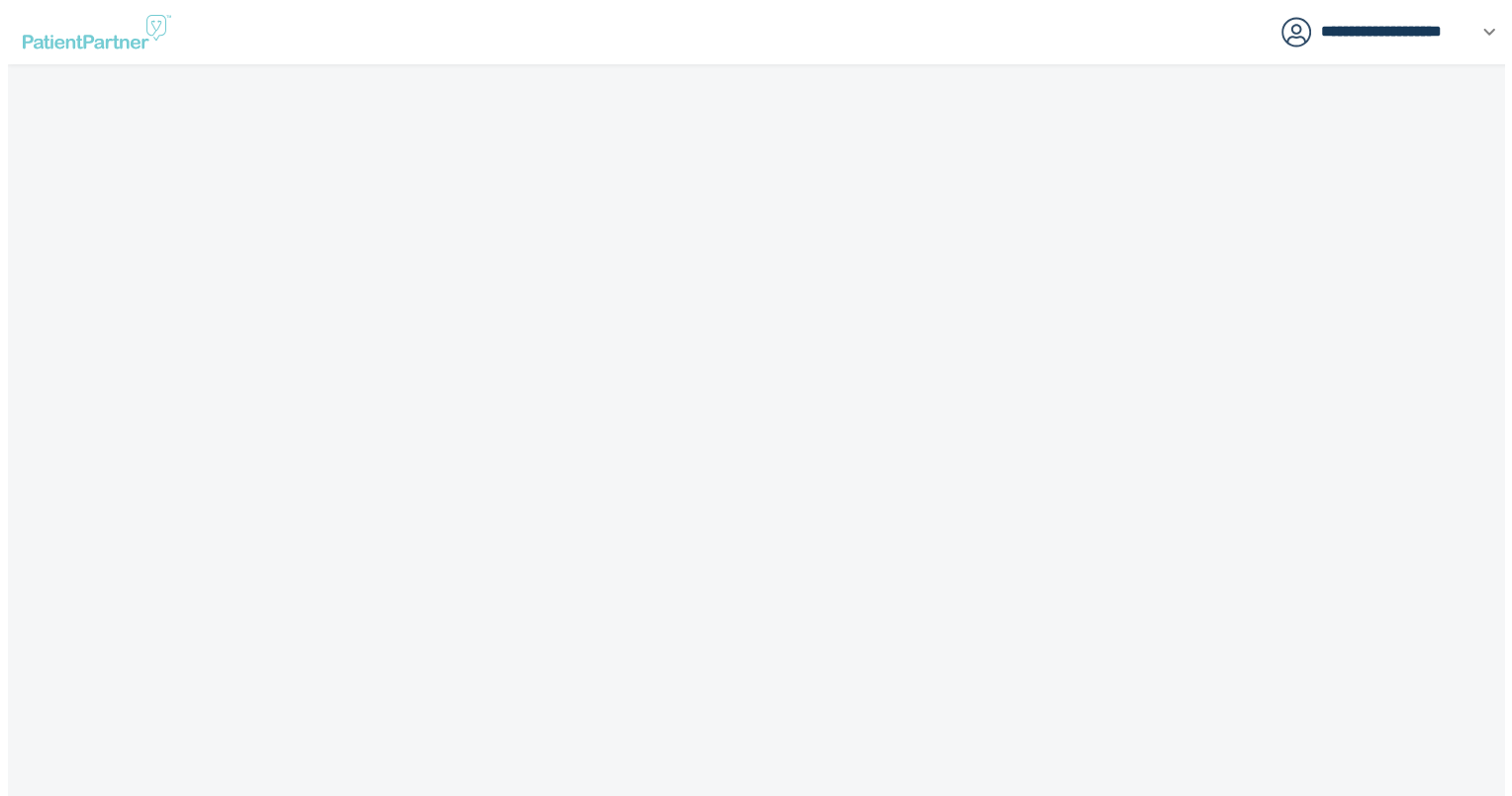 scroll, scrollTop: 0, scrollLeft: 0, axis: both 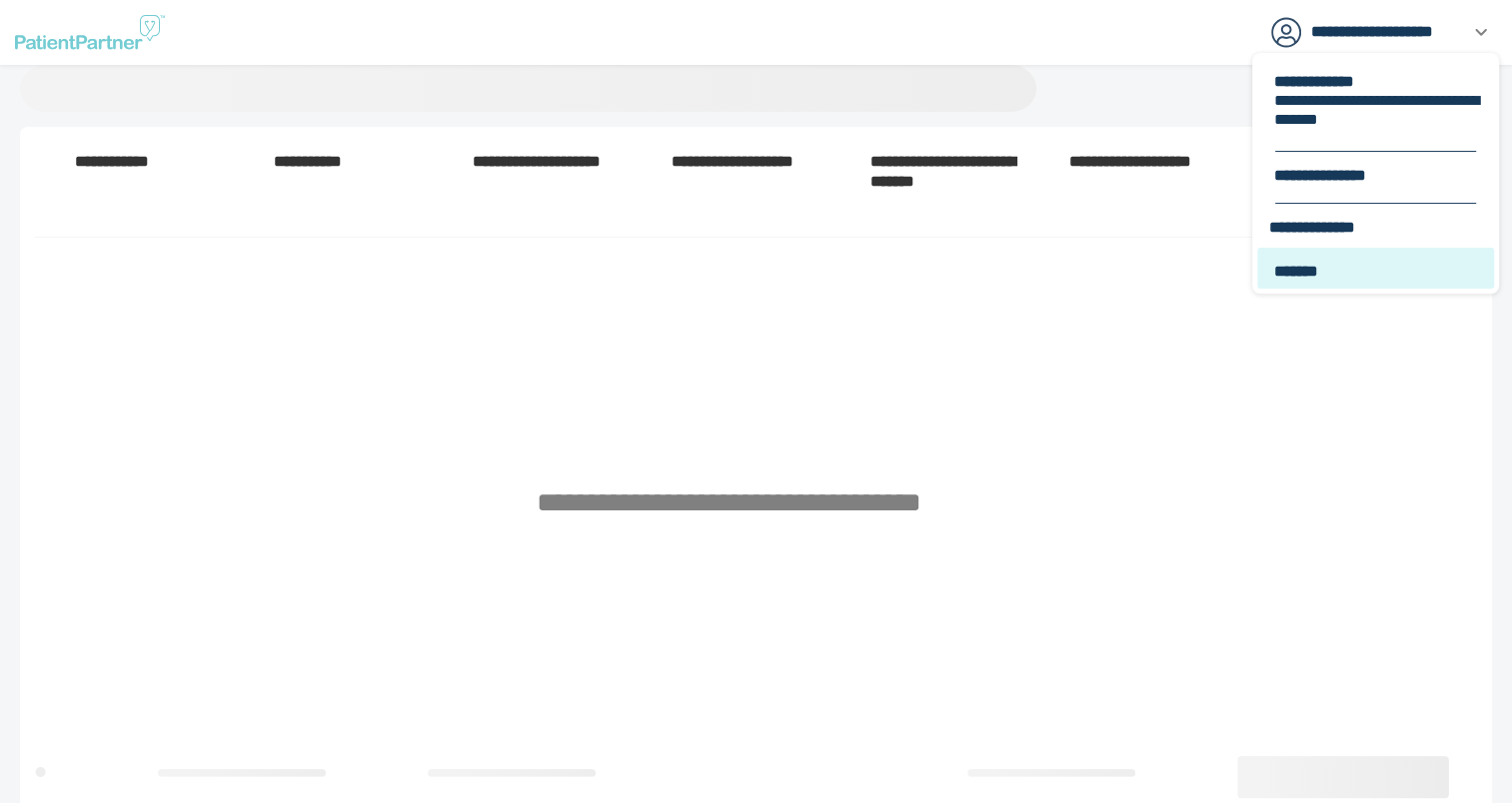 click on "*******" at bounding box center [1377, 271] 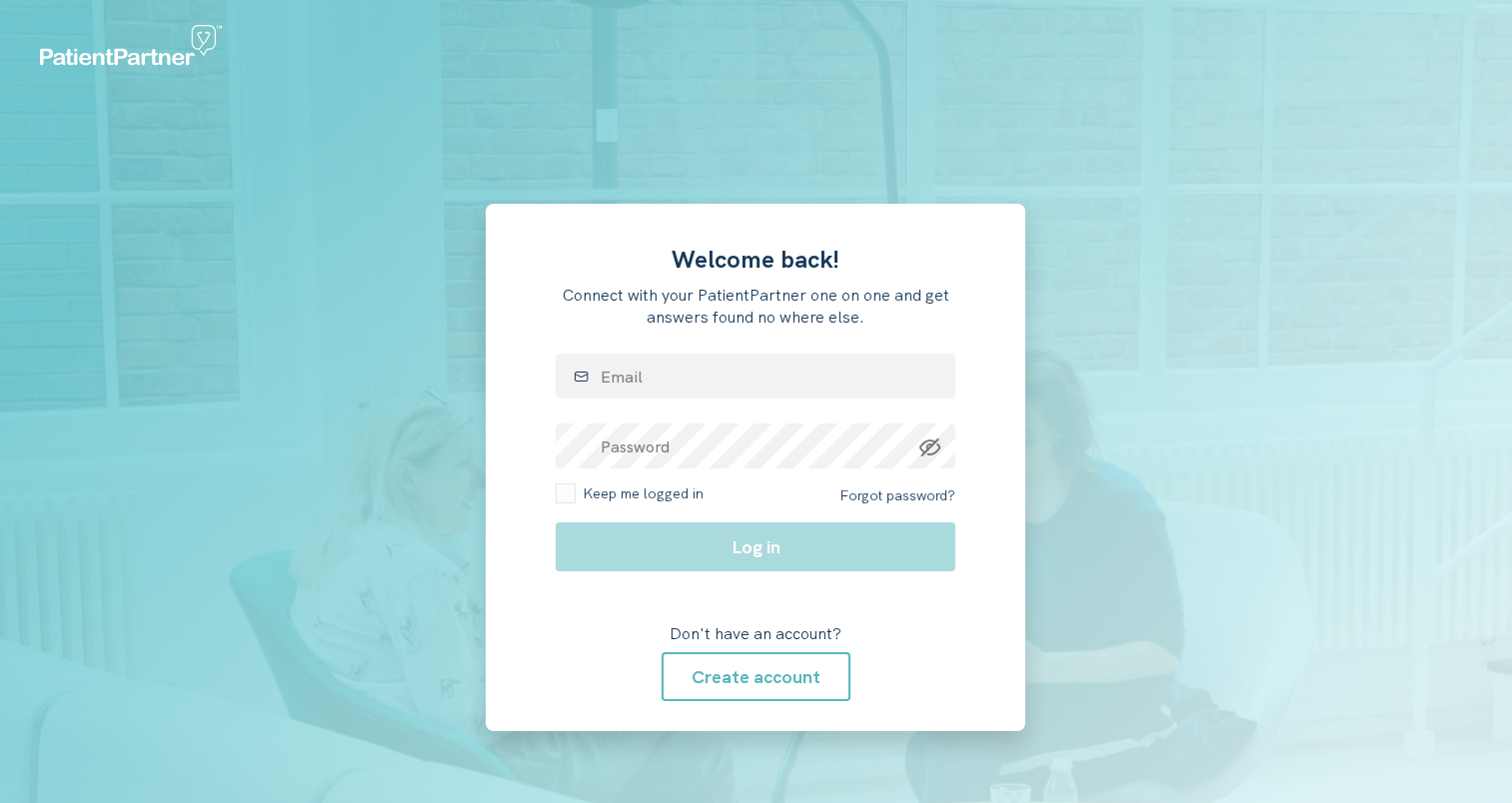 scroll, scrollTop: 0, scrollLeft: 0, axis: both 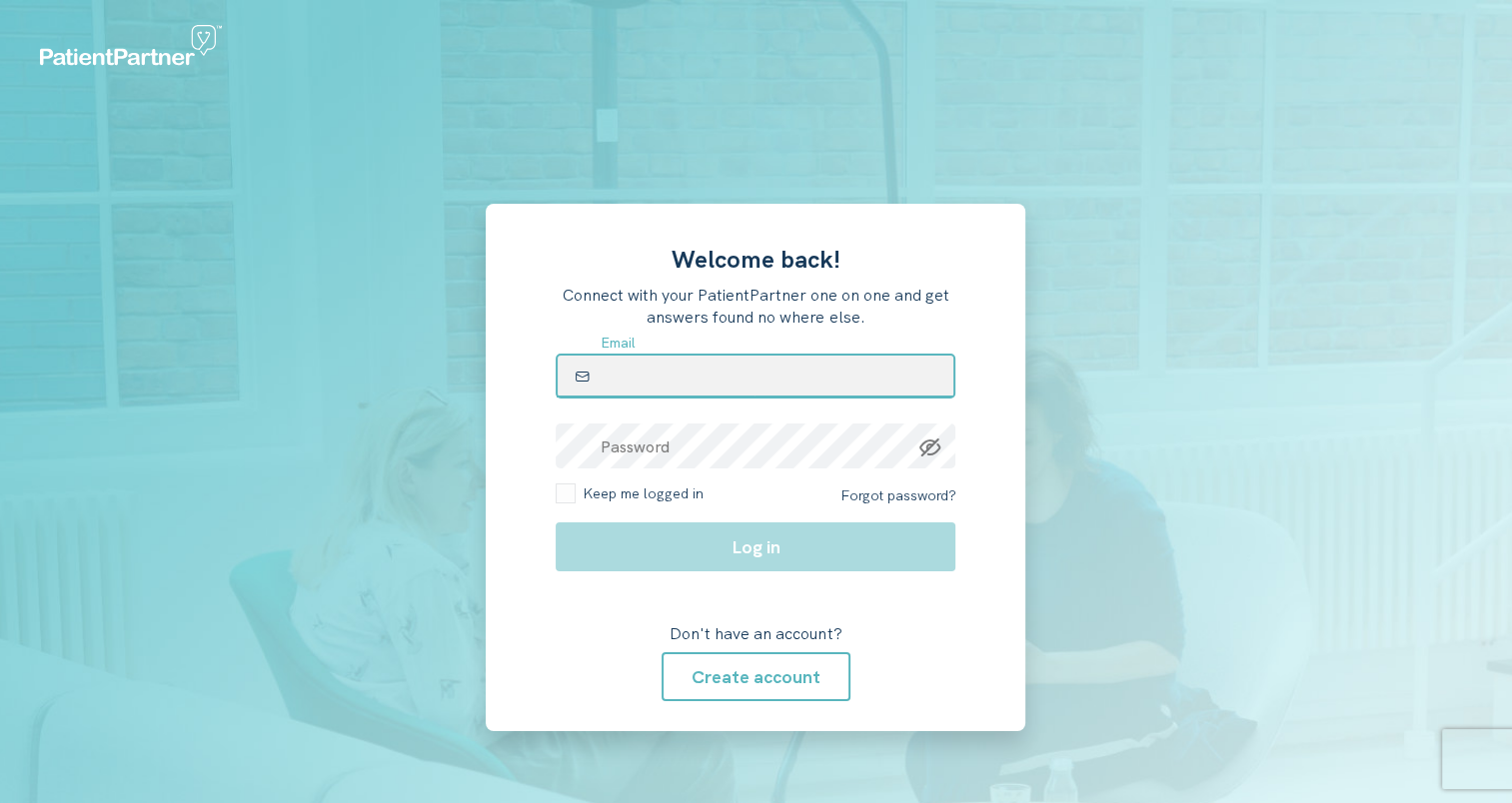 click at bounding box center (756, 376) 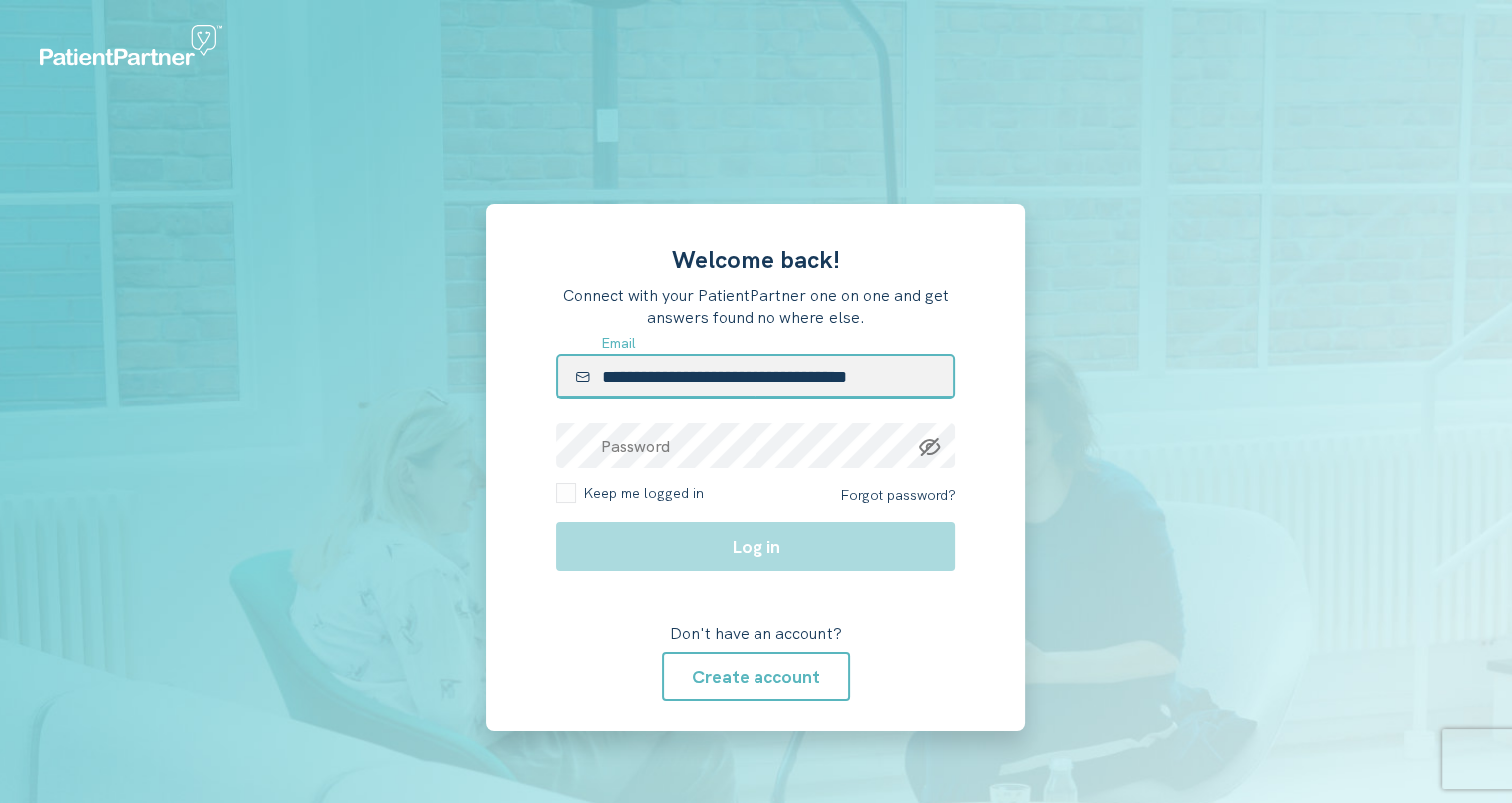 type on "**********" 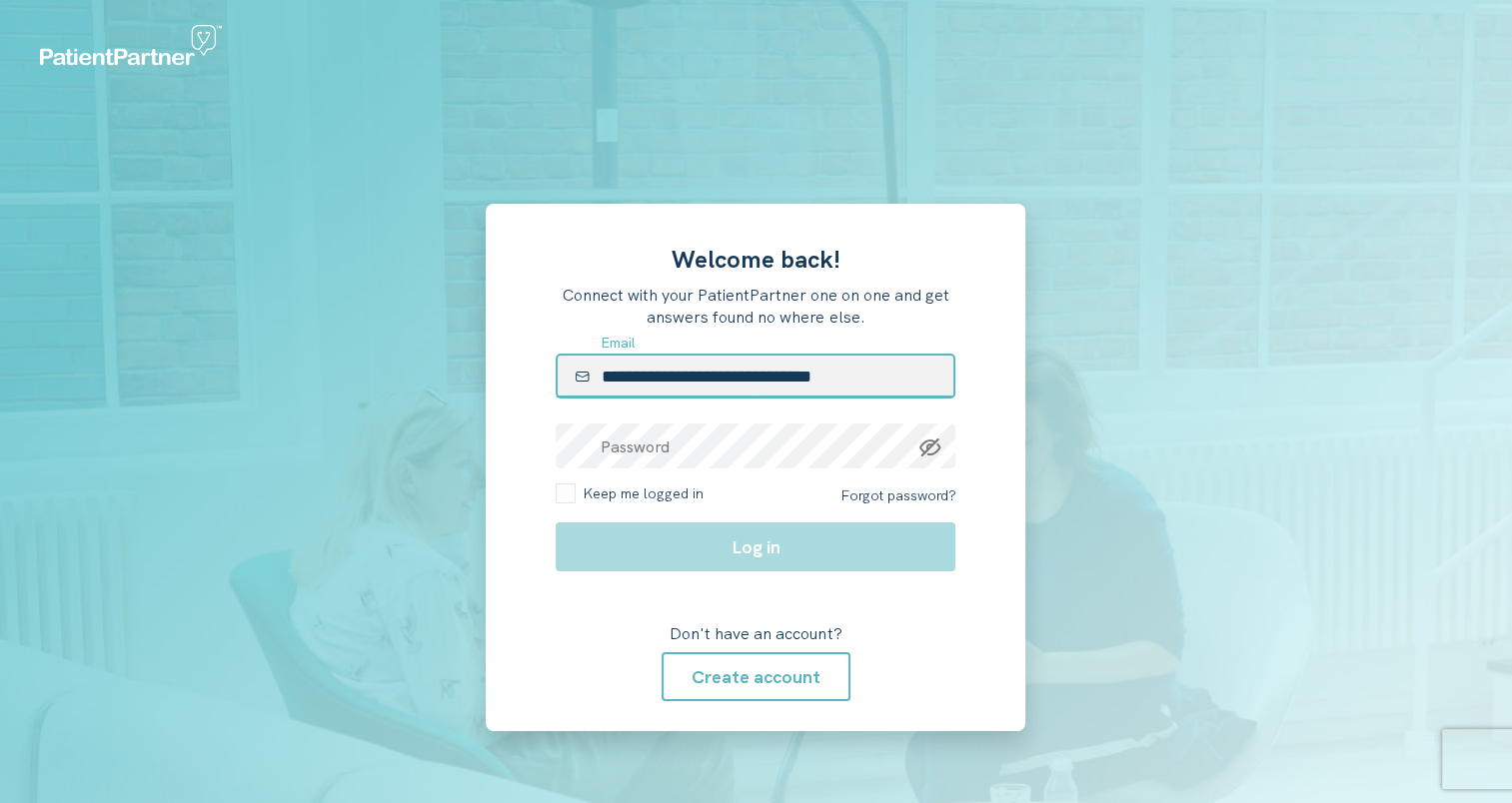 click on "**********" at bounding box center [756, 376] 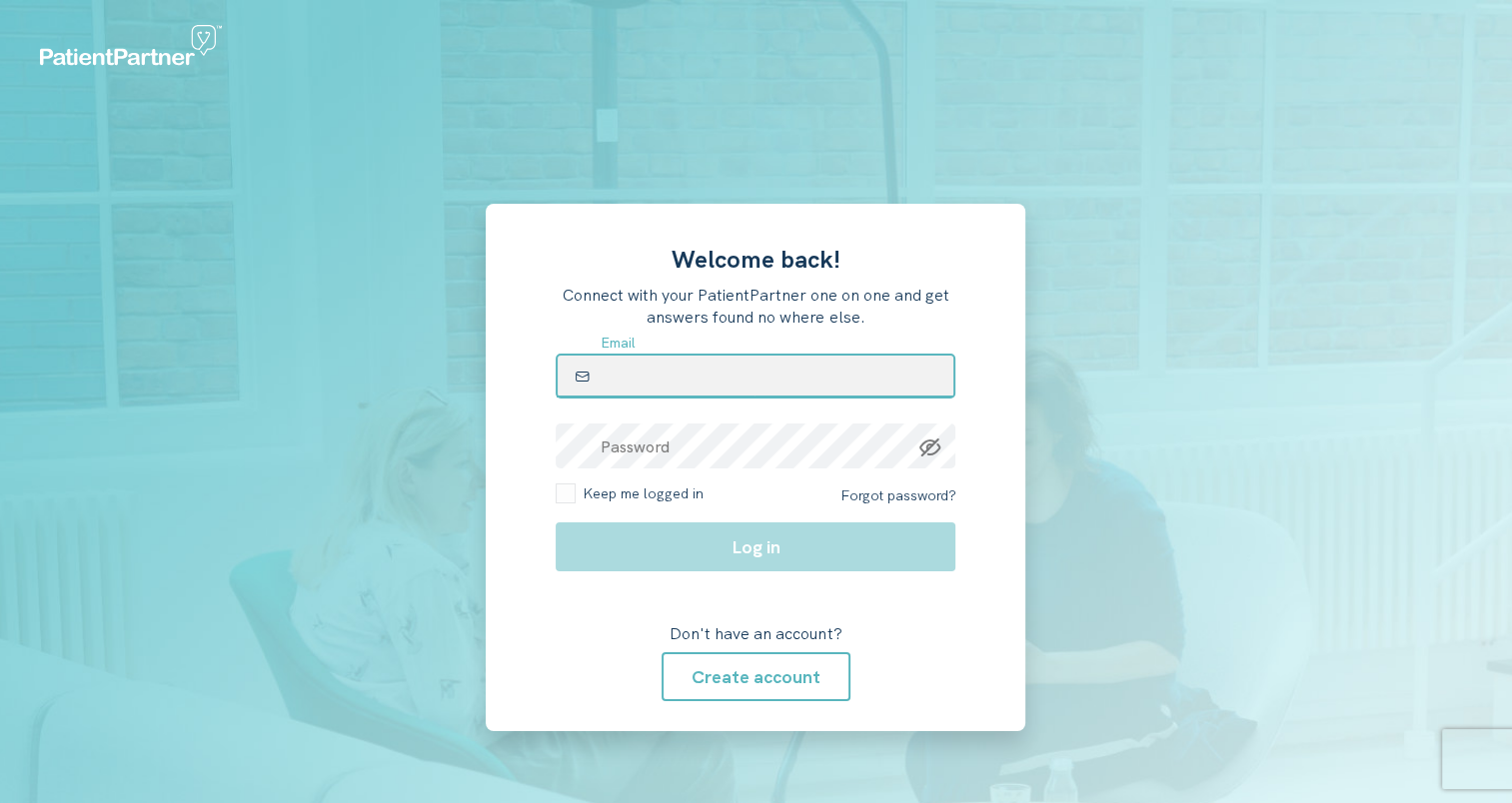 click at bounding box center (756, 376) 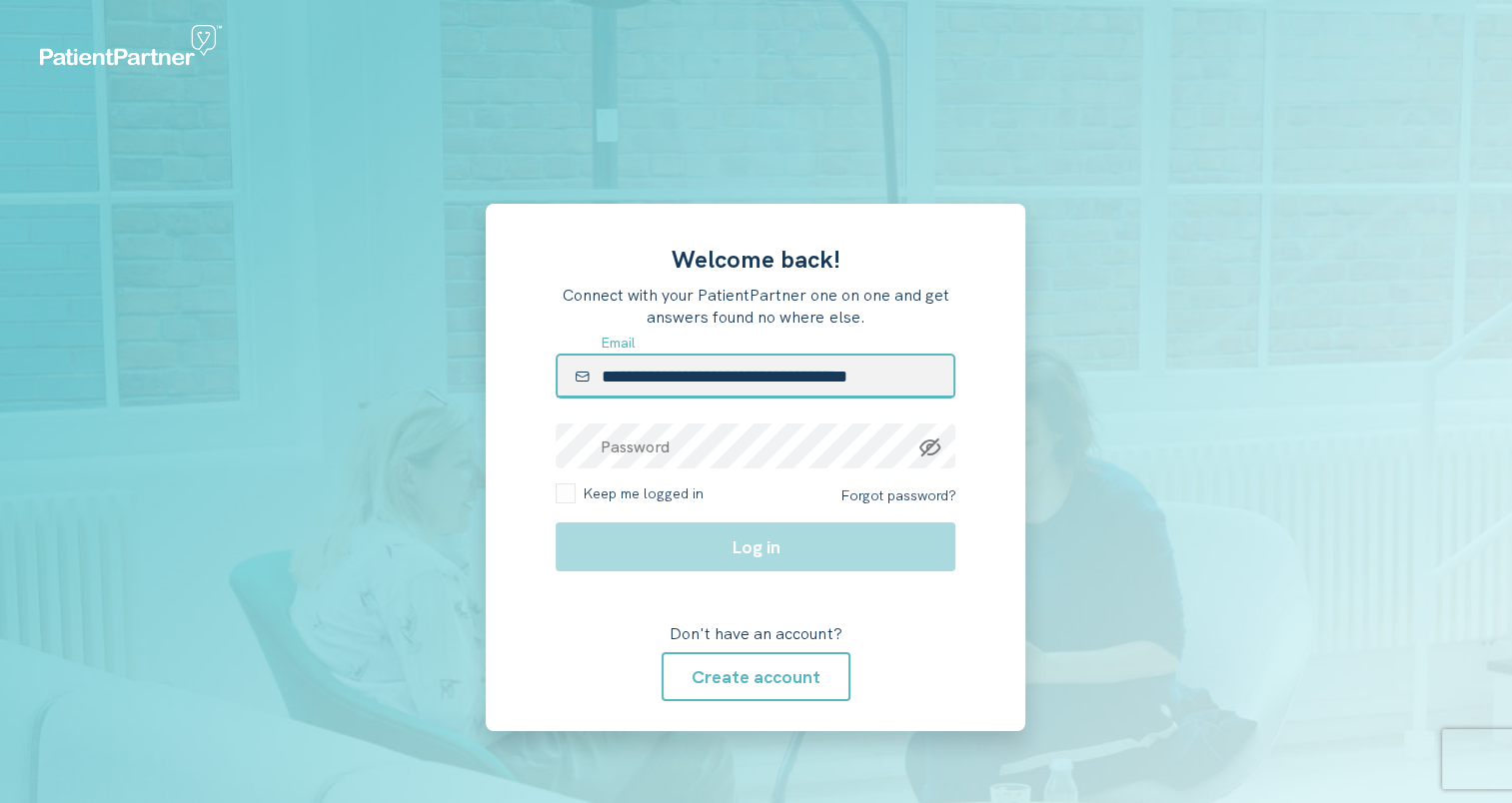 type on "**********" 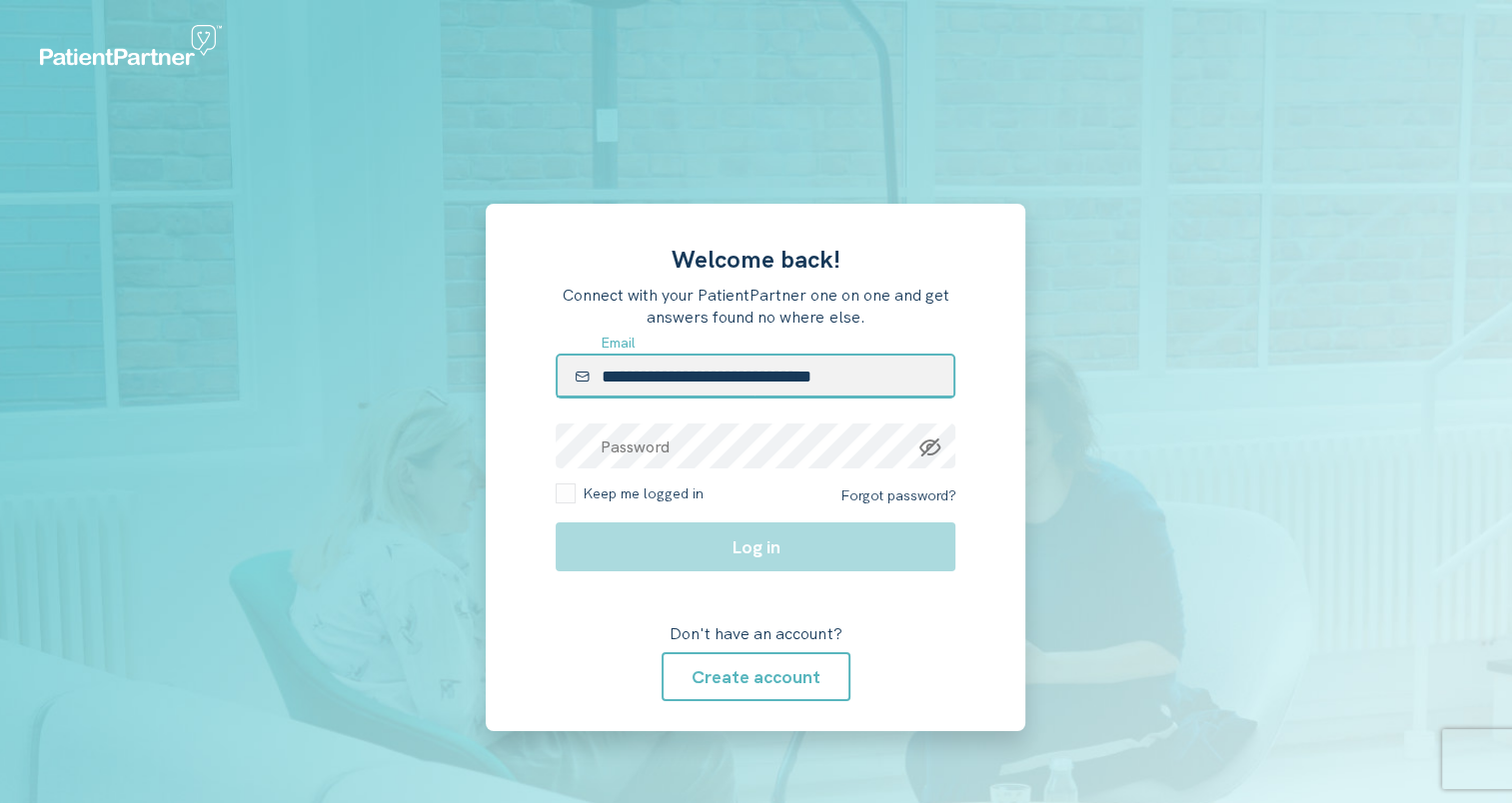 click on "**********" at bounding box center (756, 376) 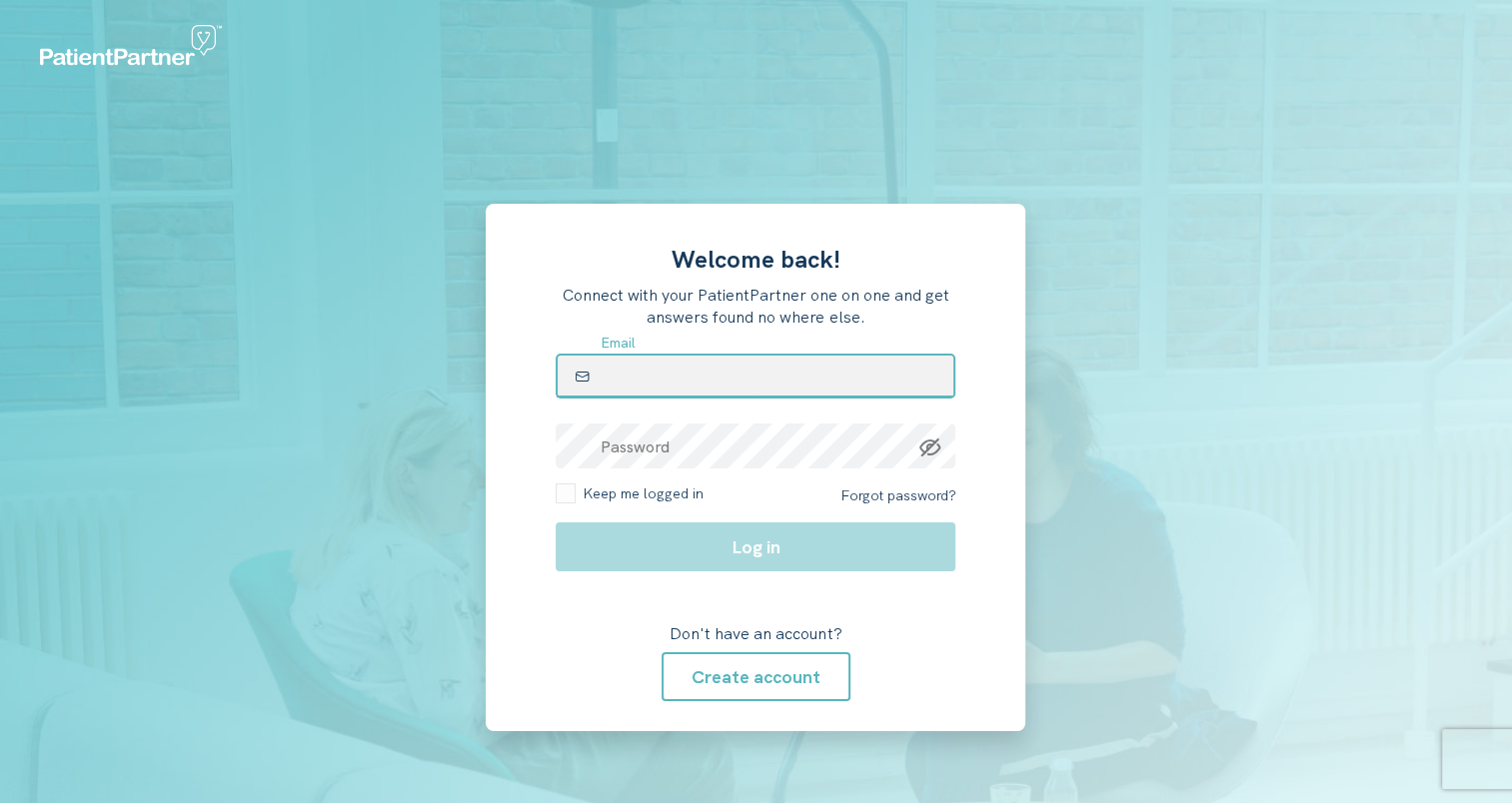 click at bounding box center (756, 376) 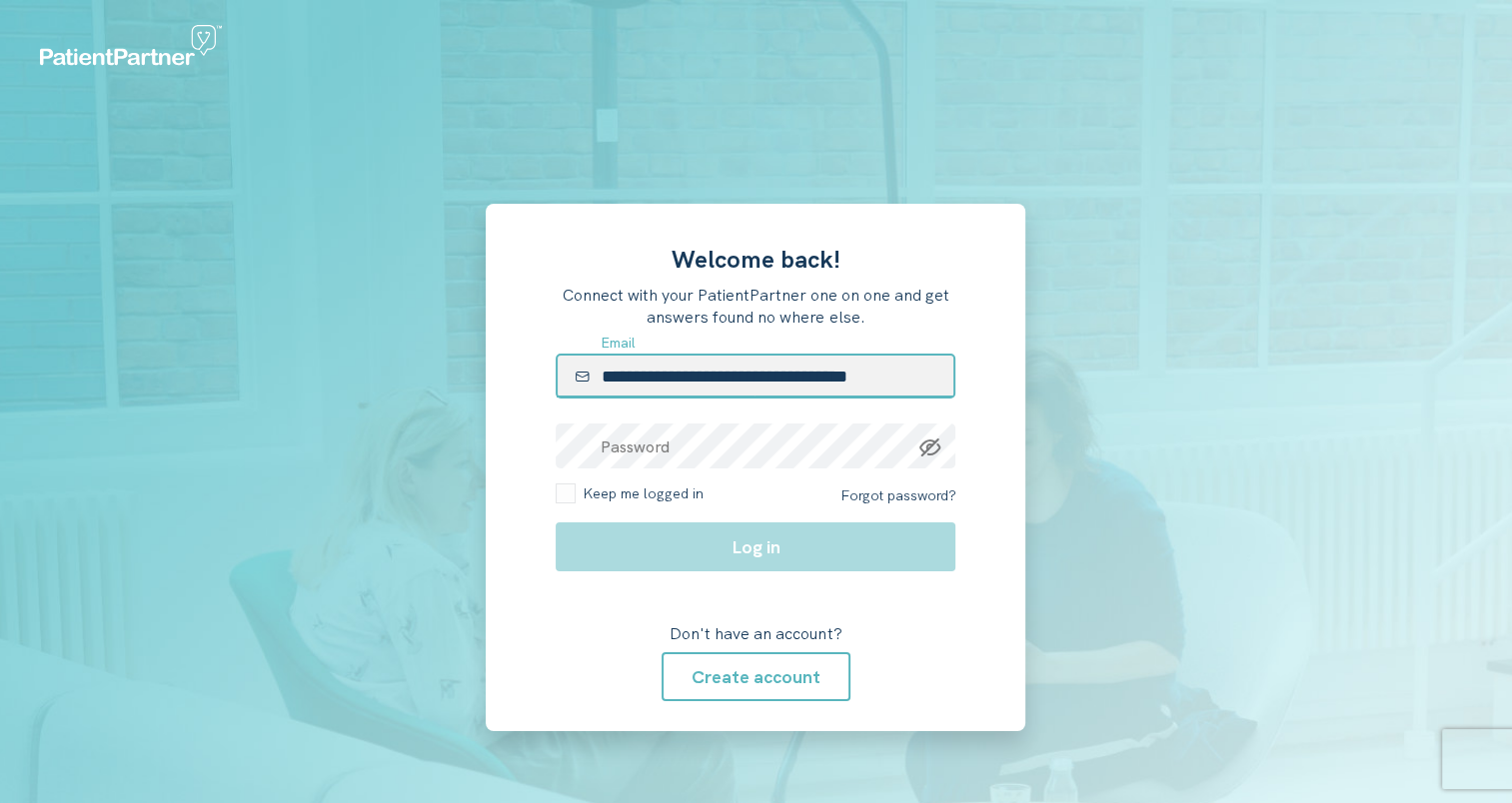 type on "**********" 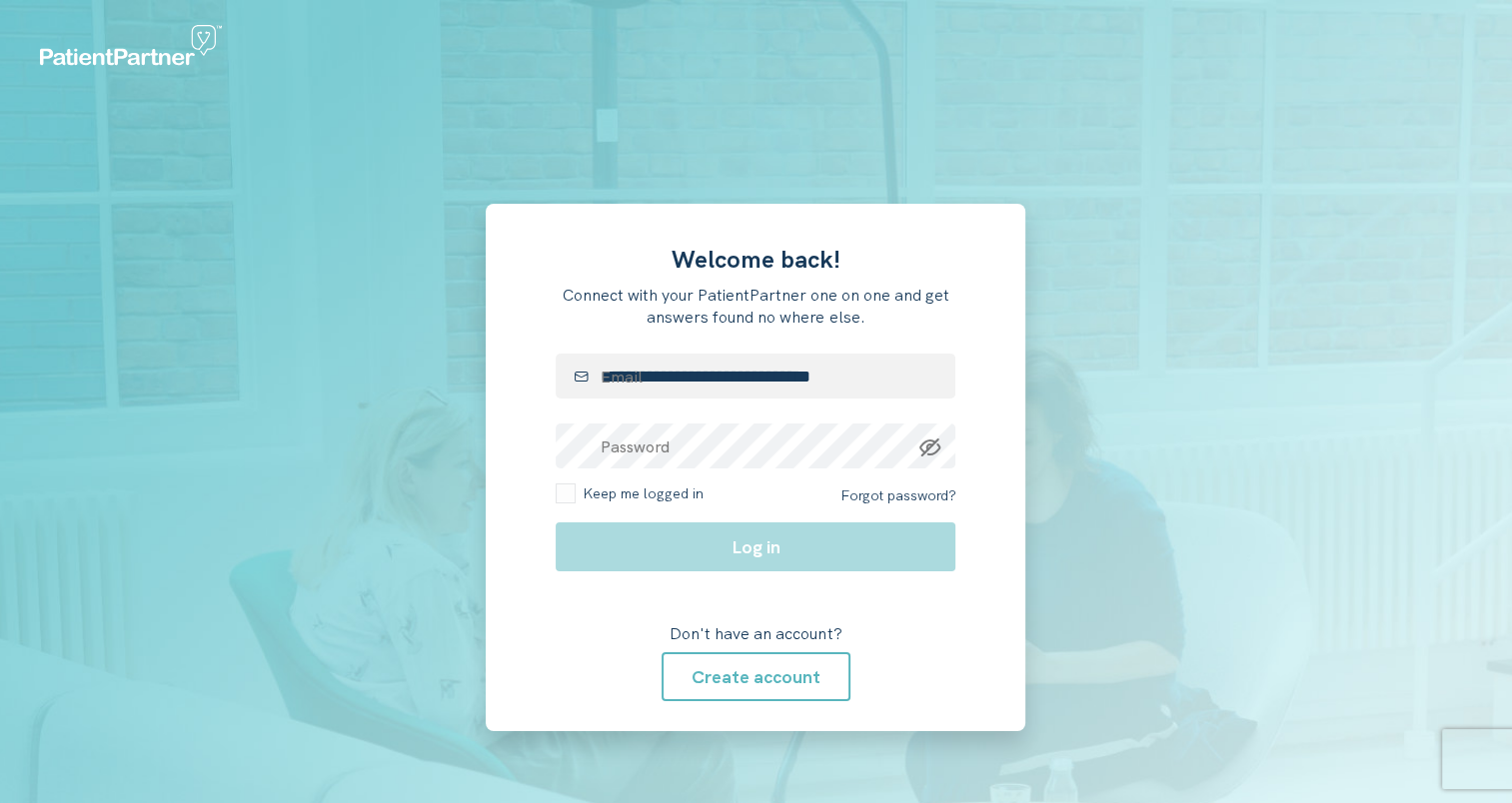 click on "**********" at bounding box center (756, 467) 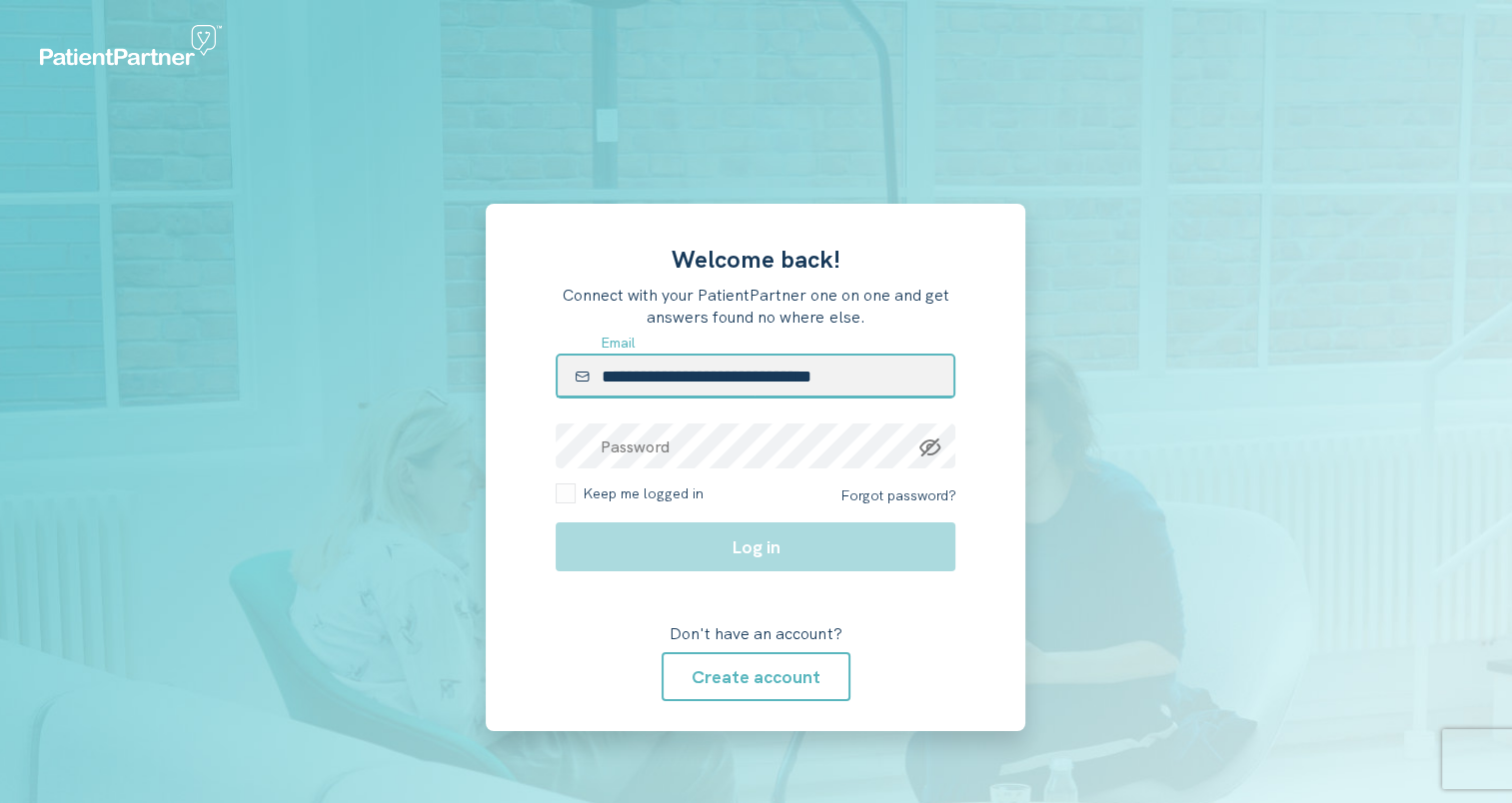 click on "**********" at bounding box center [756, 376] 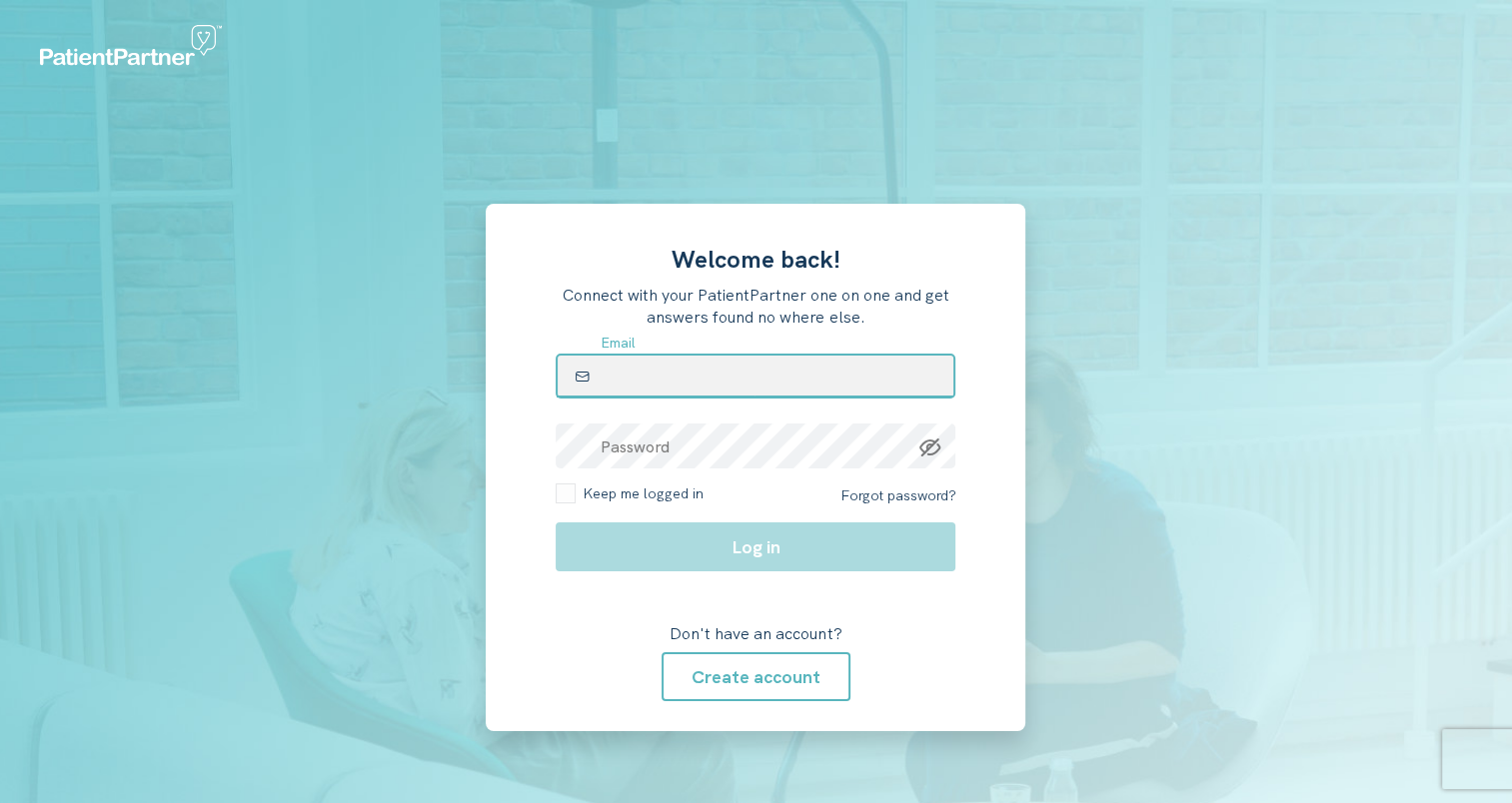 click at bounding box center [756, 376] 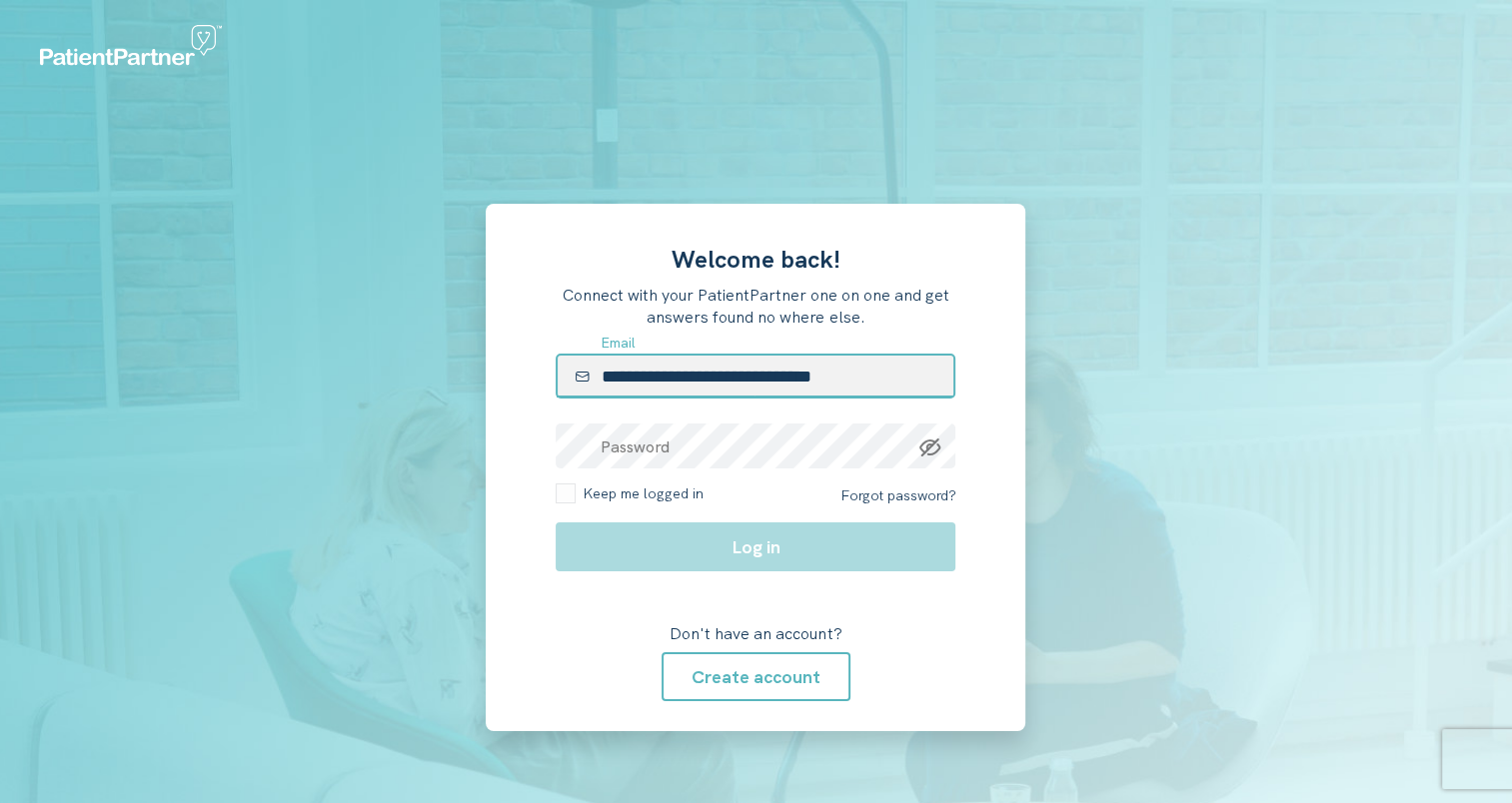 drag, startPoint x: 893, startPoint y: 388, endPoint x: 427, endPoint y: 317, distance: 471.3778 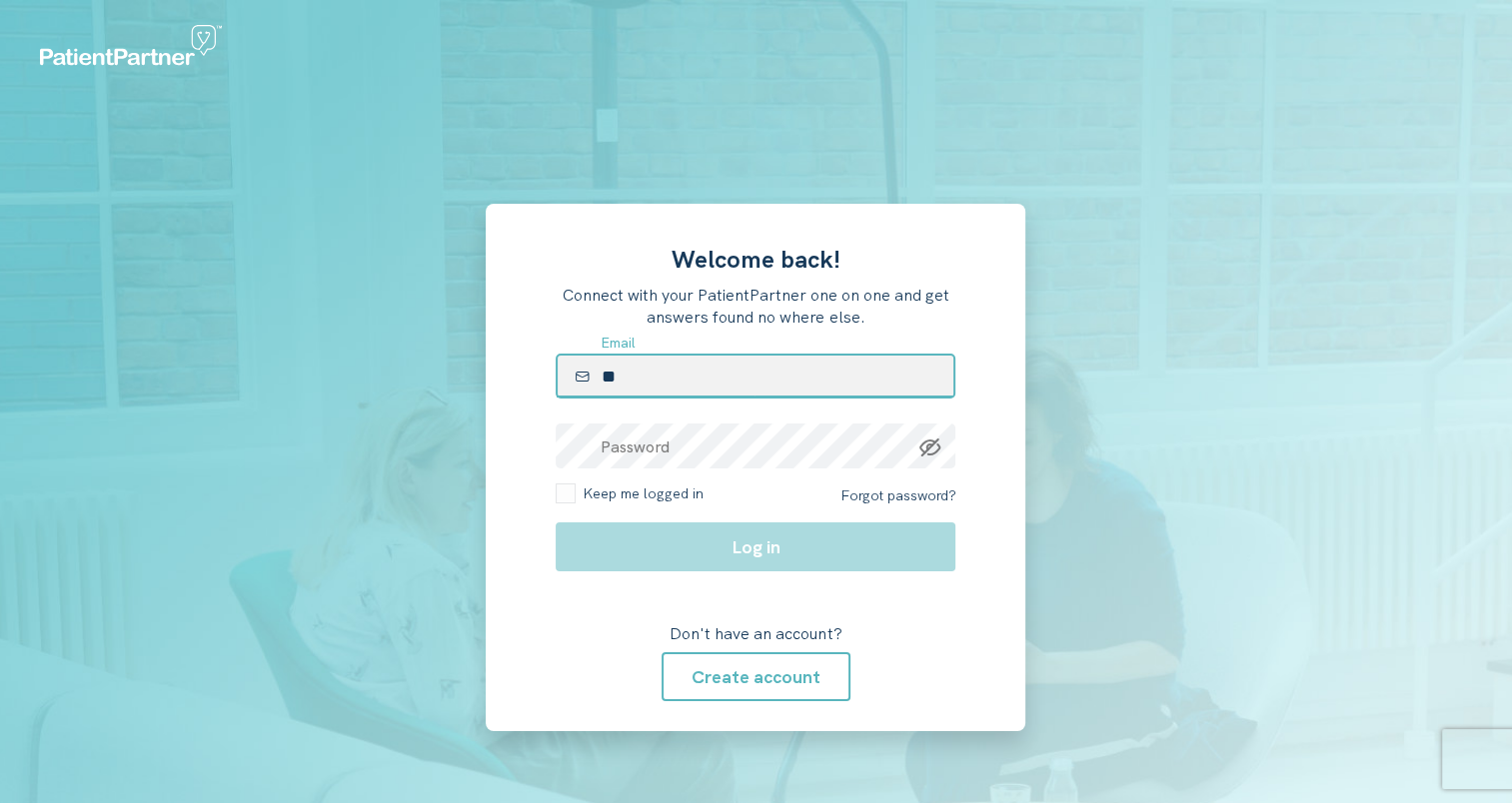 type on "**********" 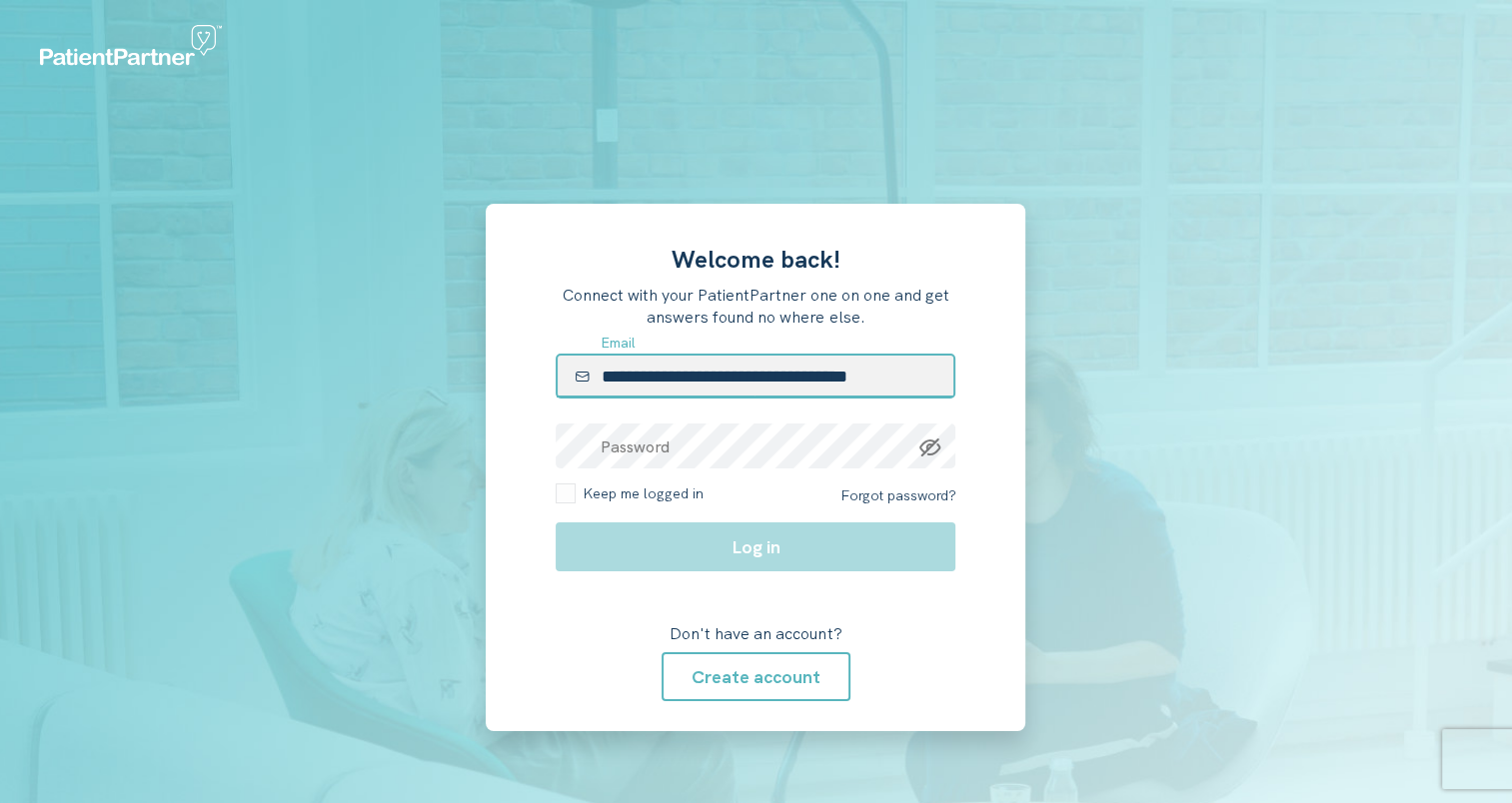 drag, startPoint x: 910, startPoint y: 376, endPoint x: 600, endPoint y: 389, distance: 310.27246 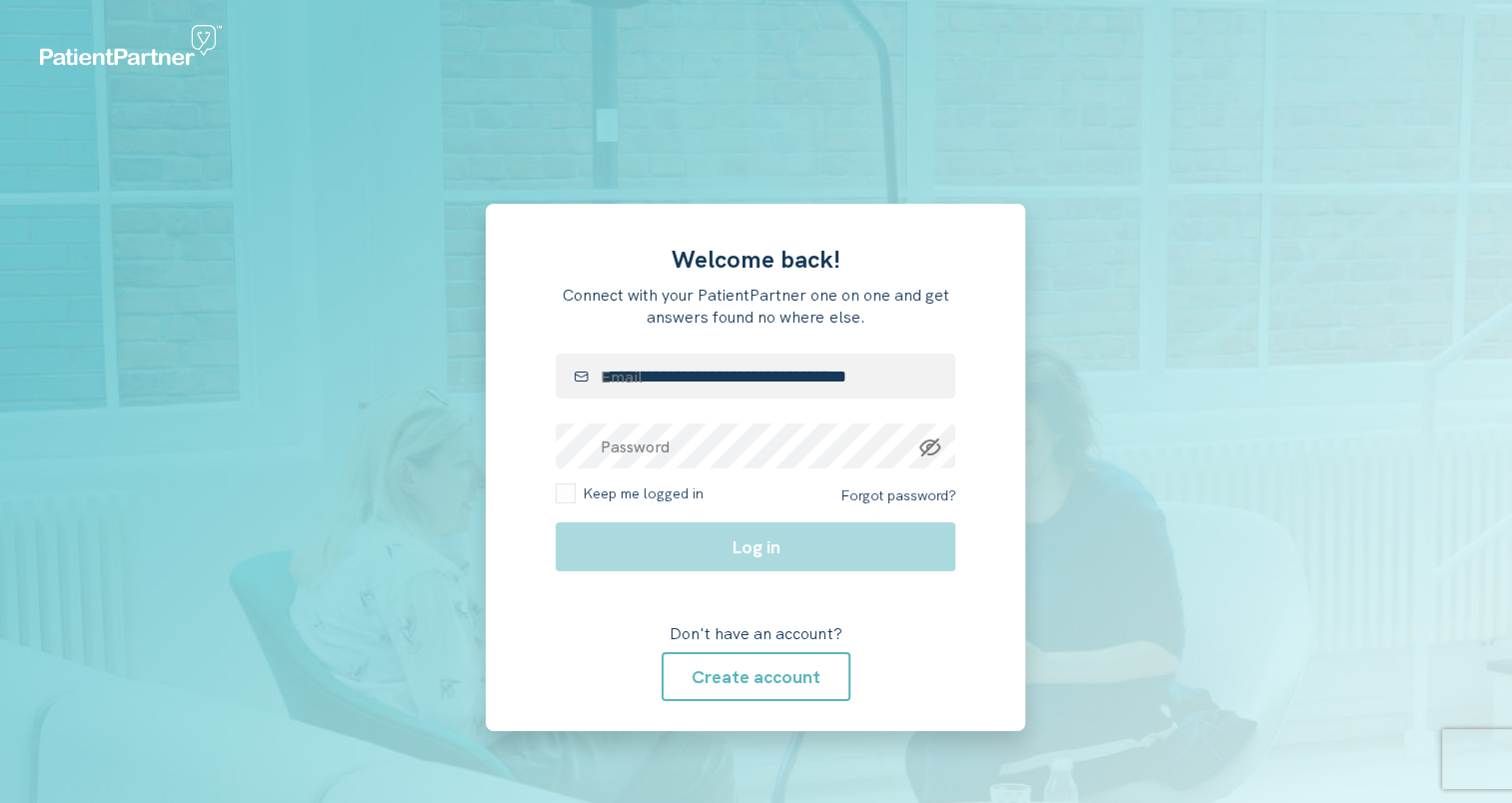 click at bounding box center [328, 467] 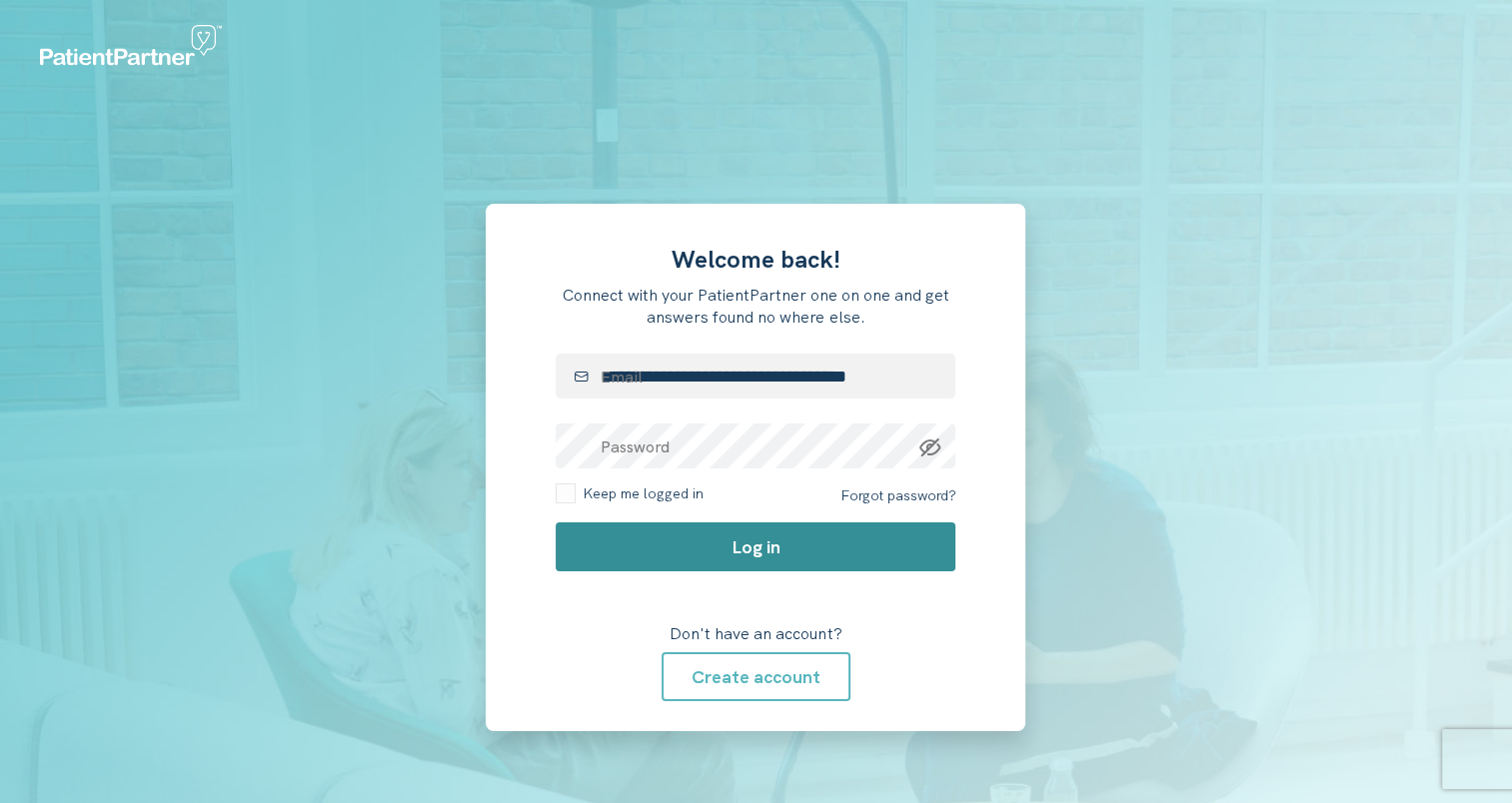 click on "Log in" 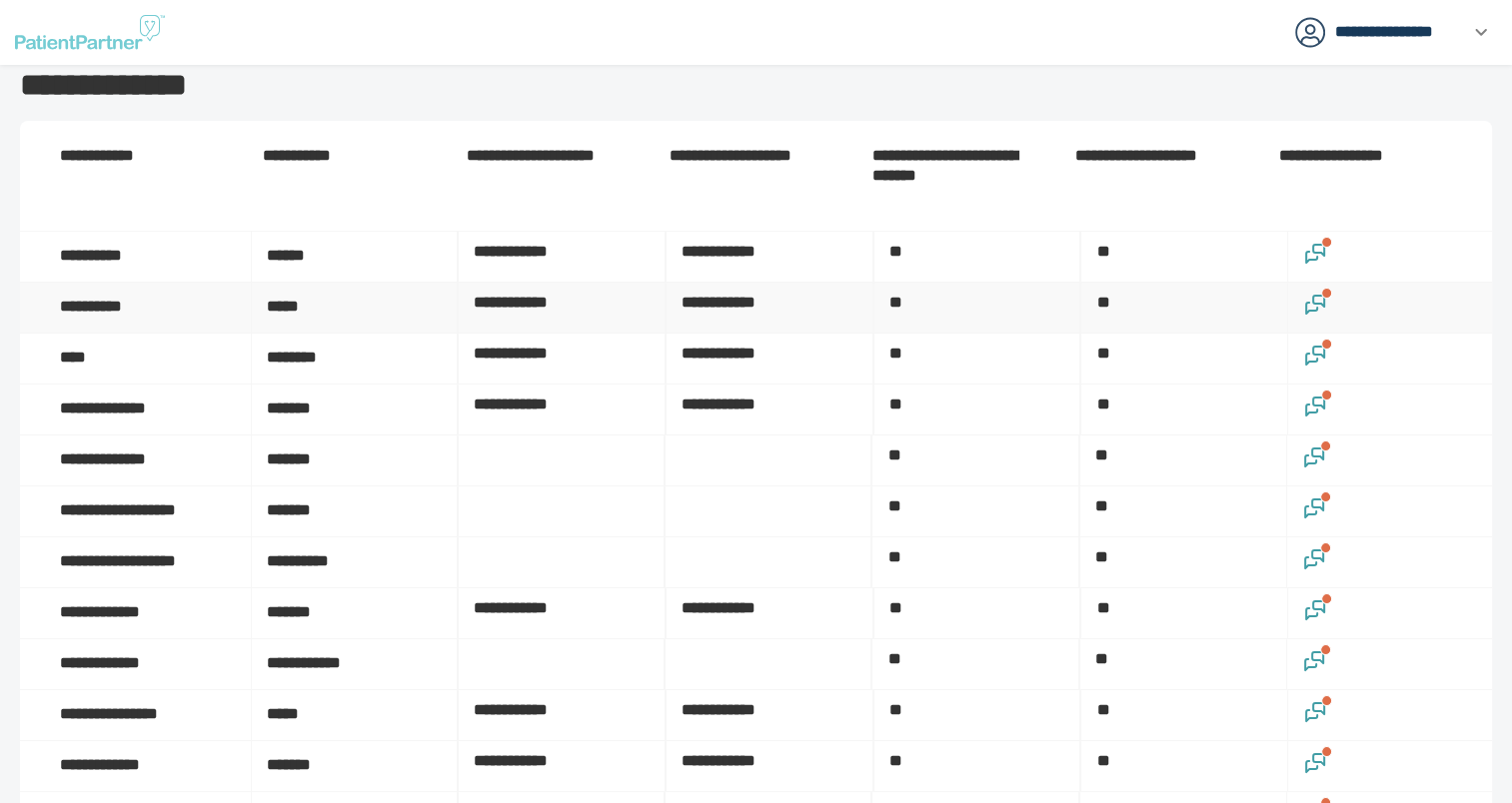 click at bounding box center (1390, 308) 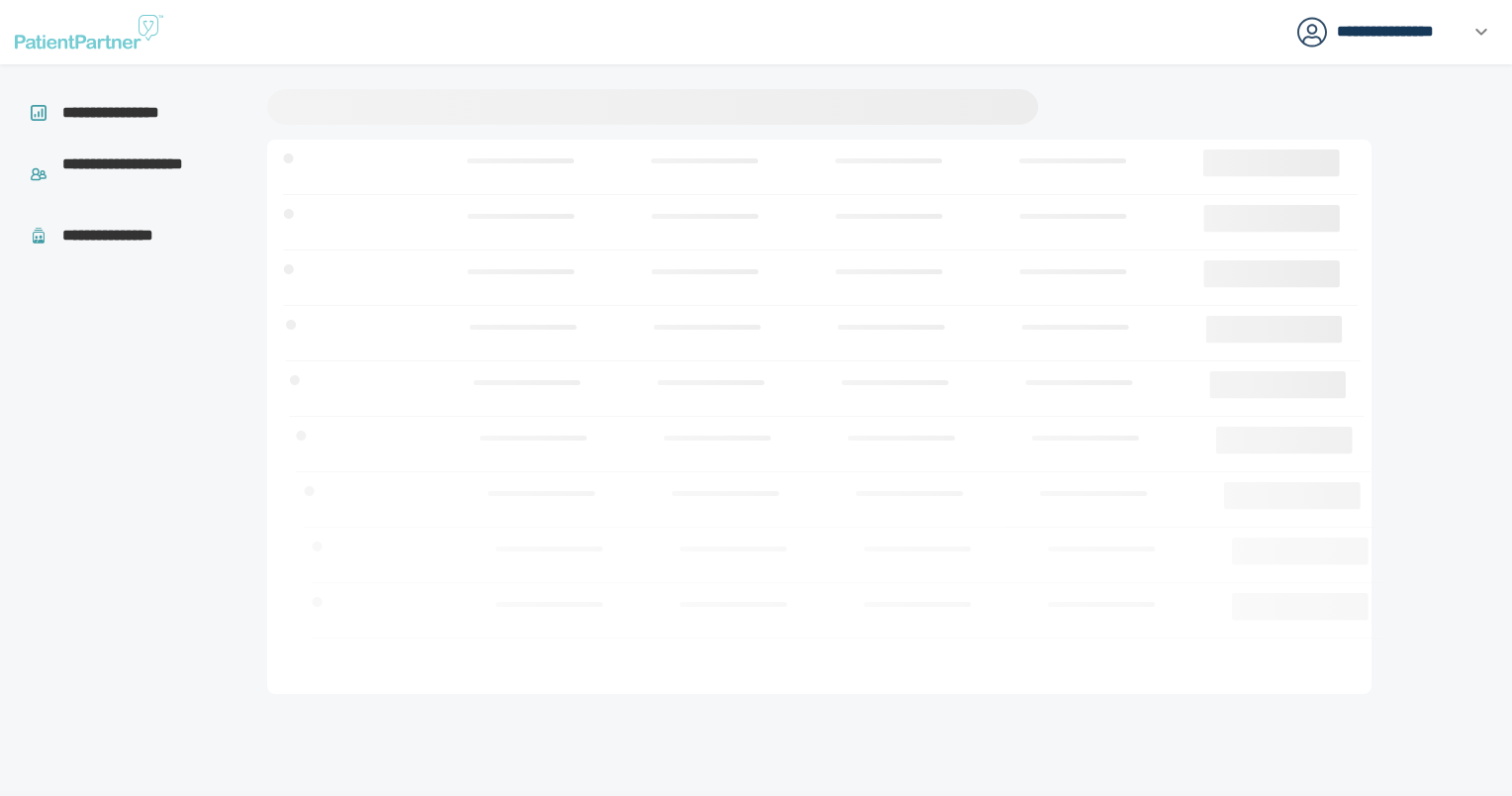 scroll, scrollTop: 0, scrollLeft: 0, axis: both 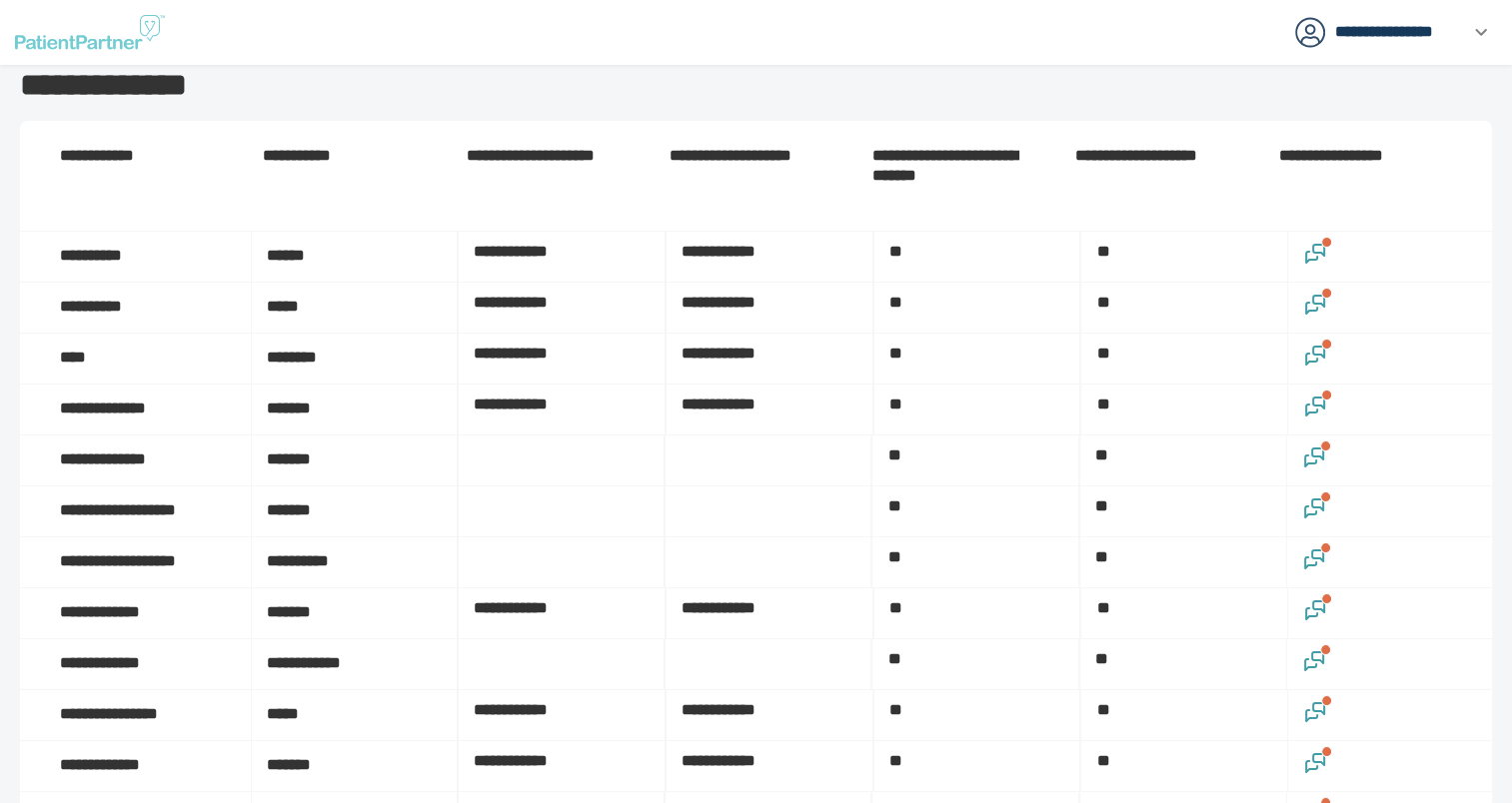drag, startPoint x: 657, startPoint y: 11, endPoint x: 310, endPoint y: 92, distance: 356.3285 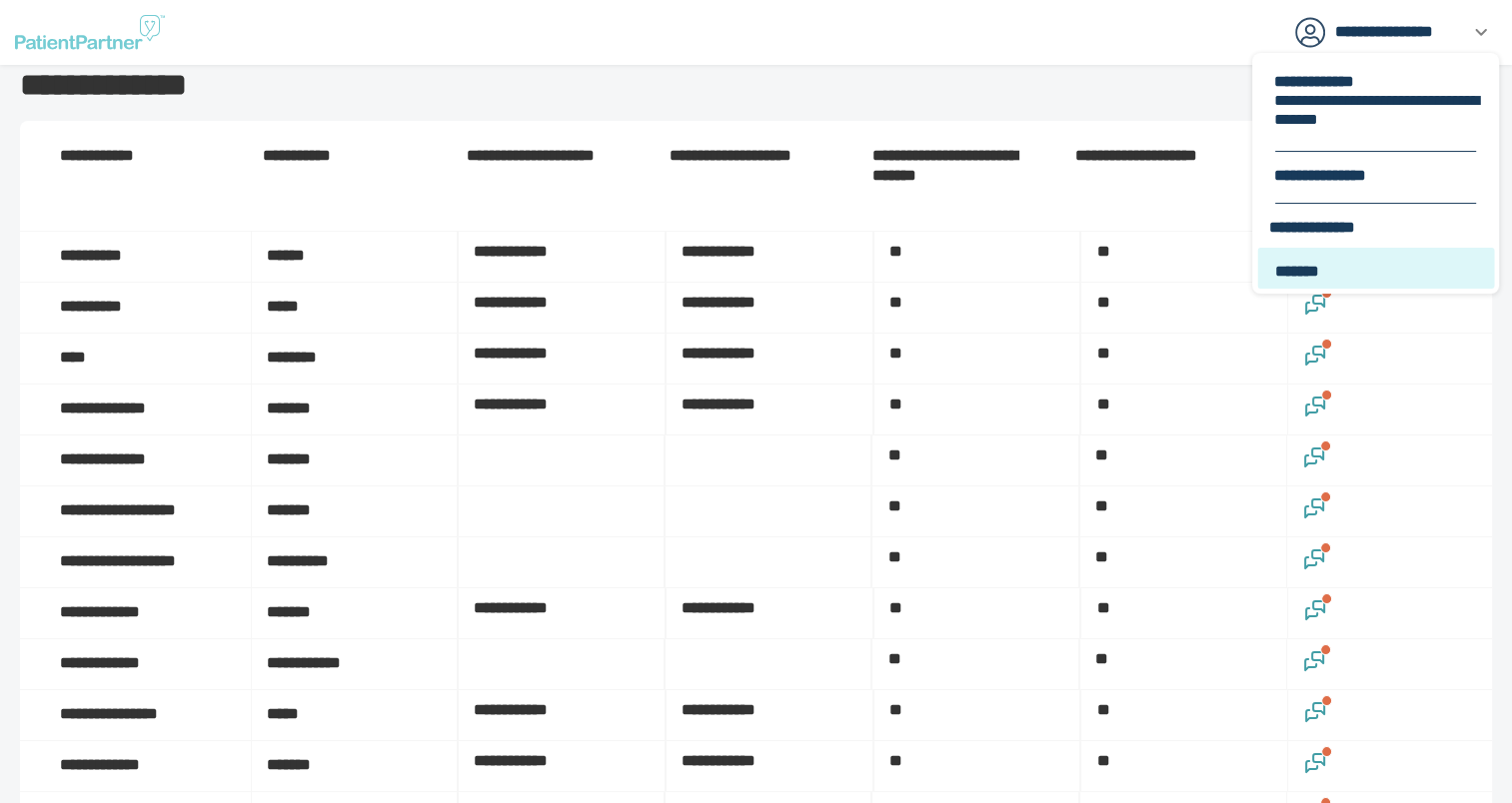 click on "*******" at bounding box center (1375, 268) 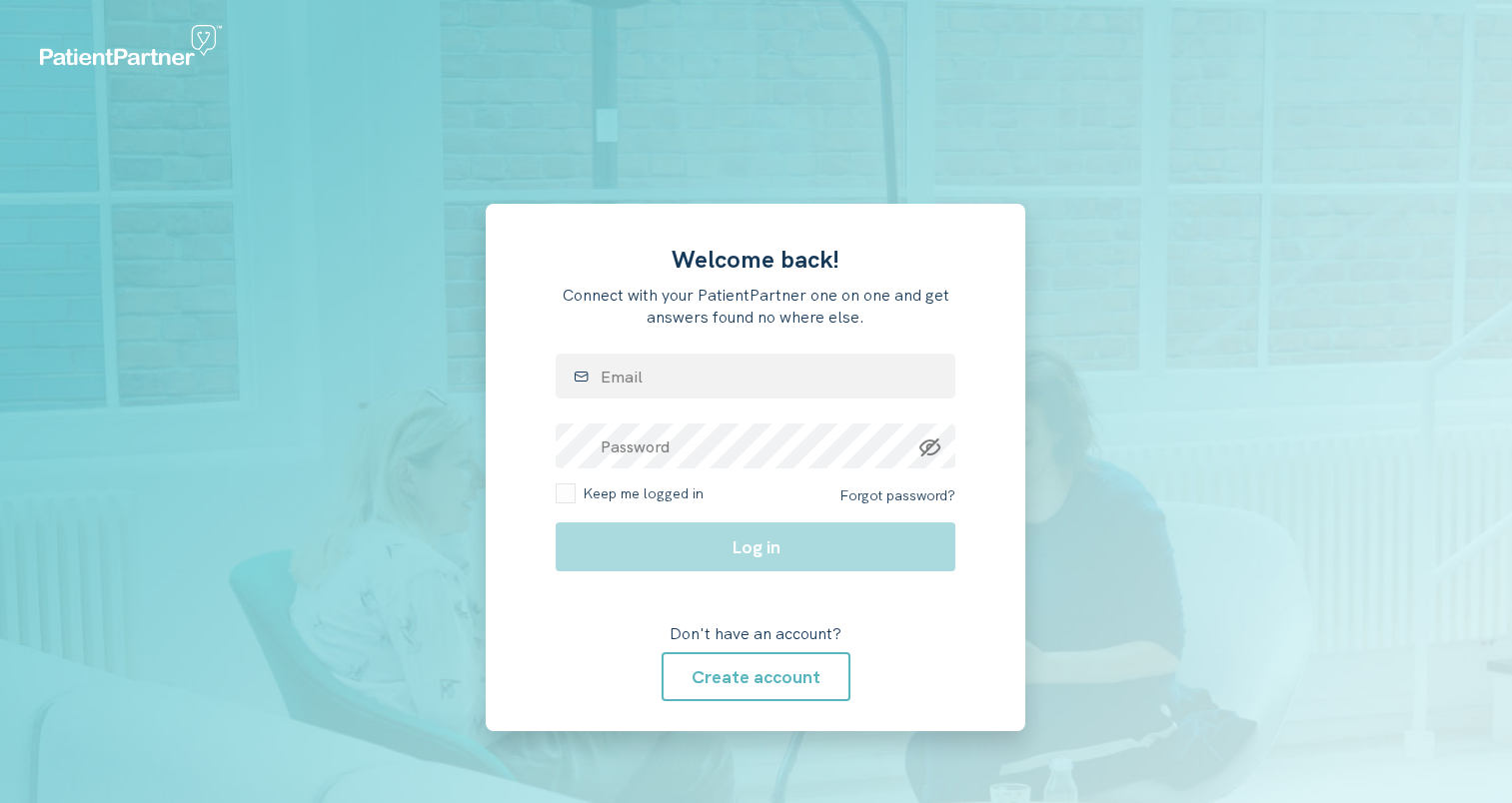 scroll, scrollTop: 0, scrollLeft: 0, axis: both 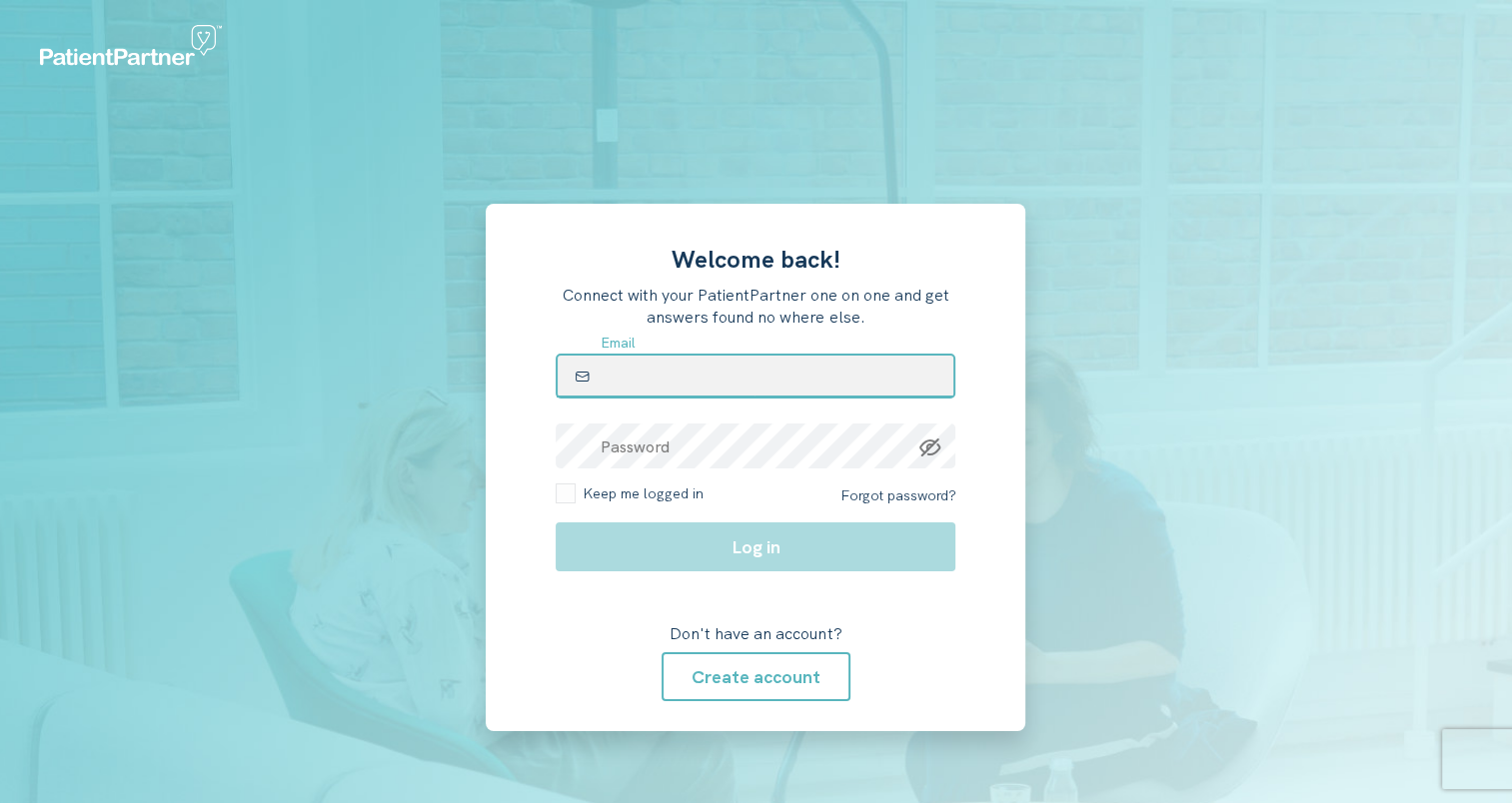 drag, startPoint x: 787, startPoint y: 368, endPoint x: 775, endPoint y: 383, distance: 19.209373 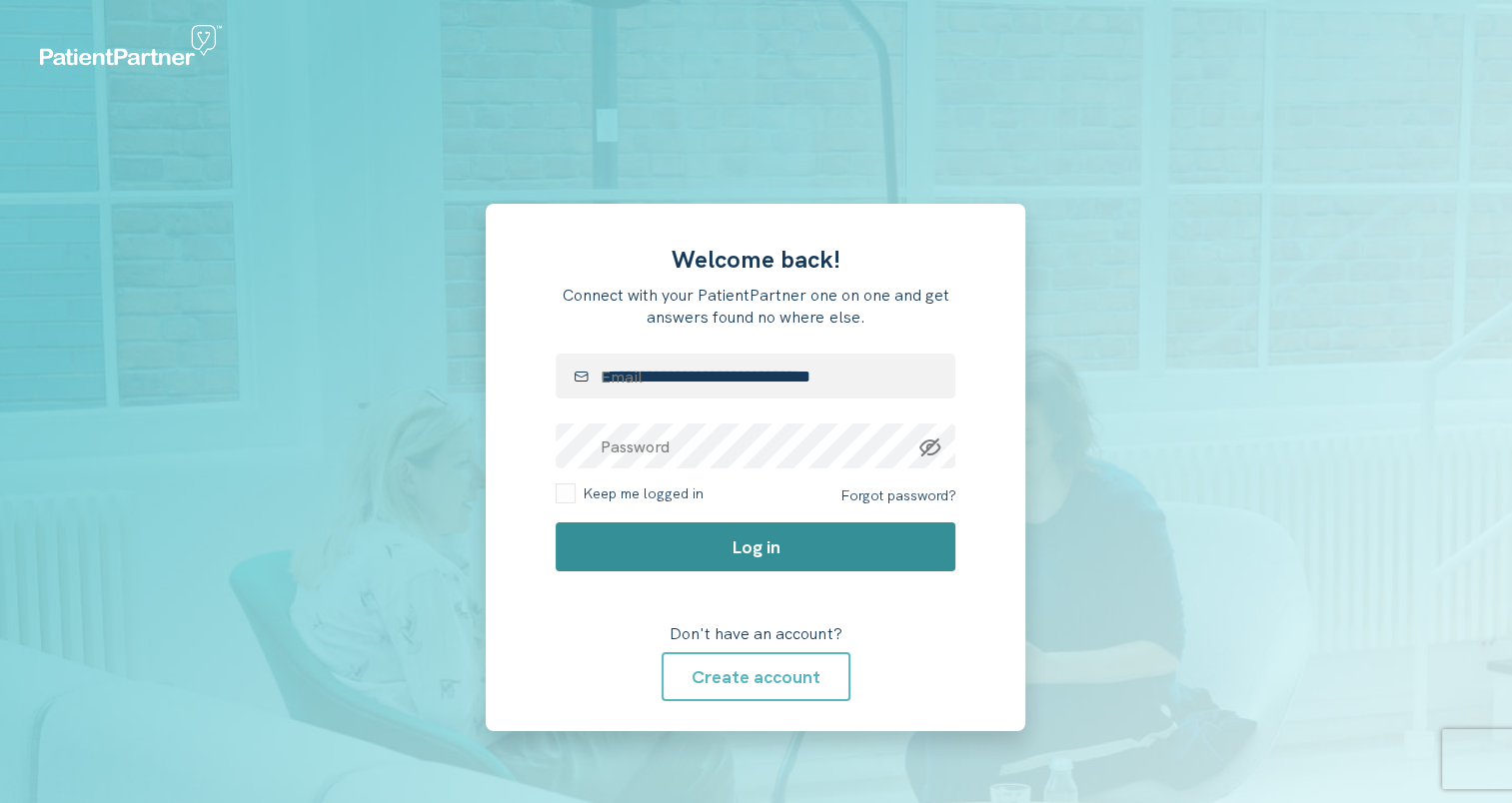 click on "Log in" 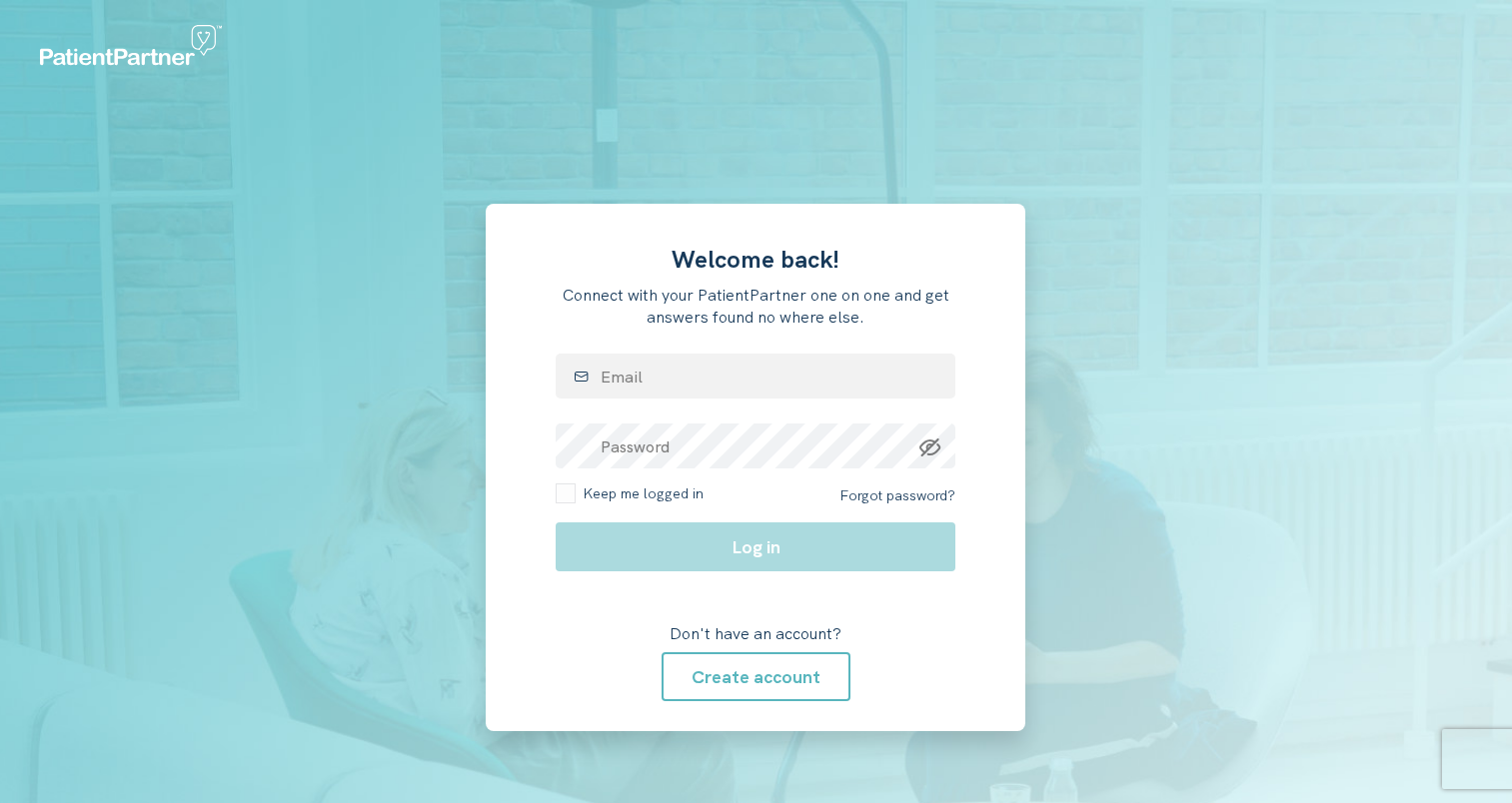 scroll, scrollTop: 0, scrollLeft: 0, axis: both 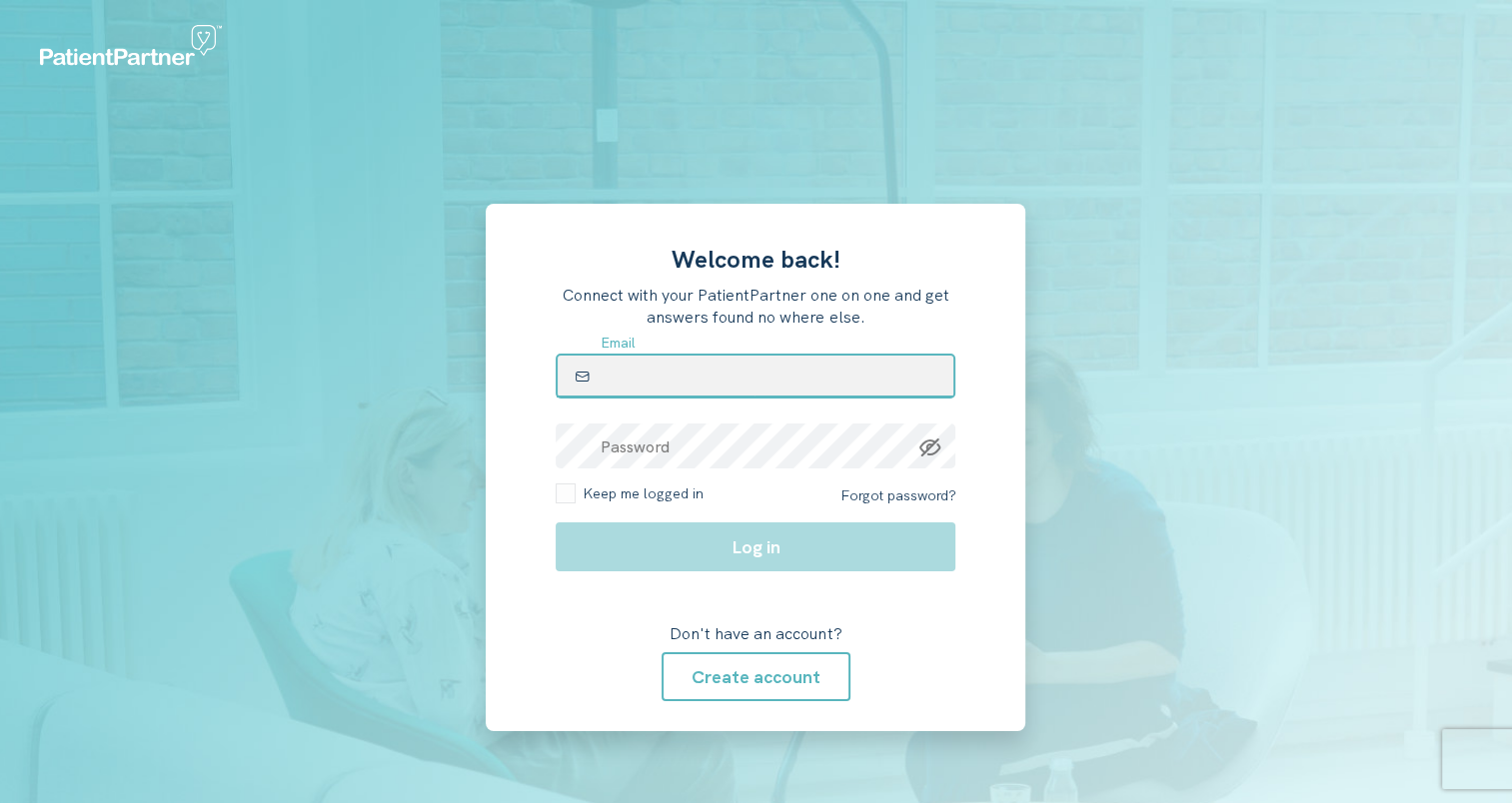 click at bounding box center [756, 376] 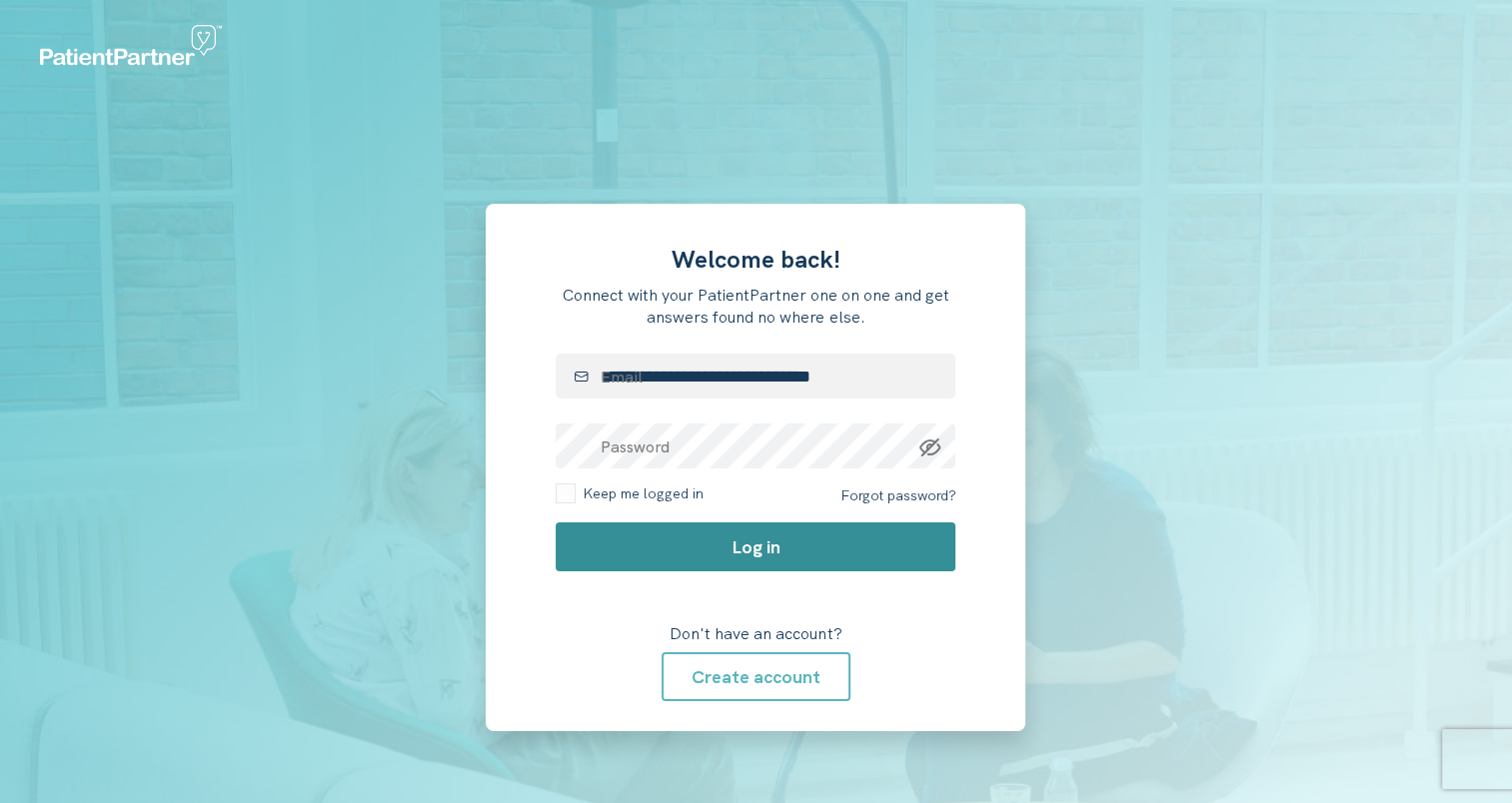 click on "Log in" 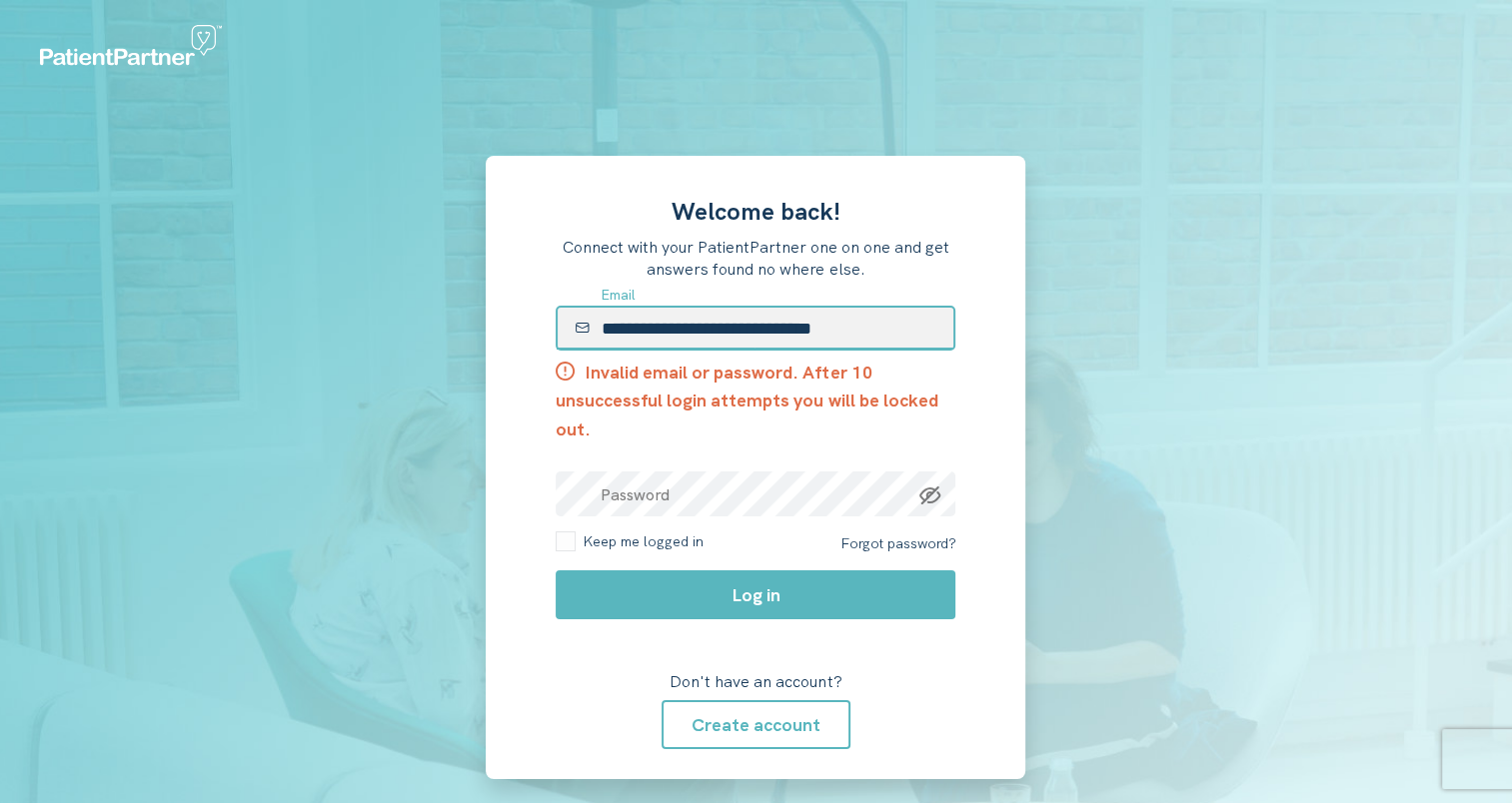 click on "**********" at bounding box center [756, 328] 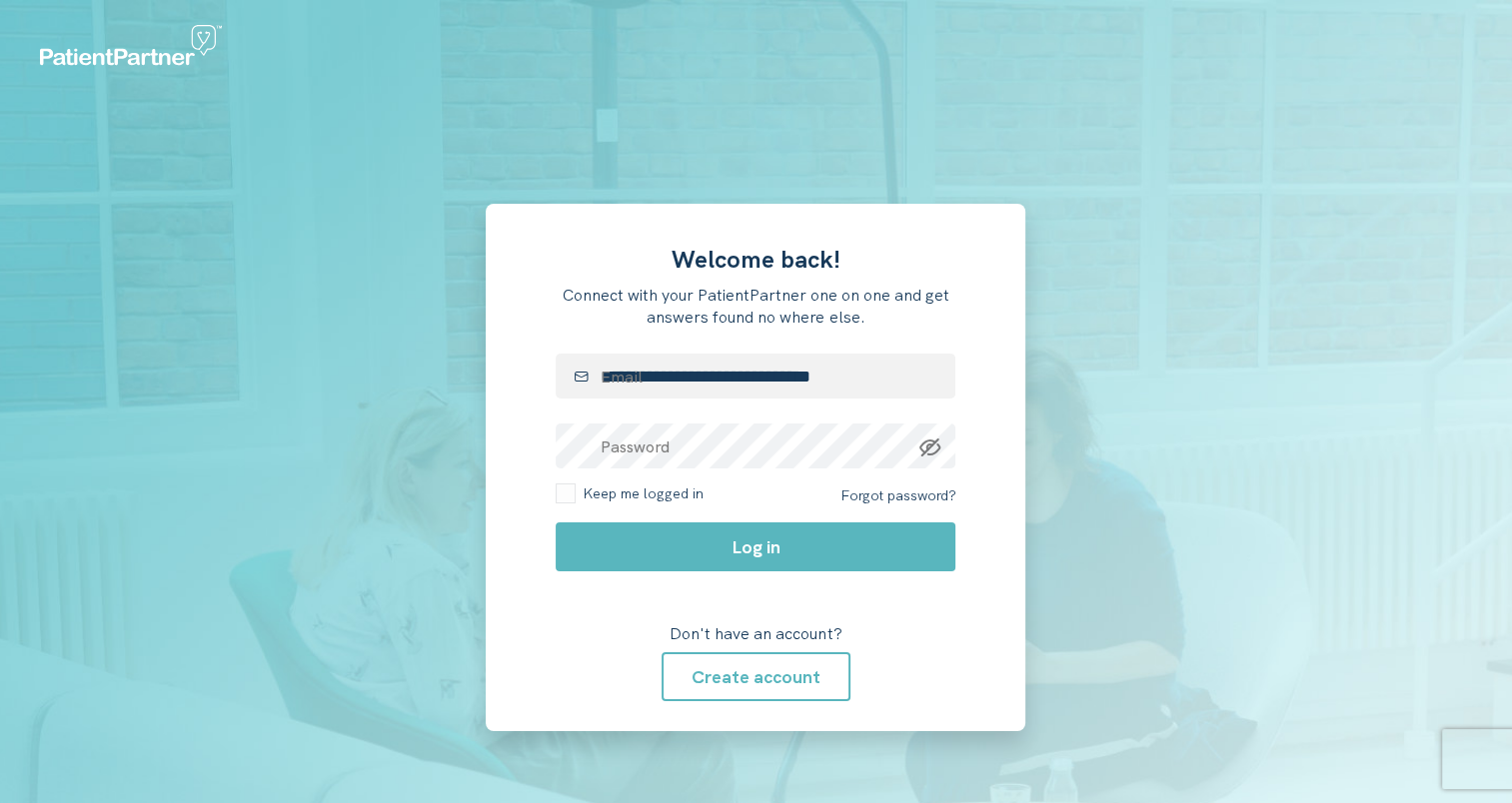 click at bounding box center (328, 467) 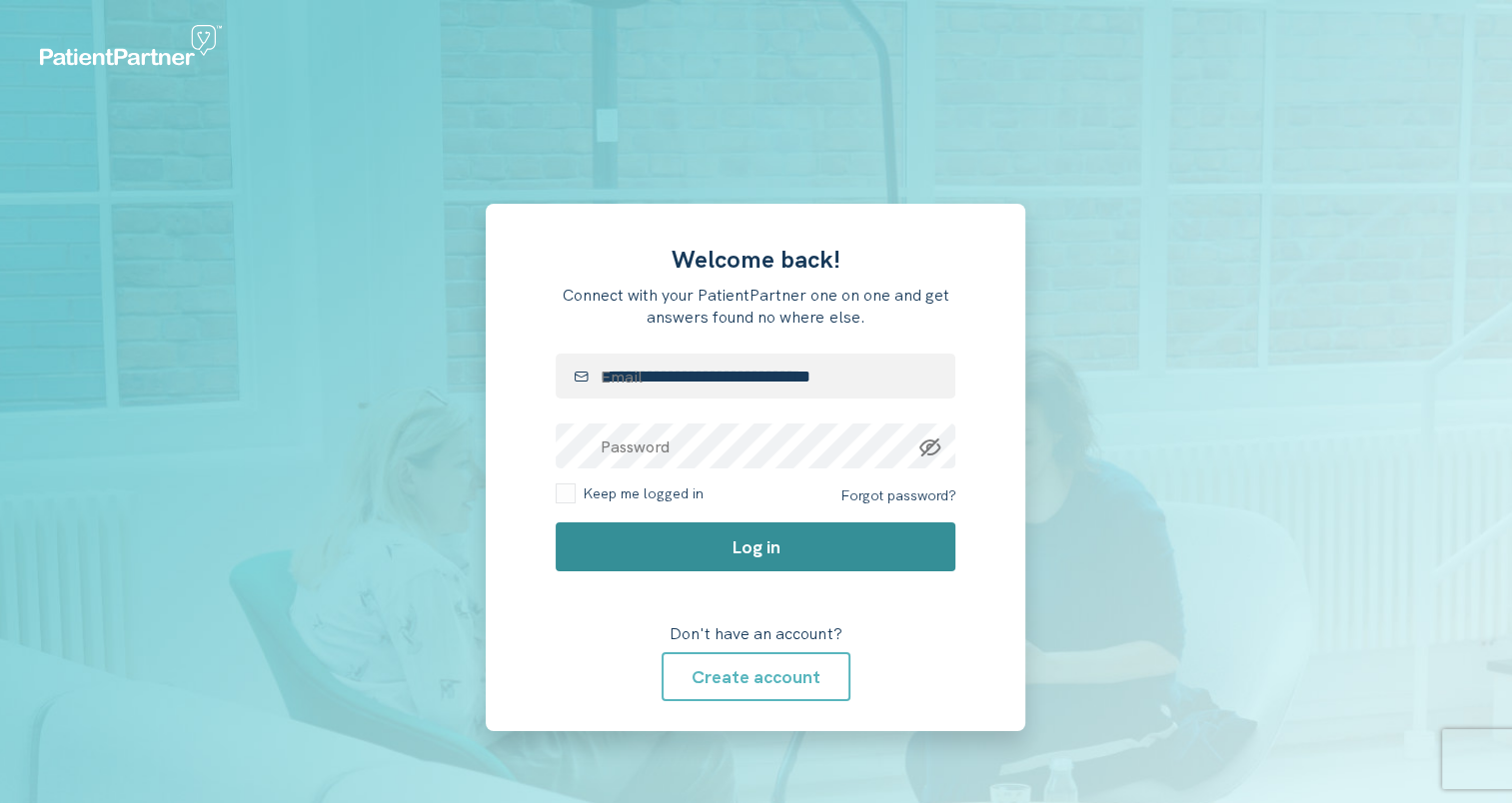 click on "Log in" 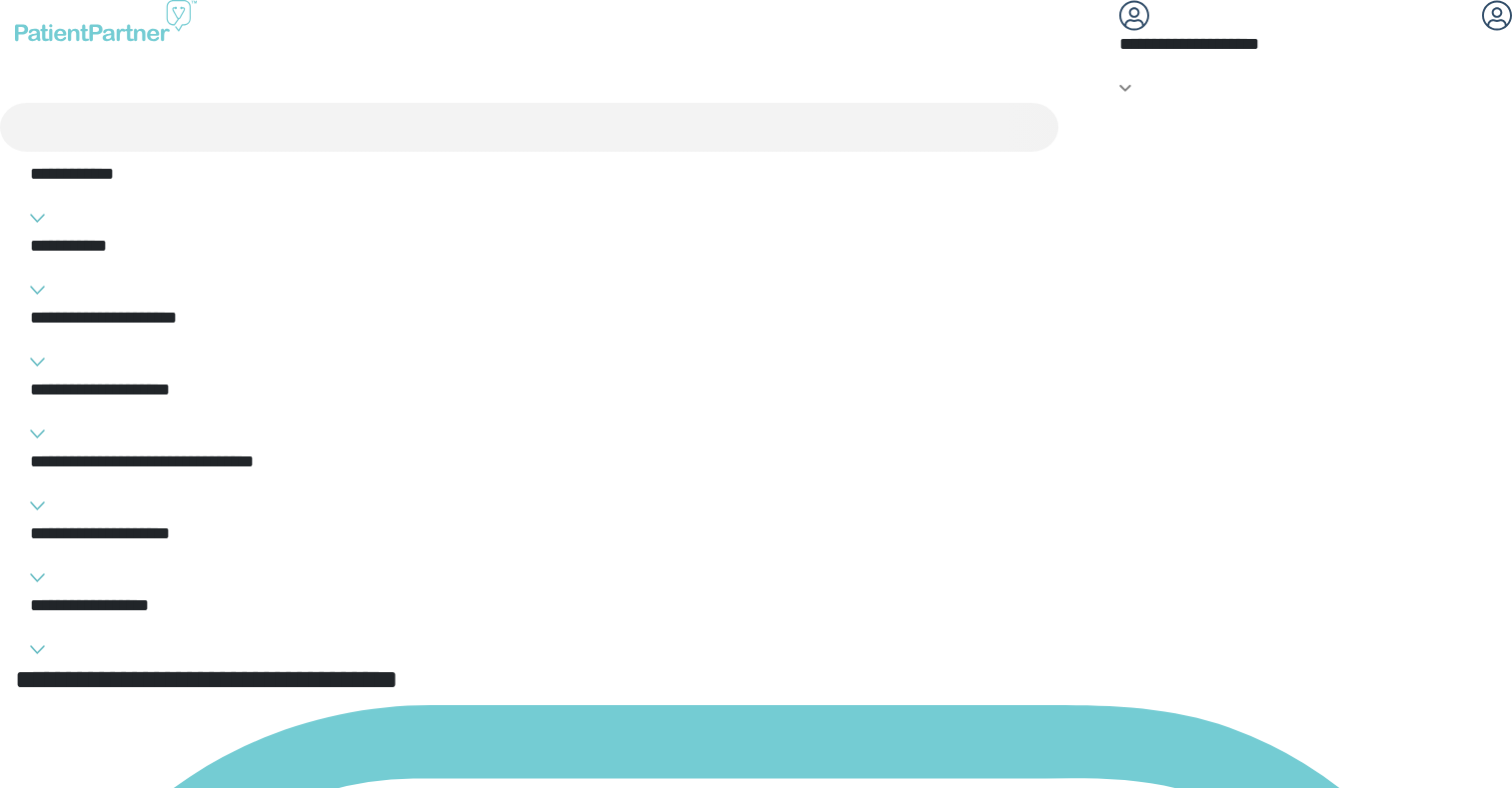 scroll, scrollTop: 0, scrollLeft: 0, axis: both 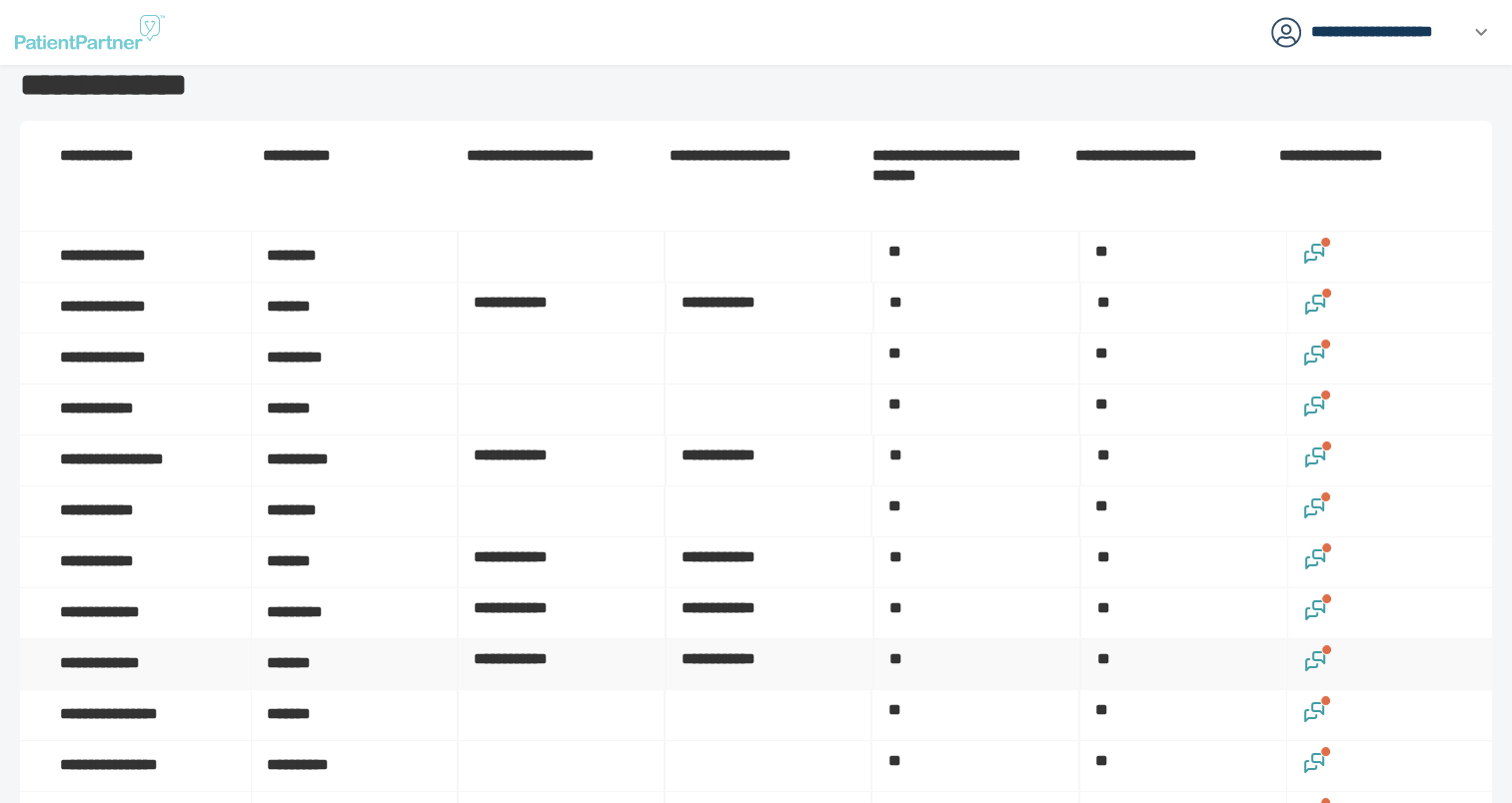 click at bounding box center (1390, 664) 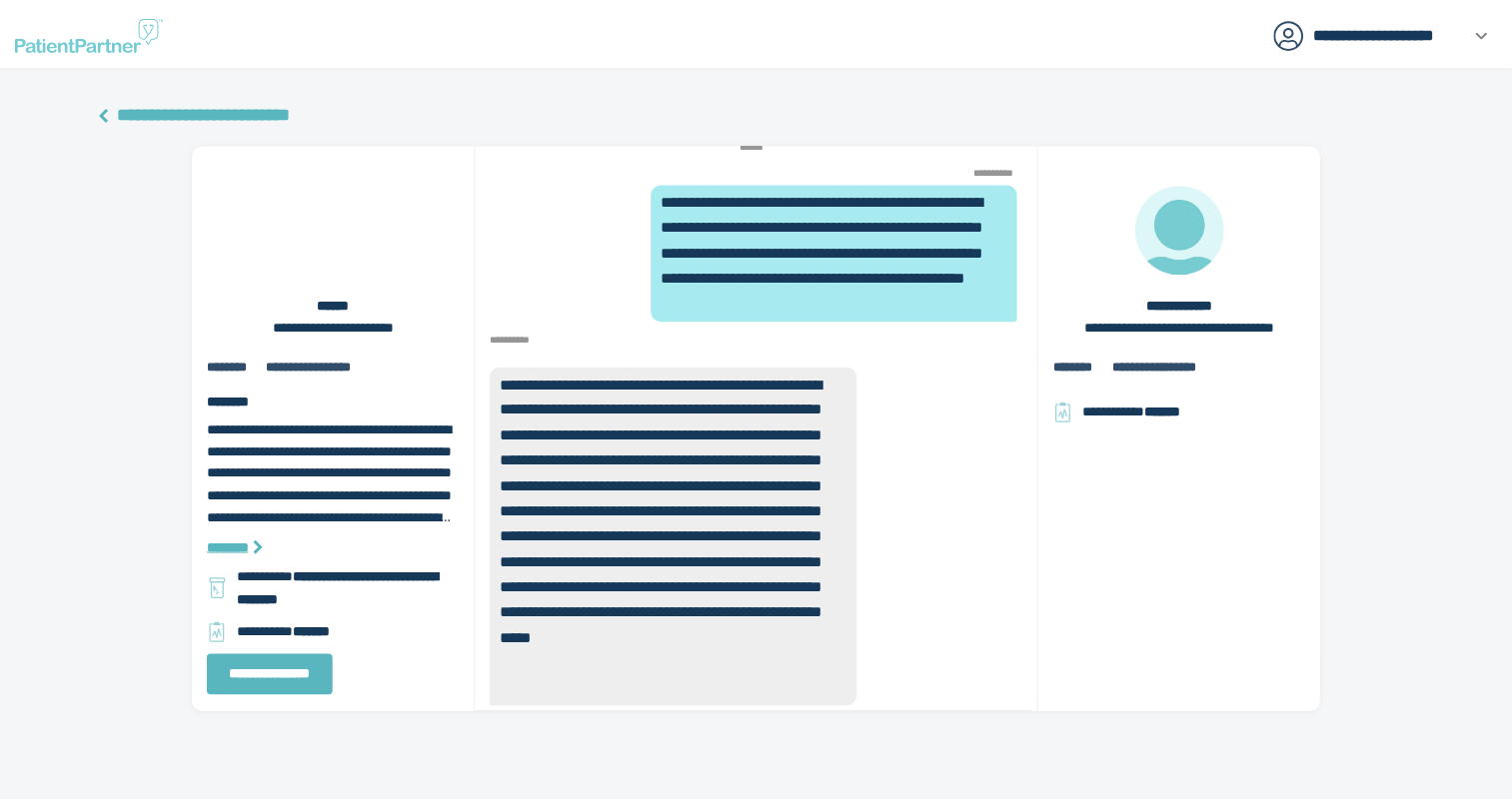 scroll, scrollTop: -7, scrollLeft: 0, axis: vertical 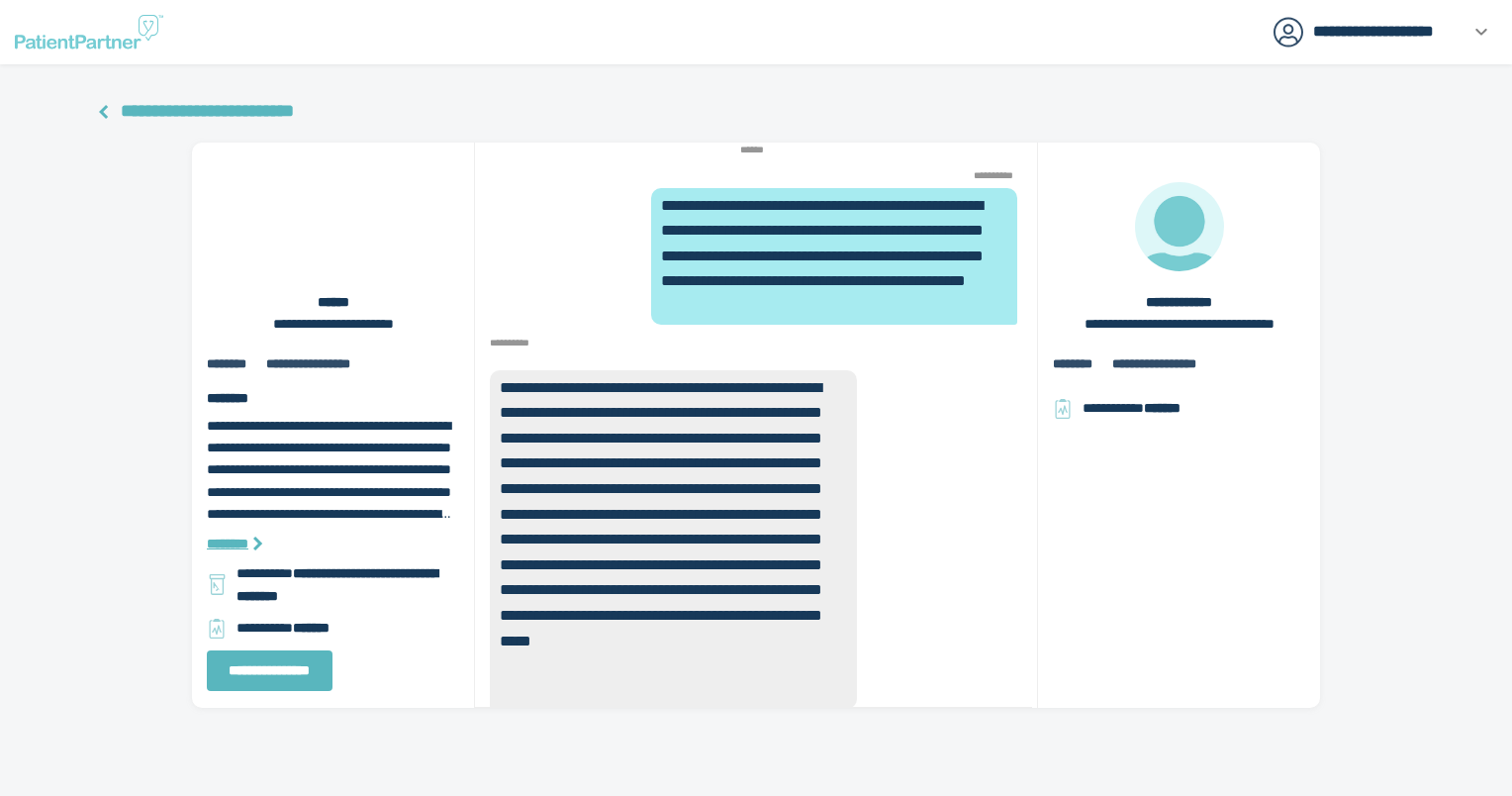 click on "**********" at bounding box center (207, 111) 